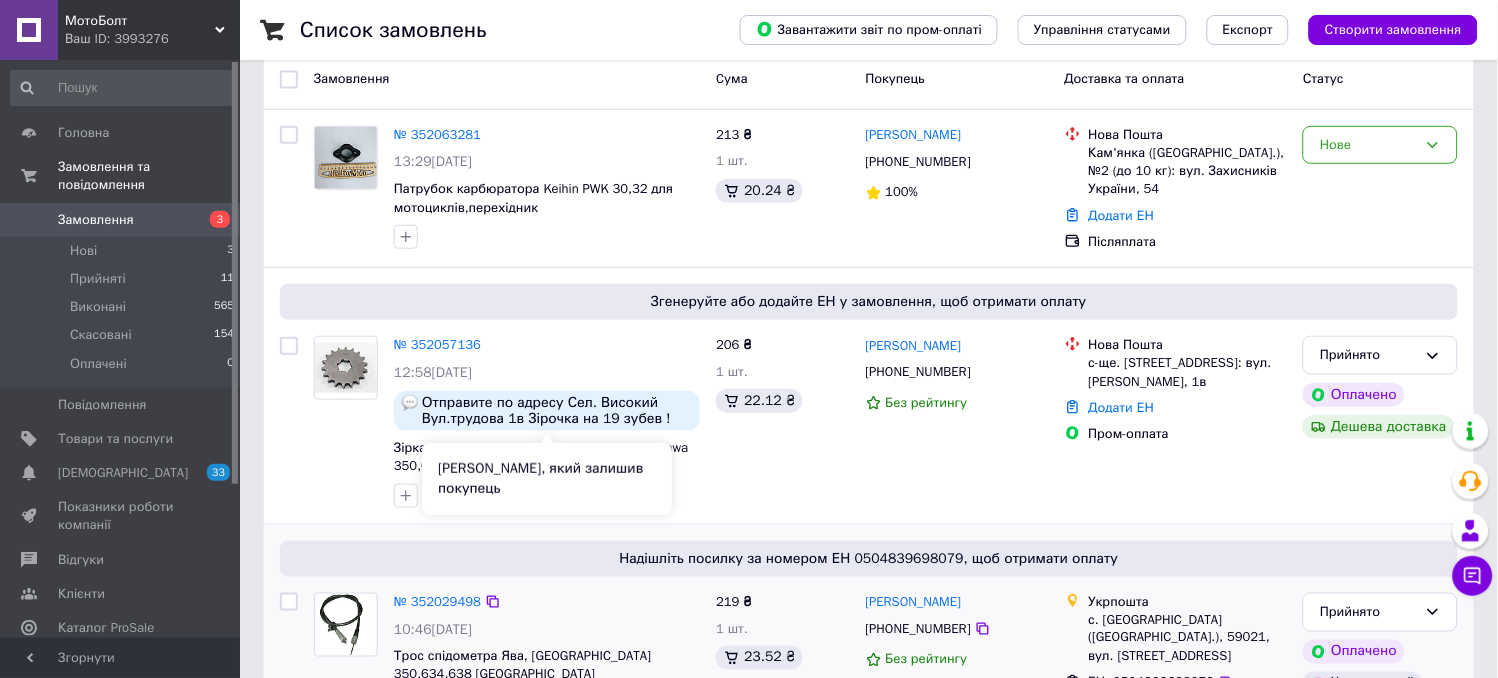 scroll, scrollTop: 222, scrollLeft: 0, axis: vertical 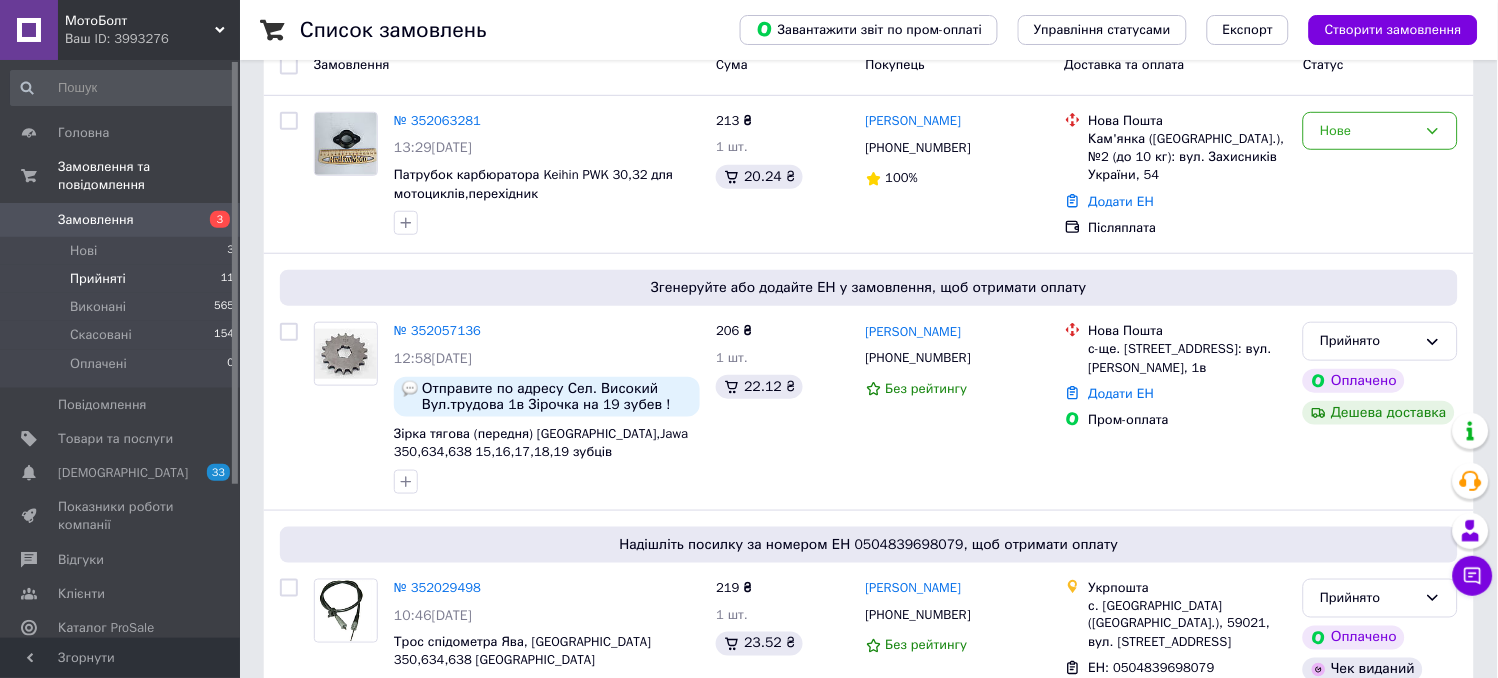 click on "Прийняті" at bounding box center (98, 279) 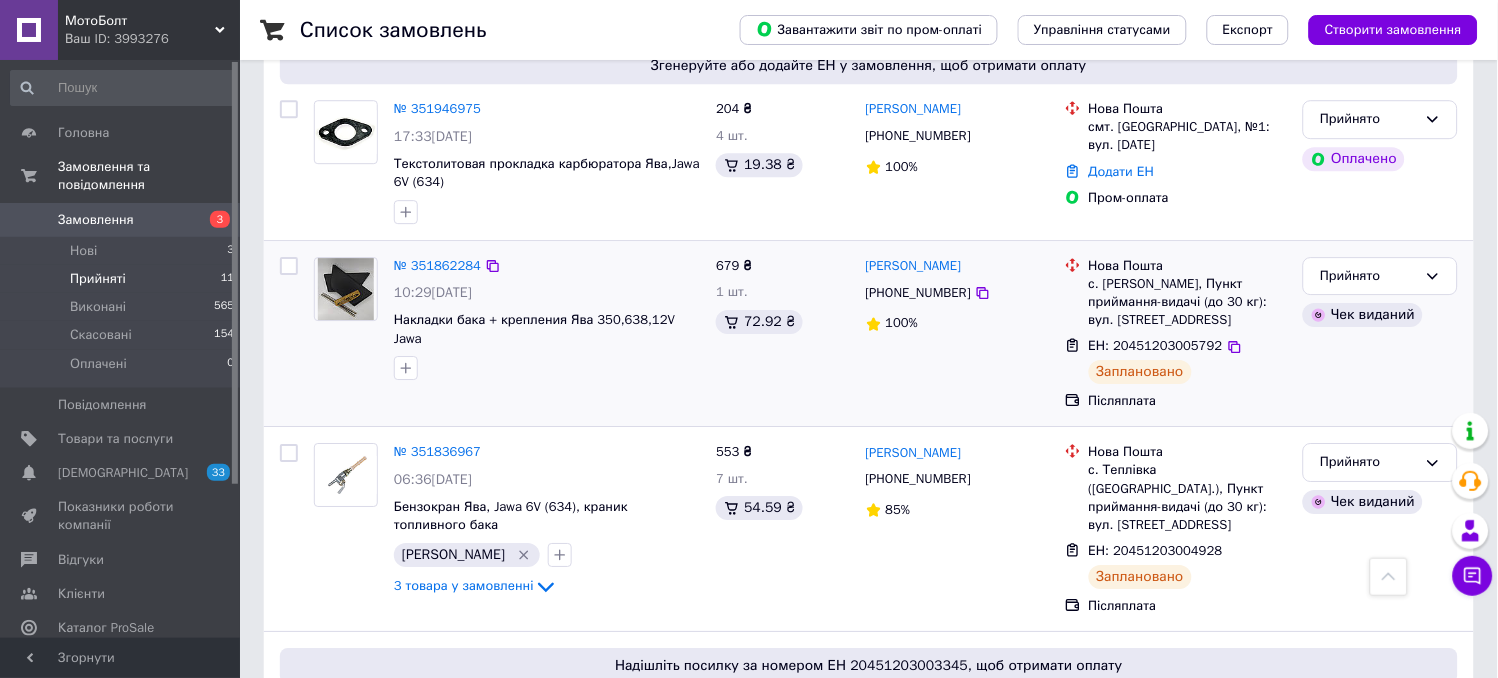 scroll, scrollTop: 901, scrollLeft: 0, axis: vertical 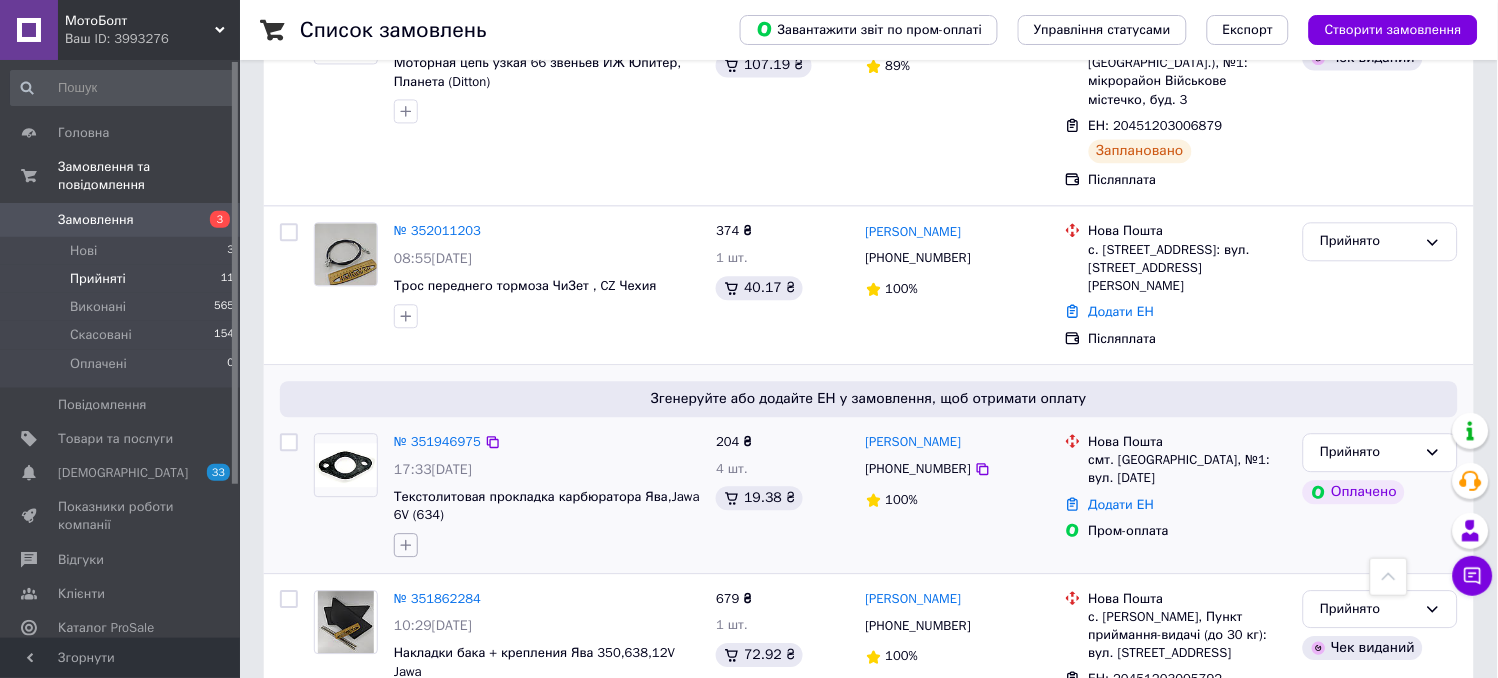 click 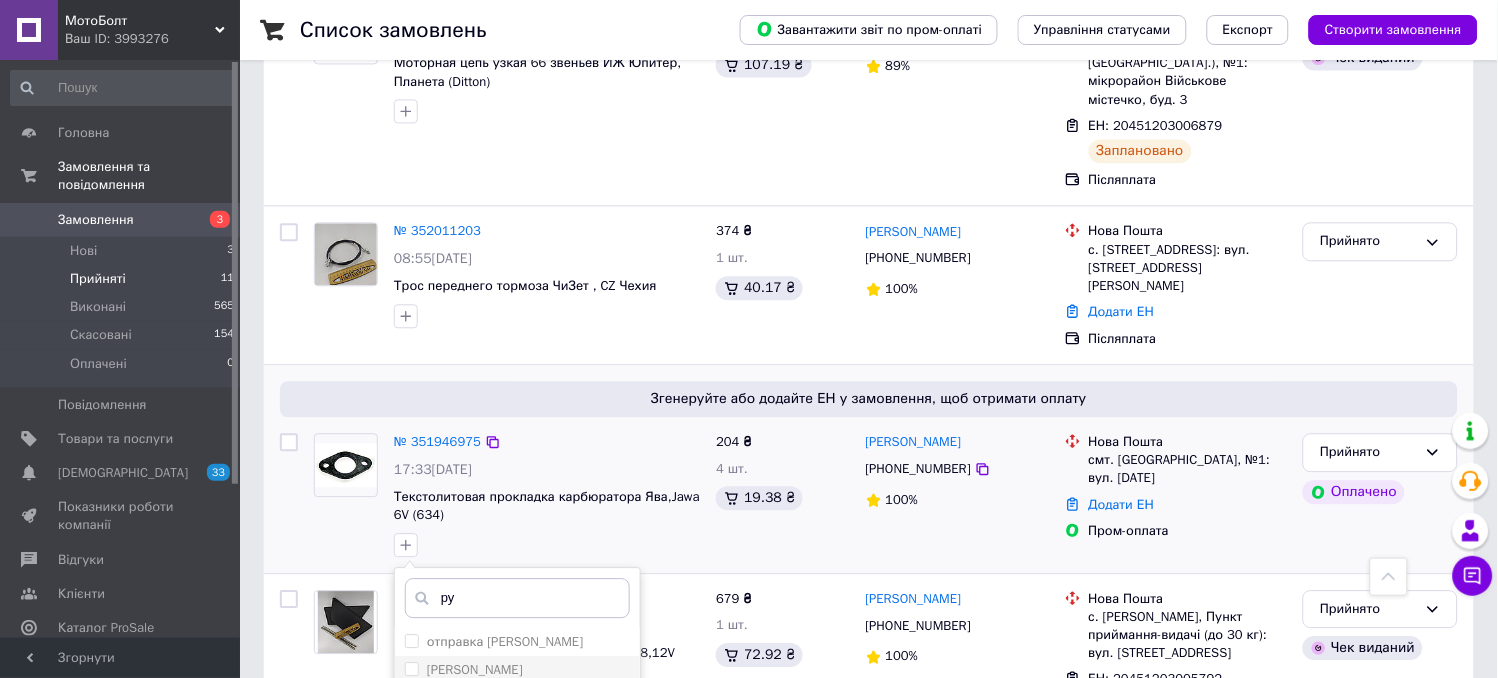 type on "ру" 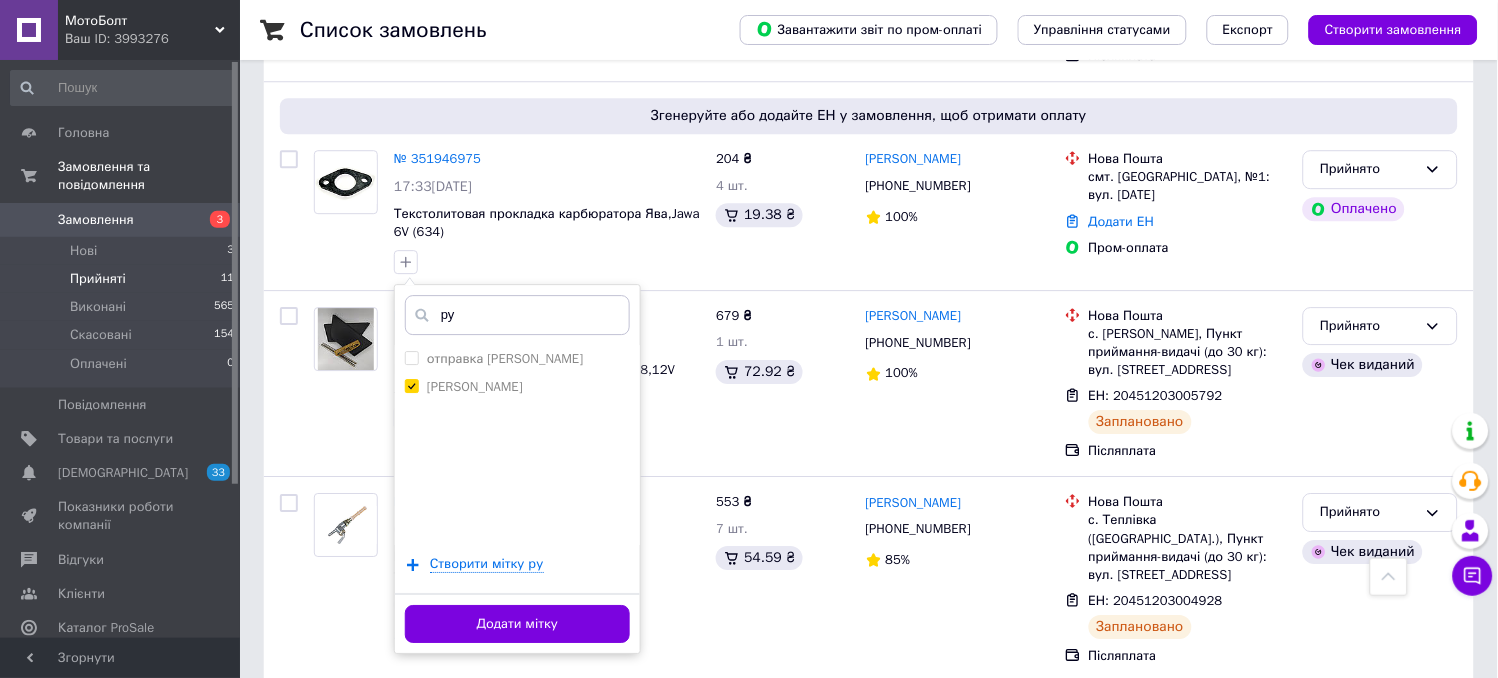 scroll, scrollTop: 1234, scrollLeft: 0, axis: vertical 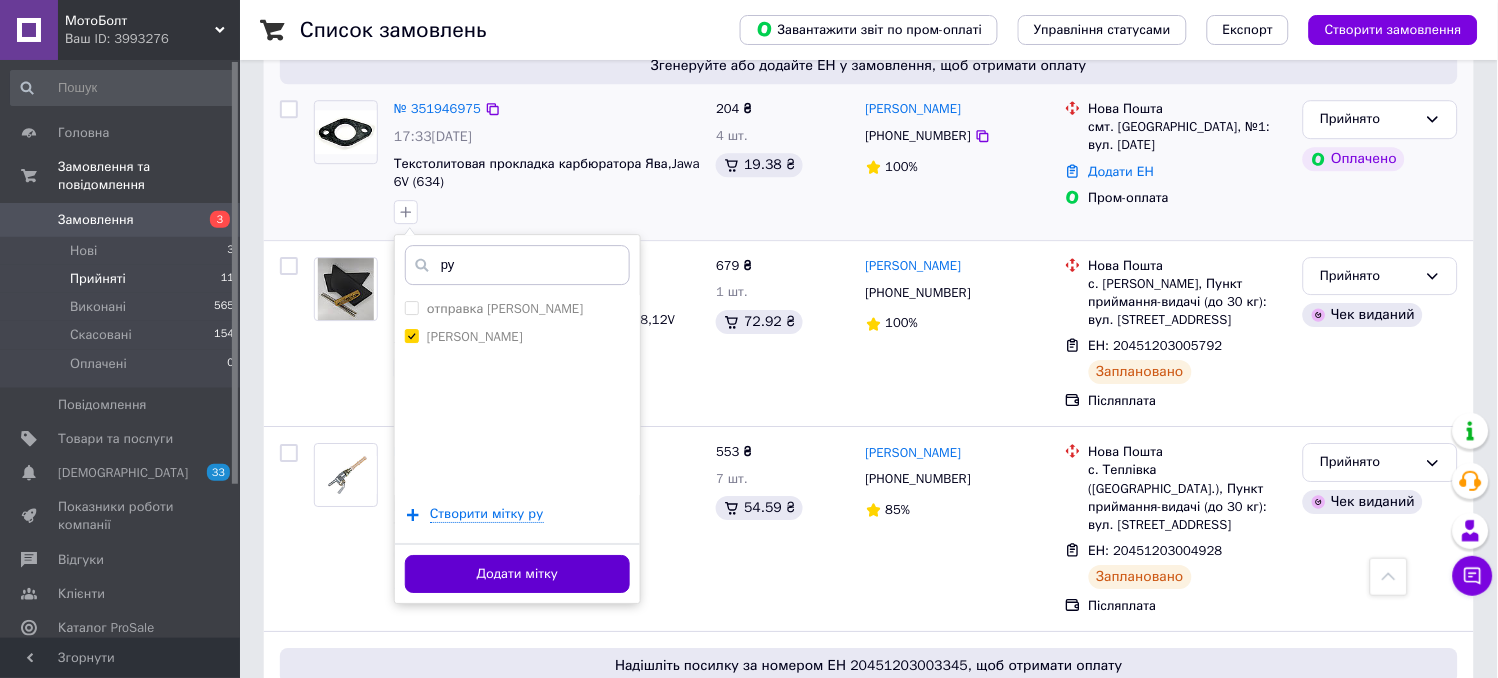 click on "Додати мітку" at bounding box center [517, 574] 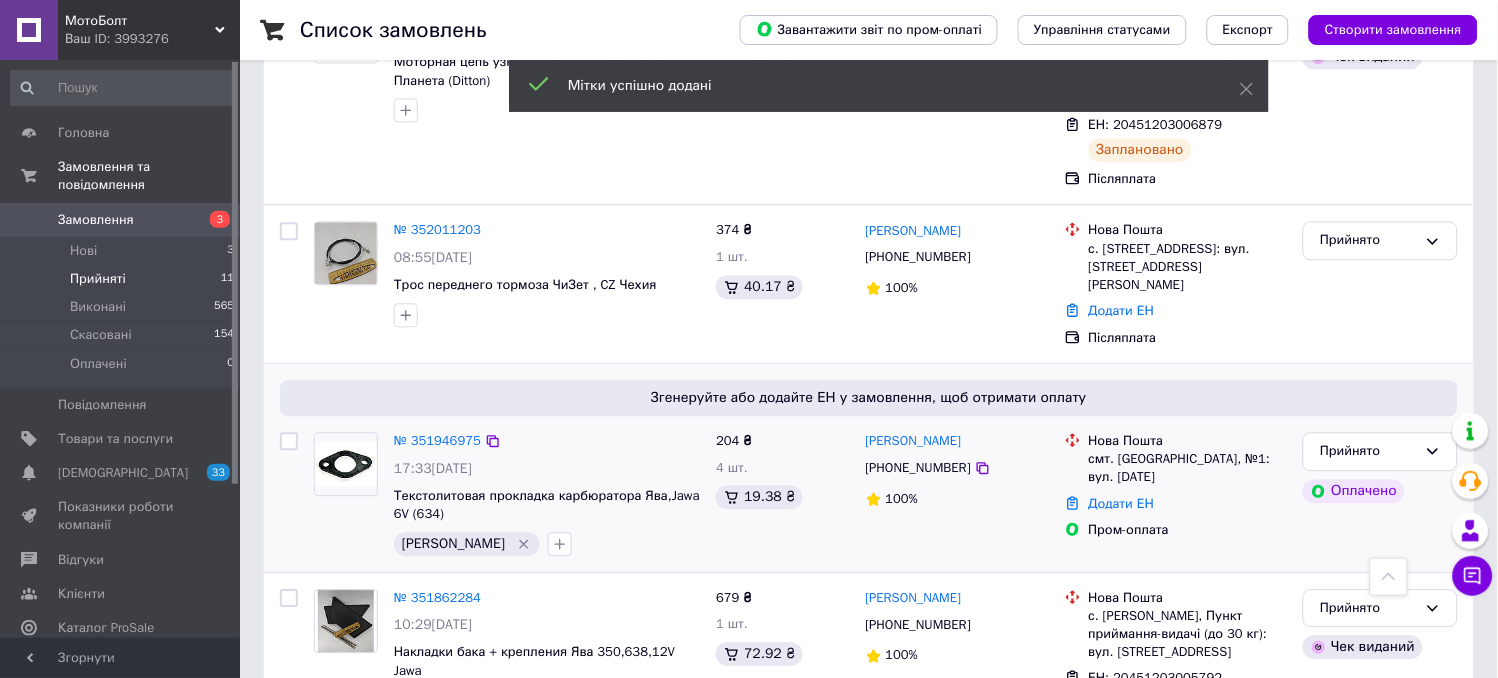 scroll, scrollTop: 901, scrollLeft: 0, axis: vertical 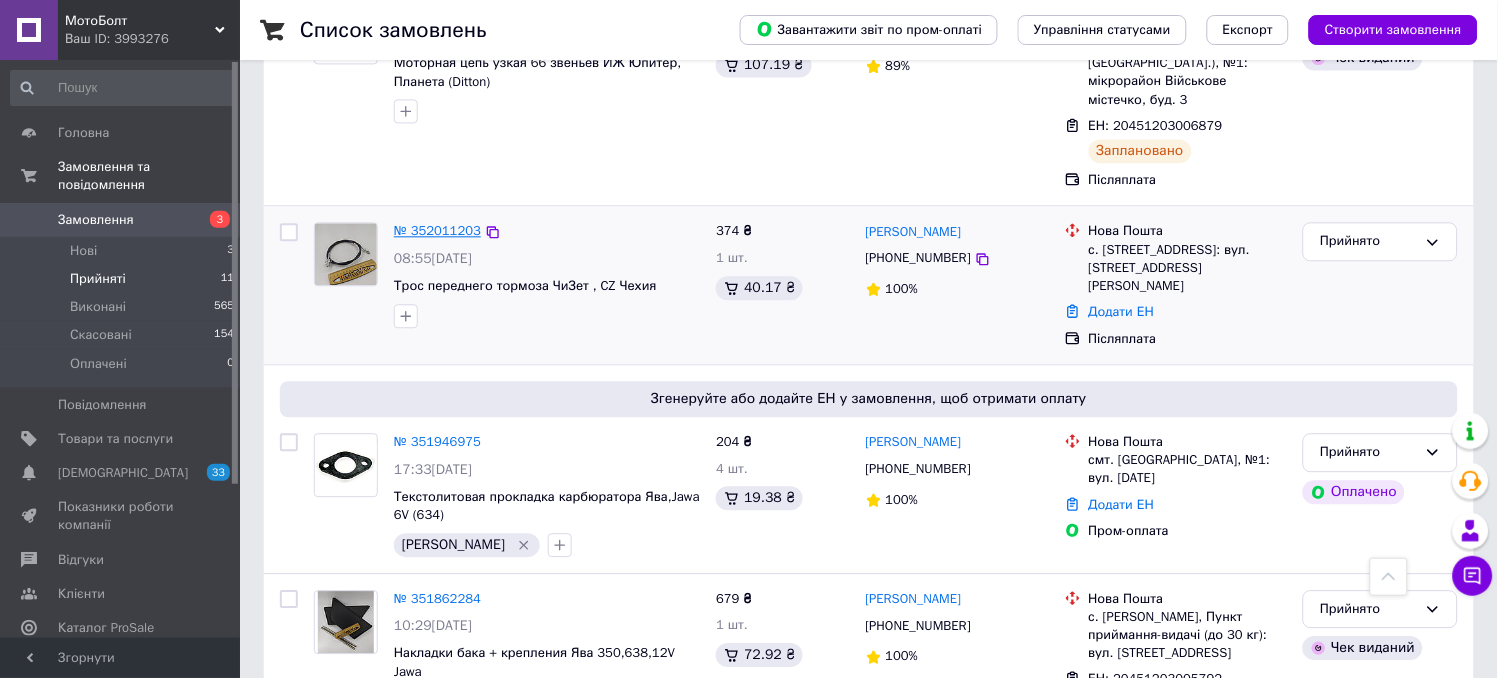 click on "№ 352011203" at bounding box center (437, 230) 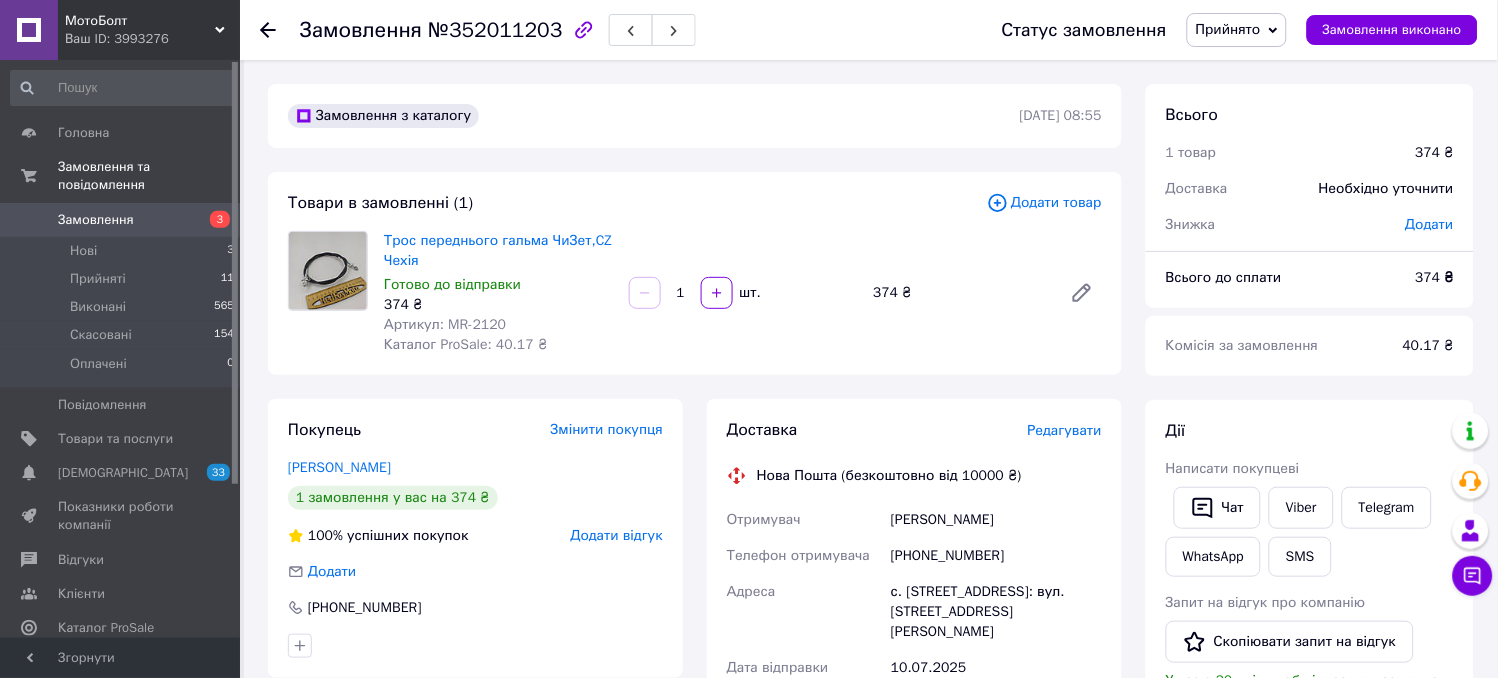 click 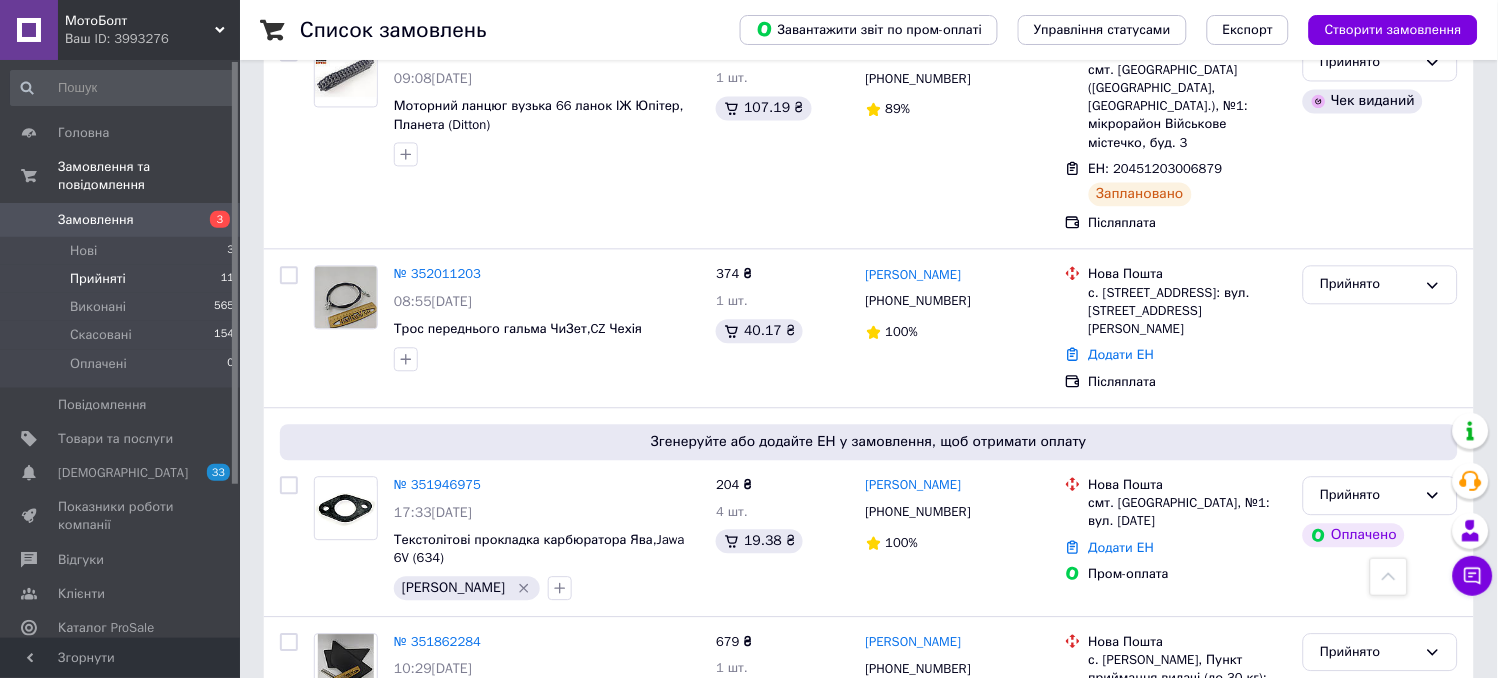 scroll, scrollTop: 888, scrollLeft: 0, axis: vertical 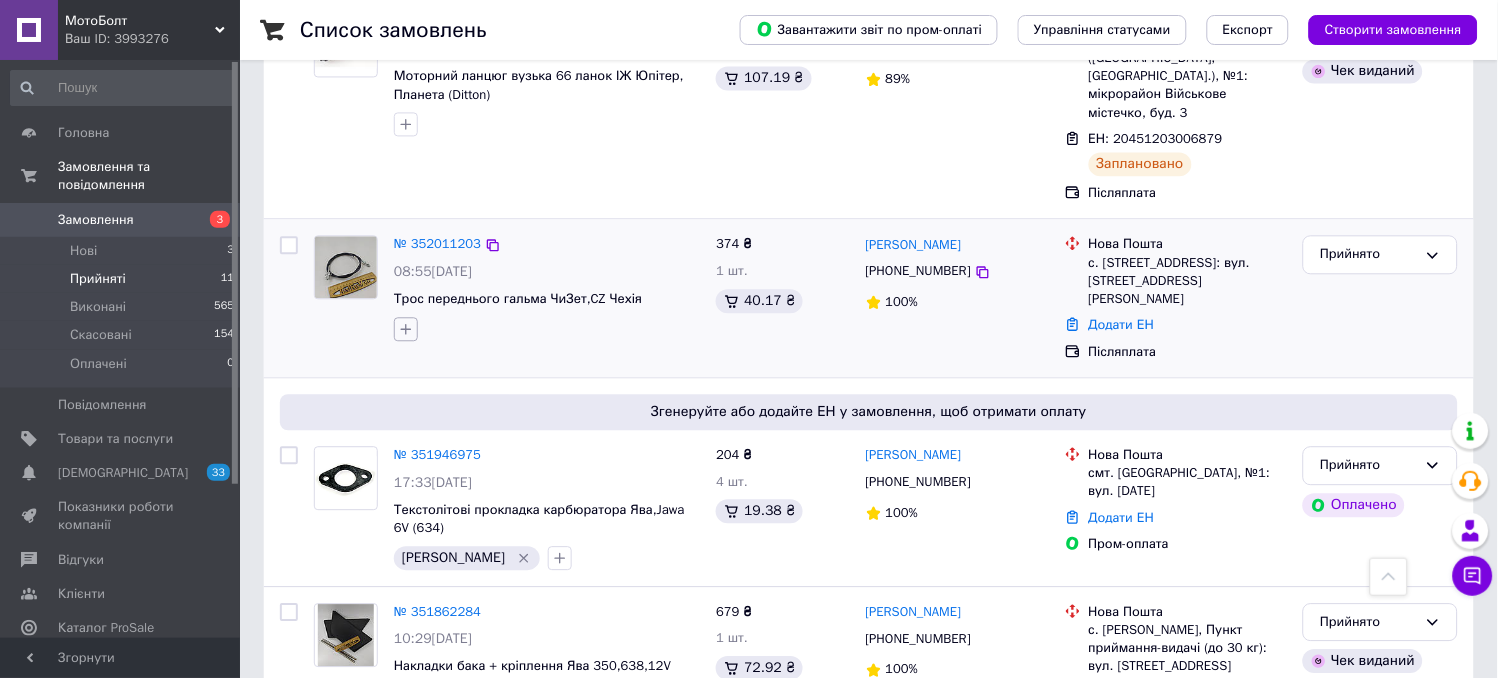 click 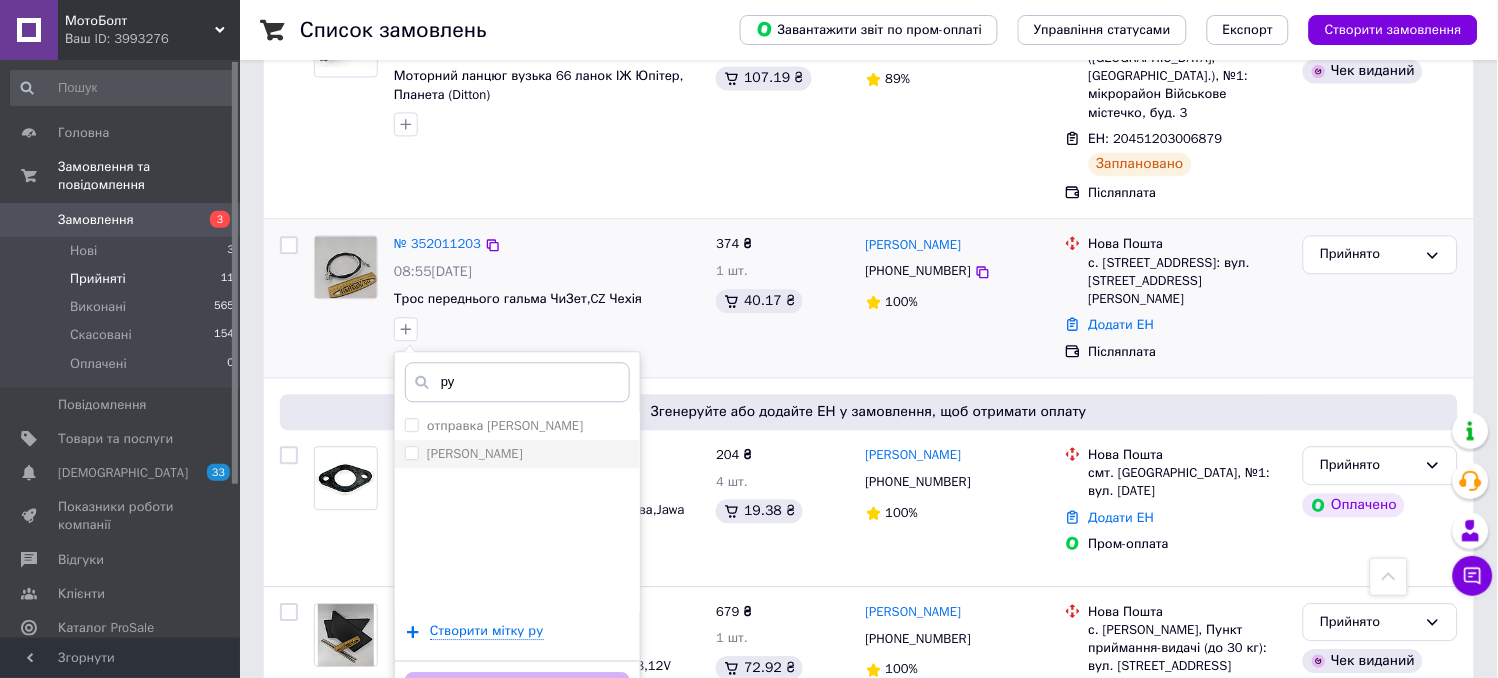type on "ру" 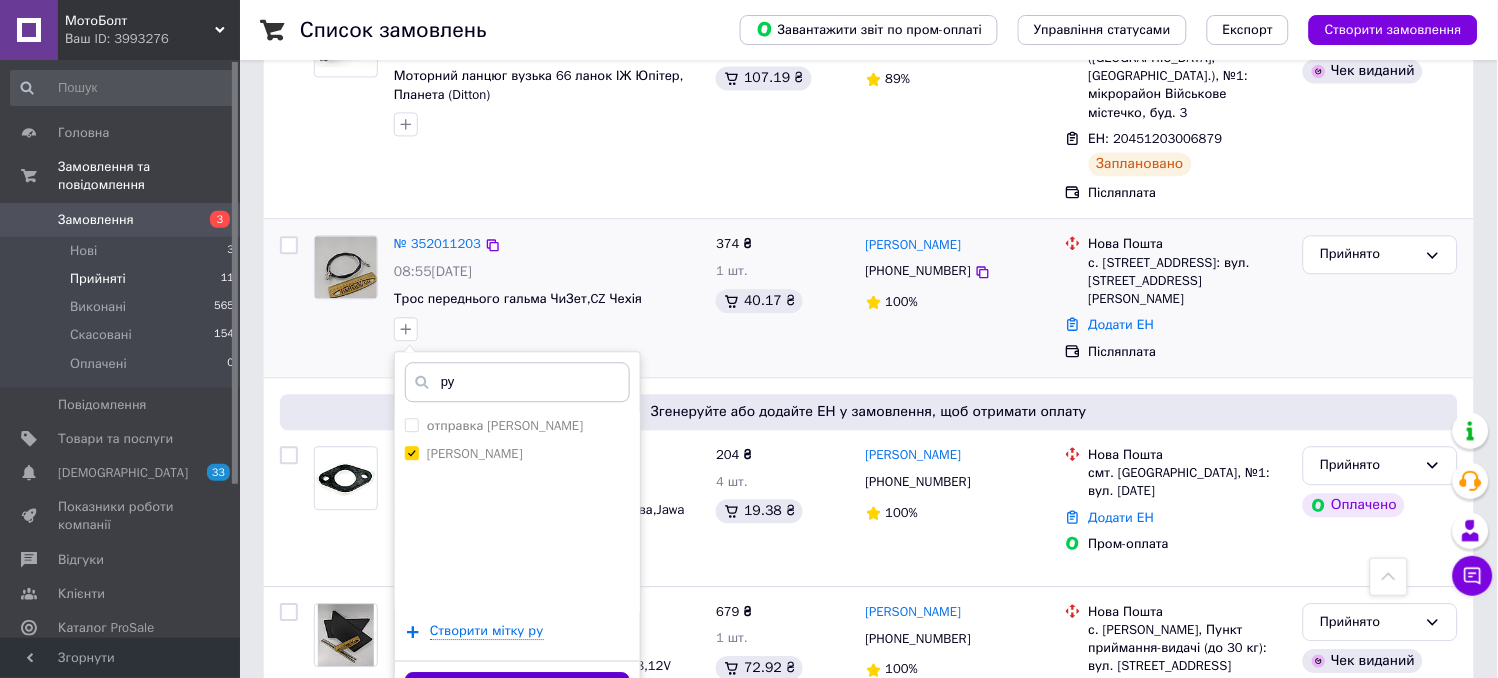 click on "Додати мітку" at bounding box center (517, 691) 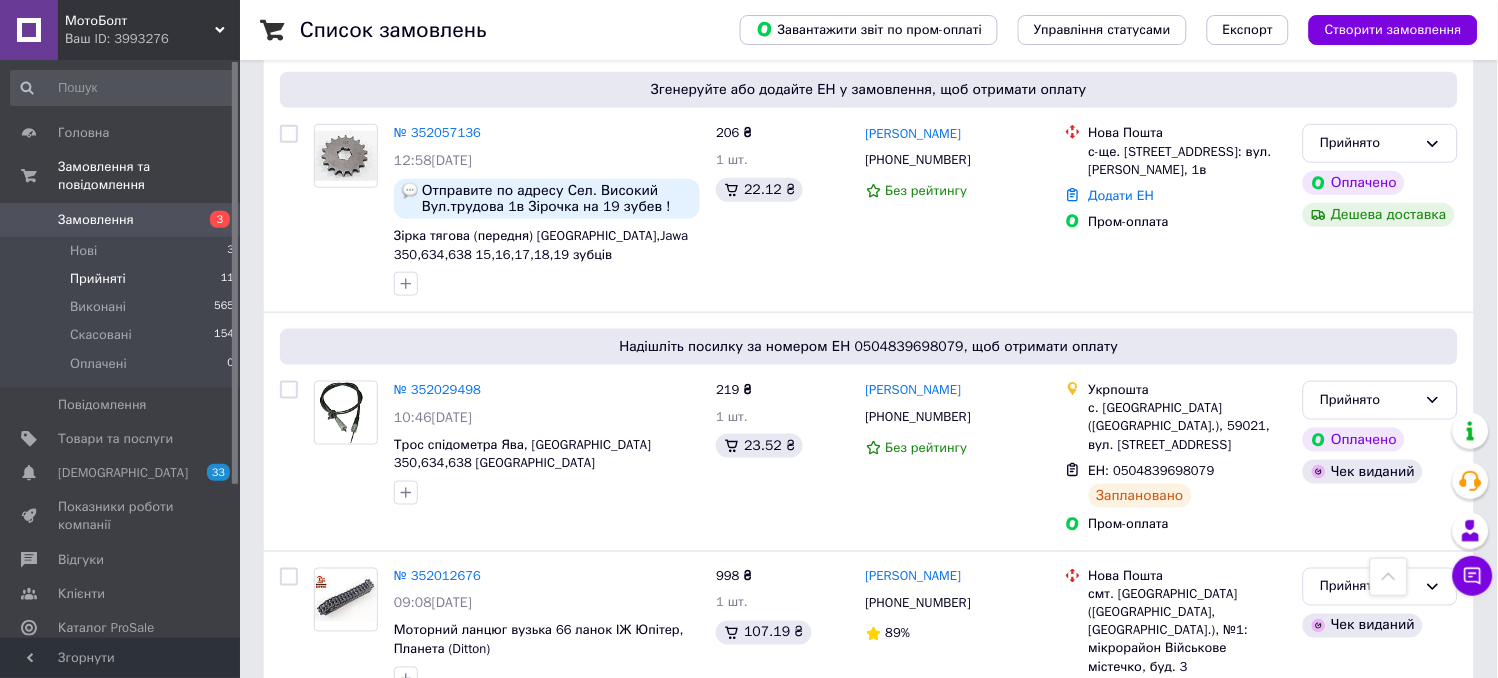 scroll, scrollTop: 222, scrollLeft: 0, axis: vertical 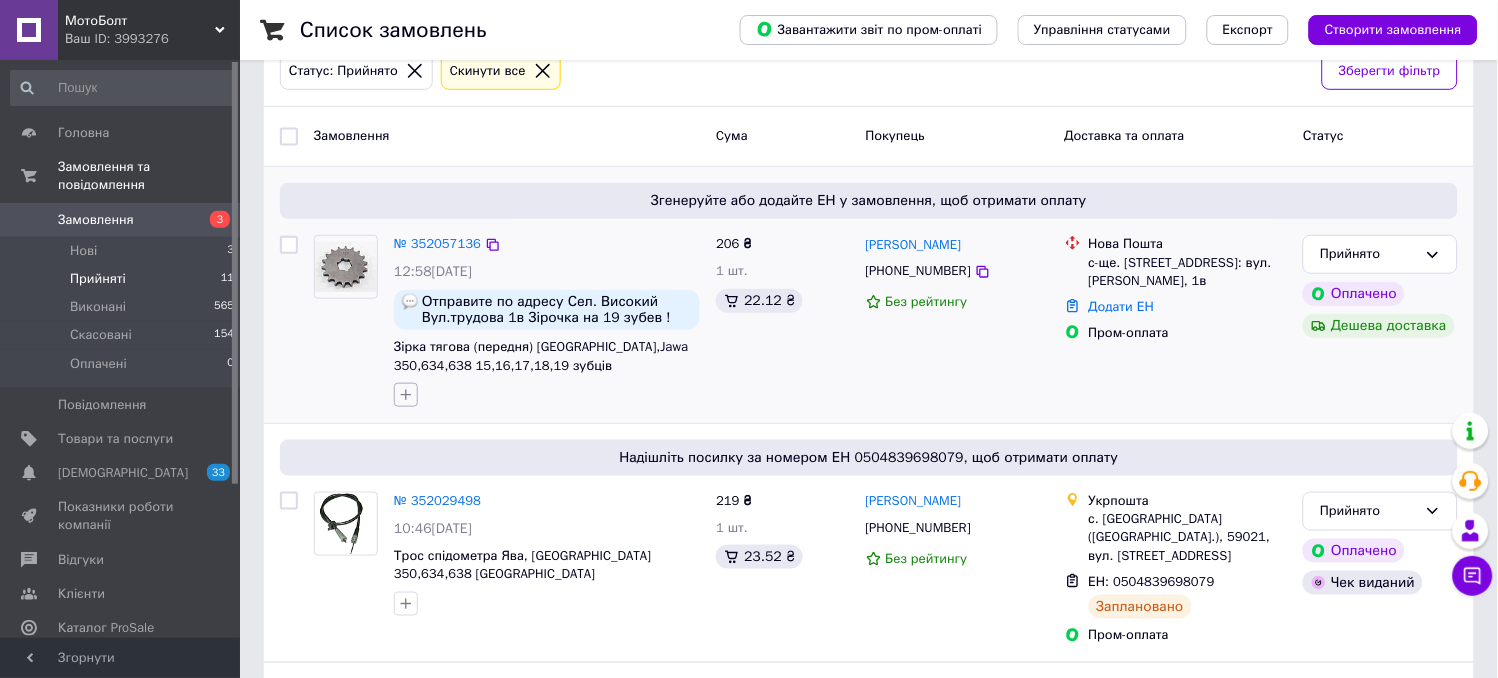 click 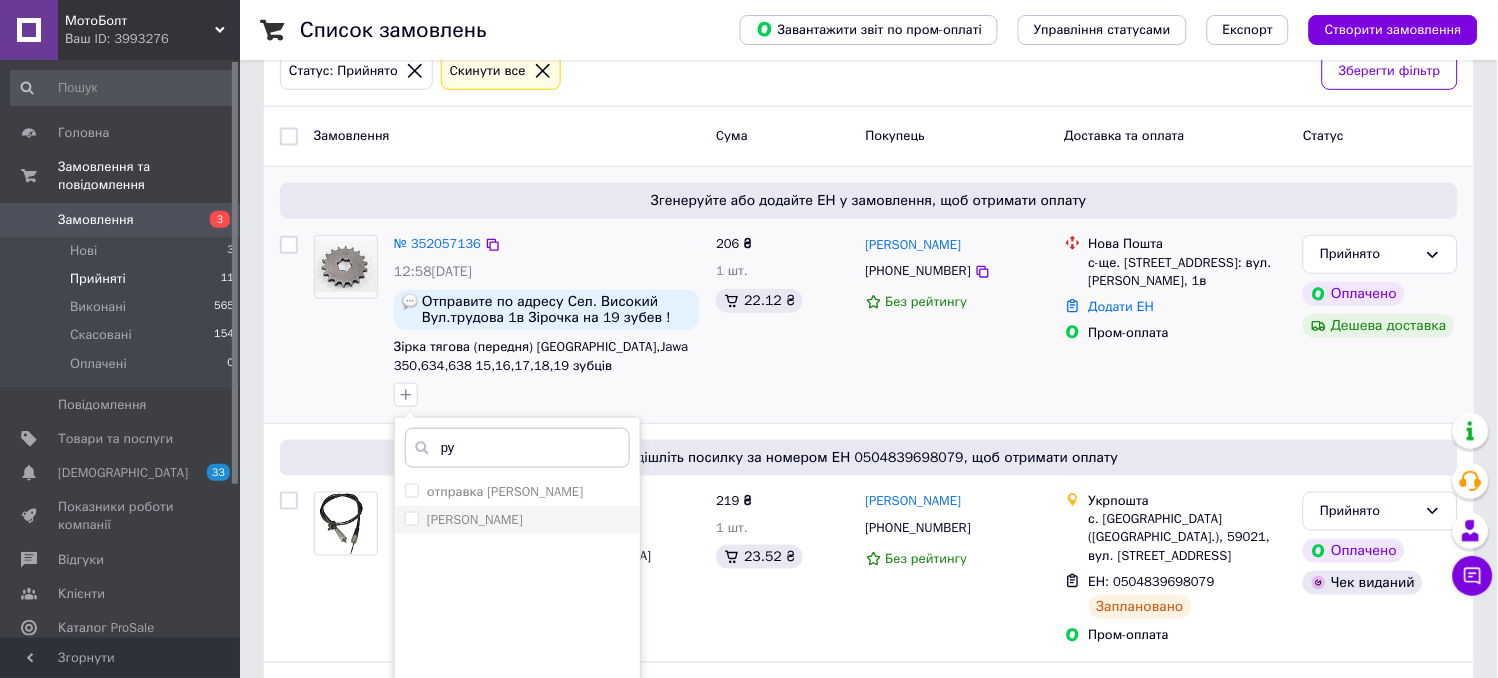 type on "ру" 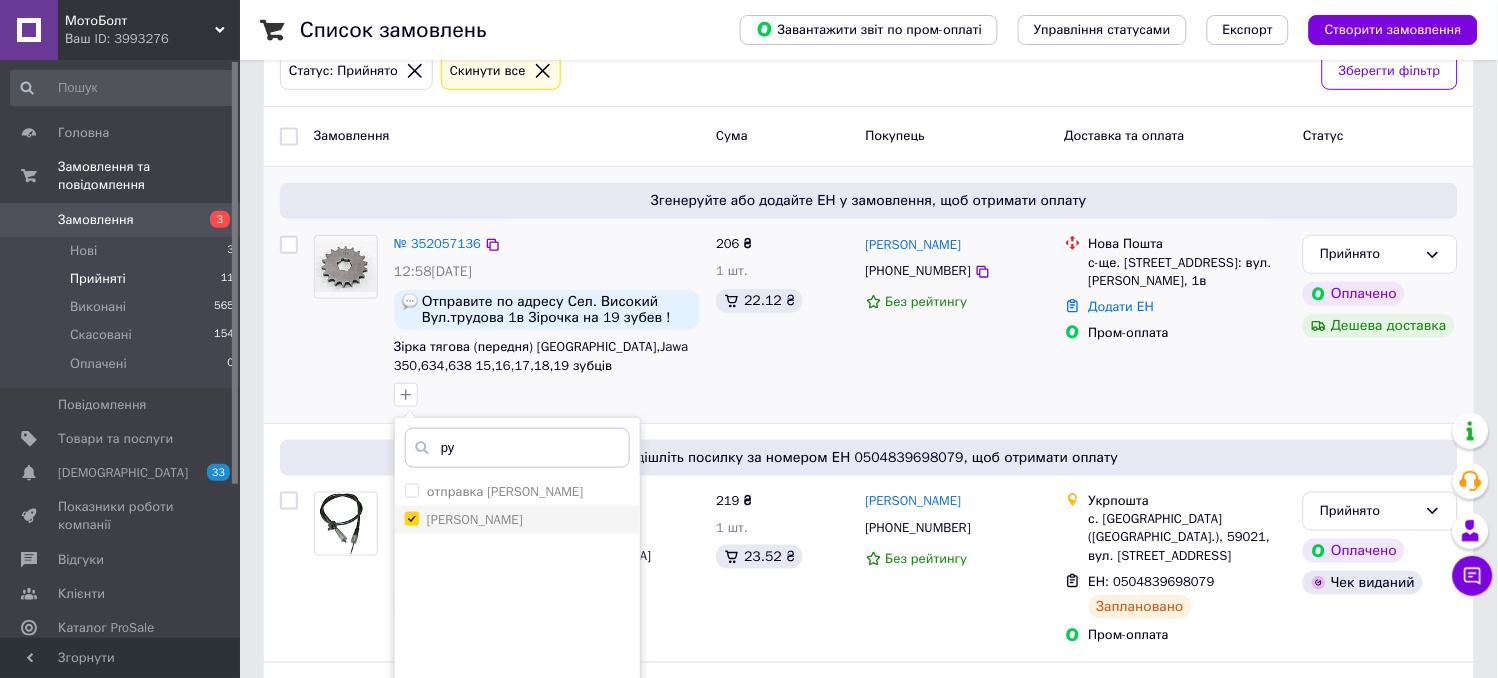 checkbox on "true" 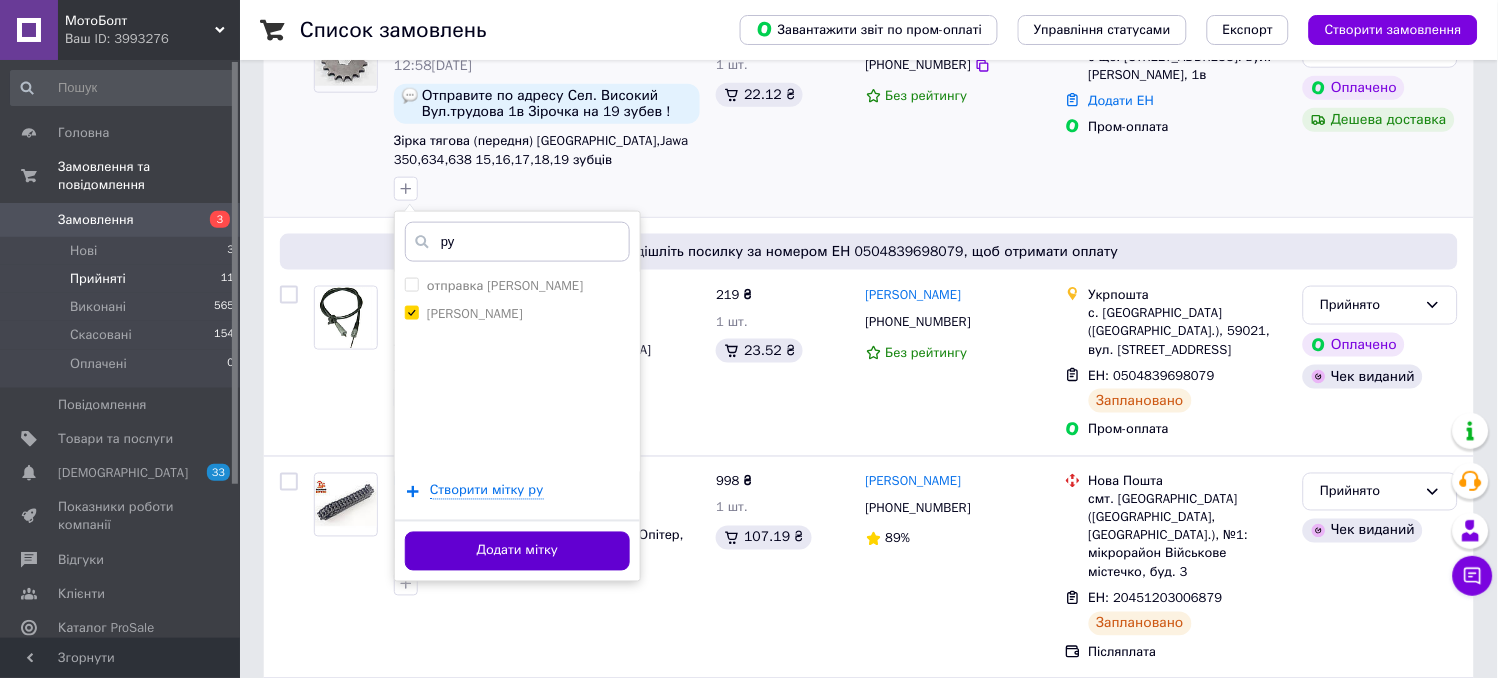 scroll, scrollTop: 444, scrollLeft: 0, axis: vertical 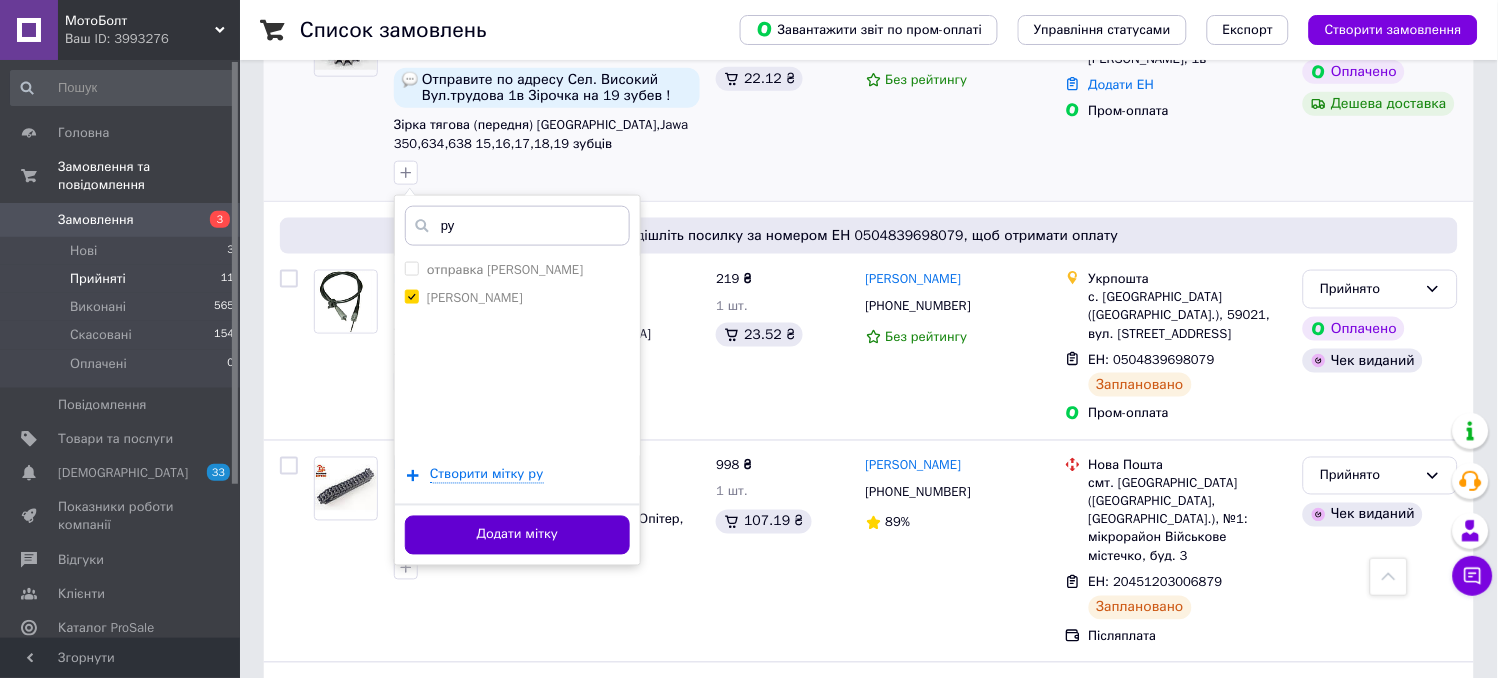 click on "Додати мітку" at bounding box center (517, 535) 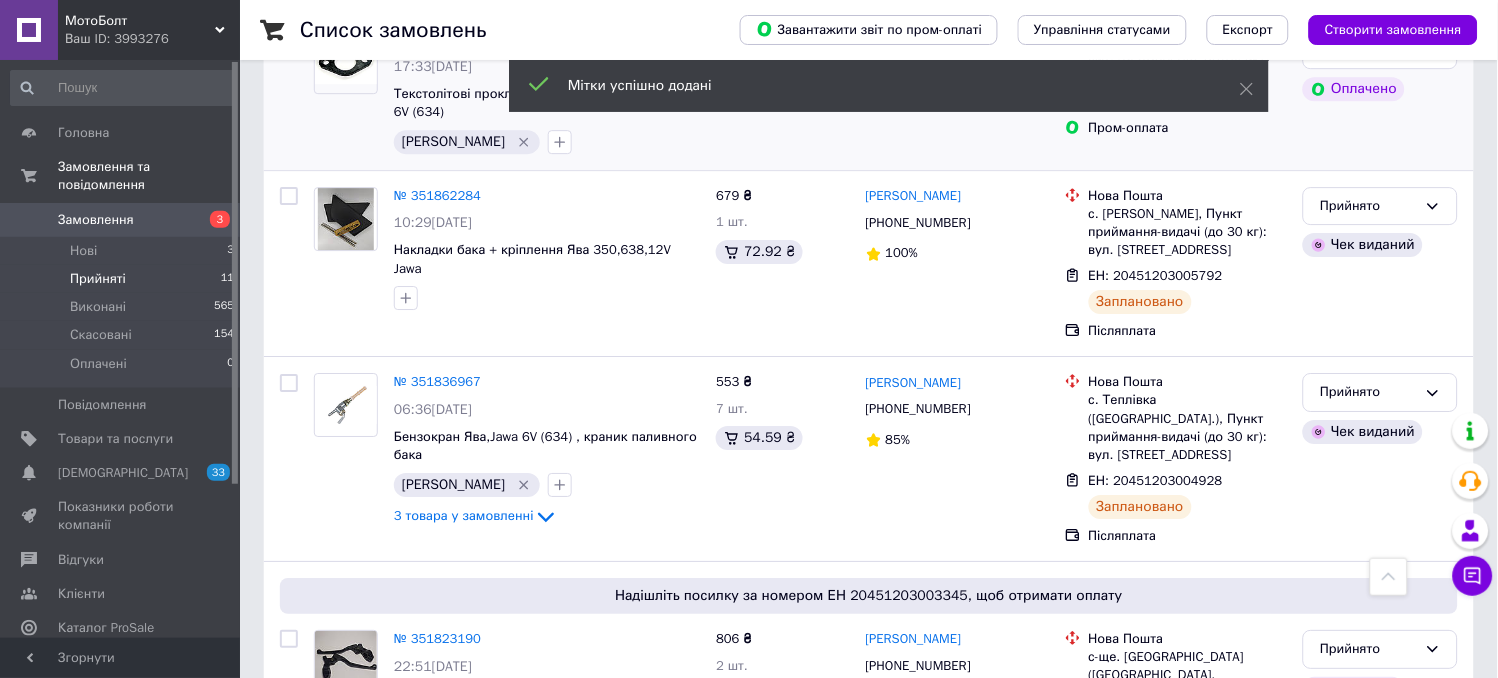 scroll, scrollTop: 1333, scrollLeft: 0, axis: vertical 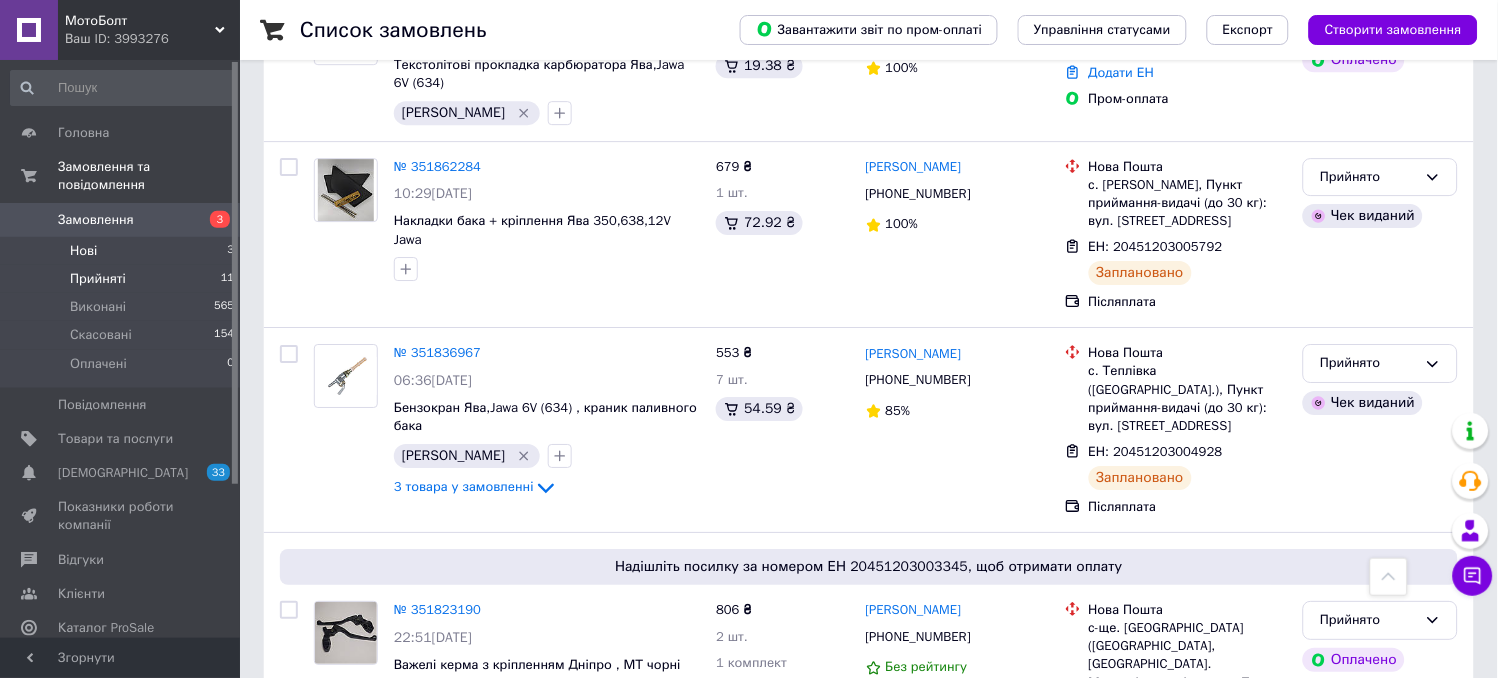 click on "Нові 3" at bounding box center (123, 251) 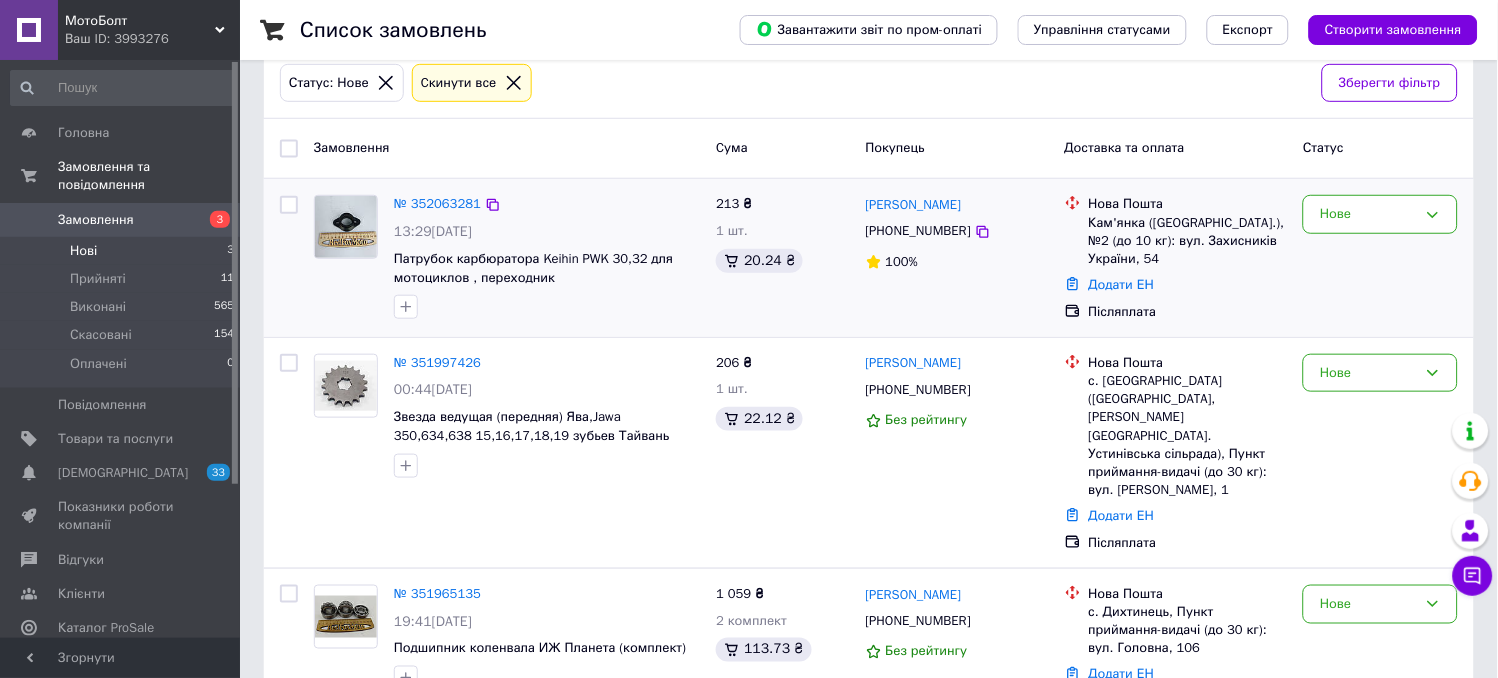 scroll, scrollTop: 257, scrollLeft: 0, axis: vertical 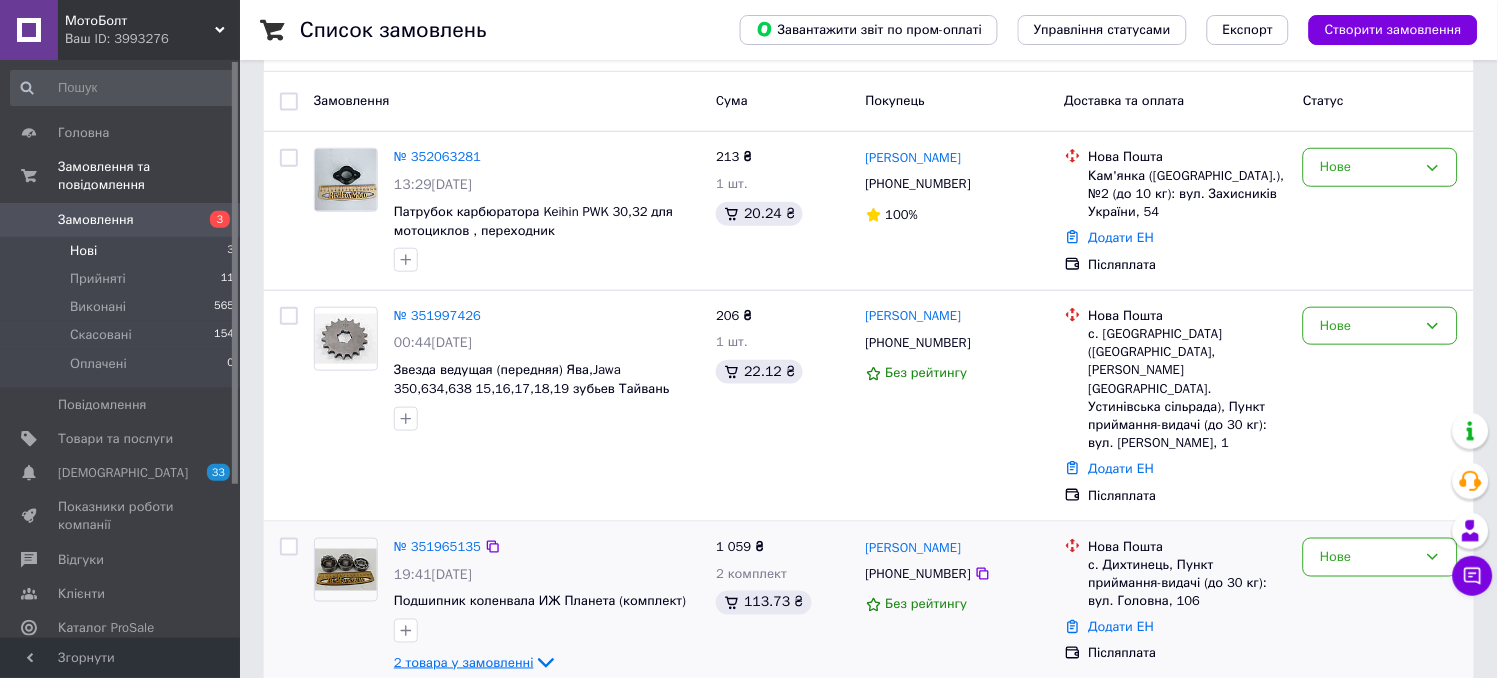 click on "2 товара у замовленні" at bounding box center (464, 662) 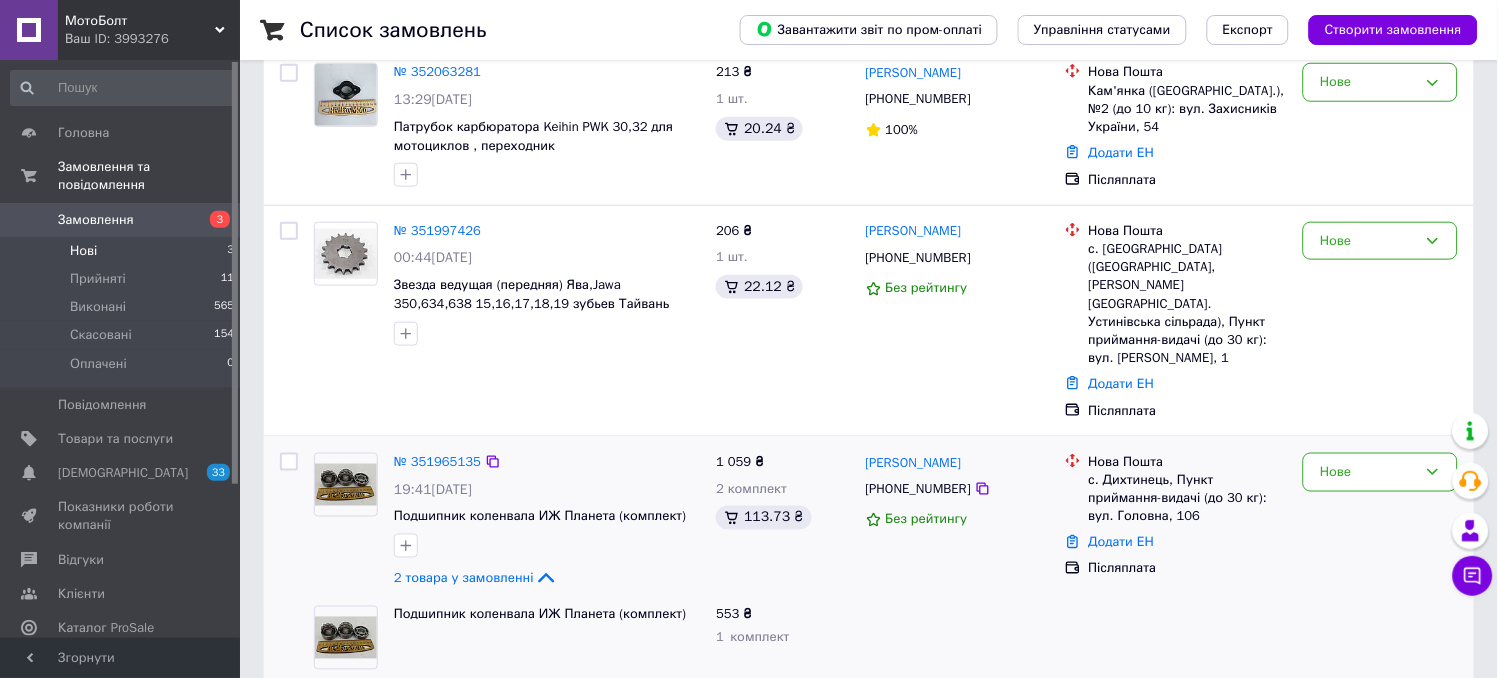 scroll, scrollTop: 418, scrollLeft: 0, axis: vertical 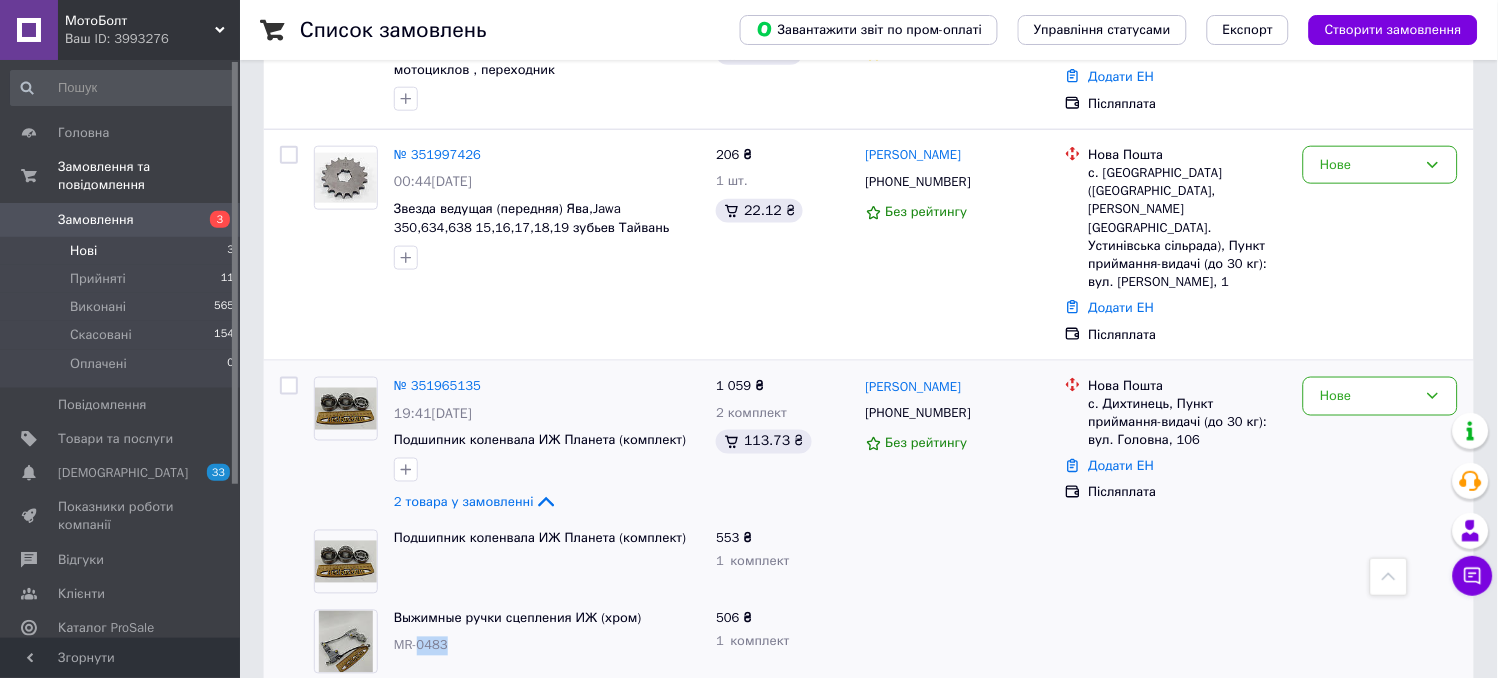 drag, startPoint x: 466, startPoint y: 612, endPoint x: 425, endPoint y: 613, distance: 41.01219 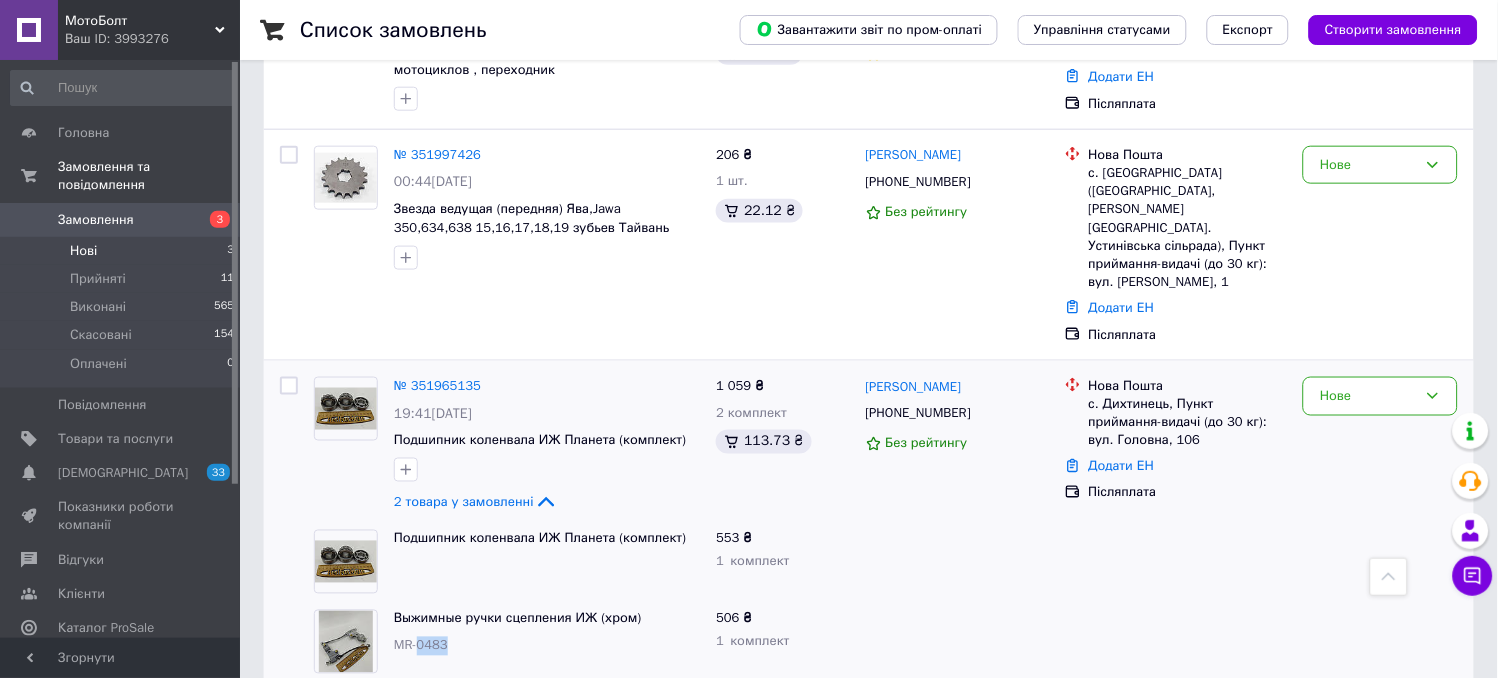 copy on "0483" 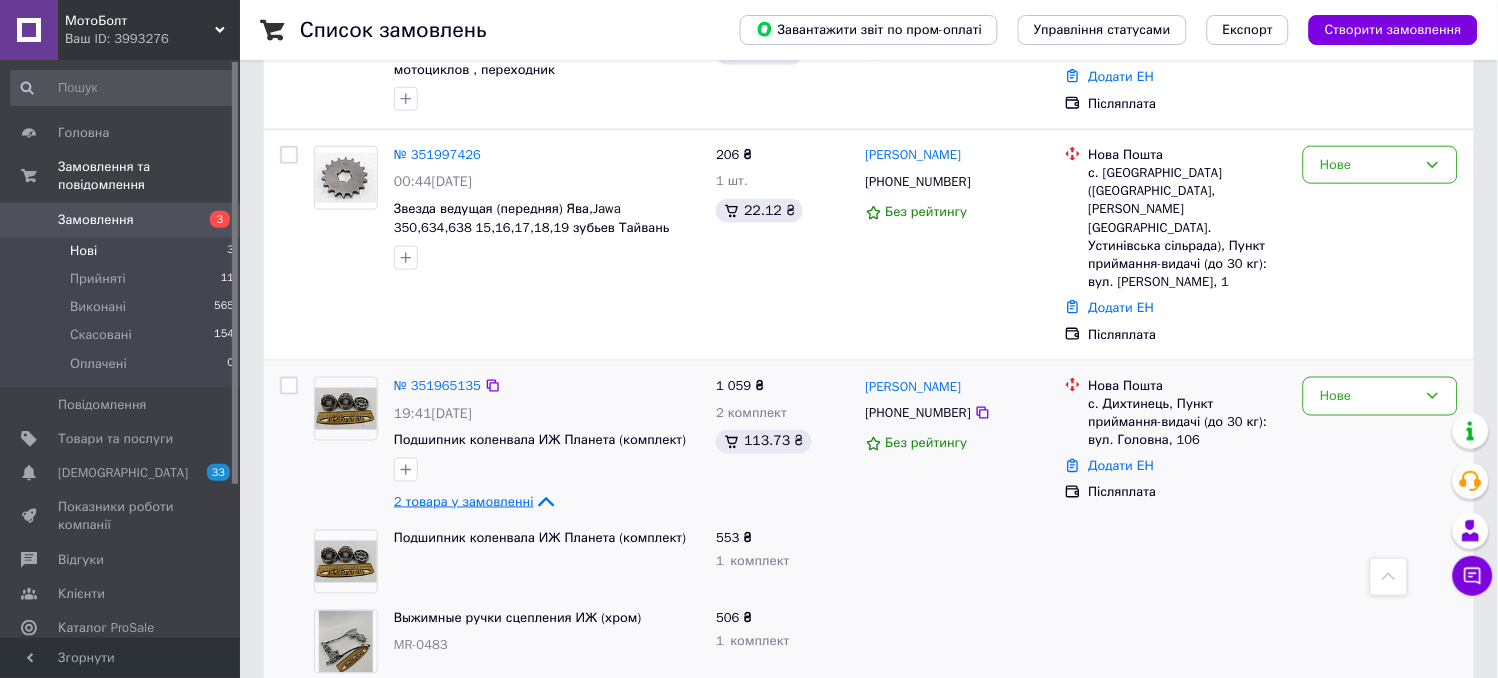 click on "2 товара у замовленні" at bounding box center [464, 501] 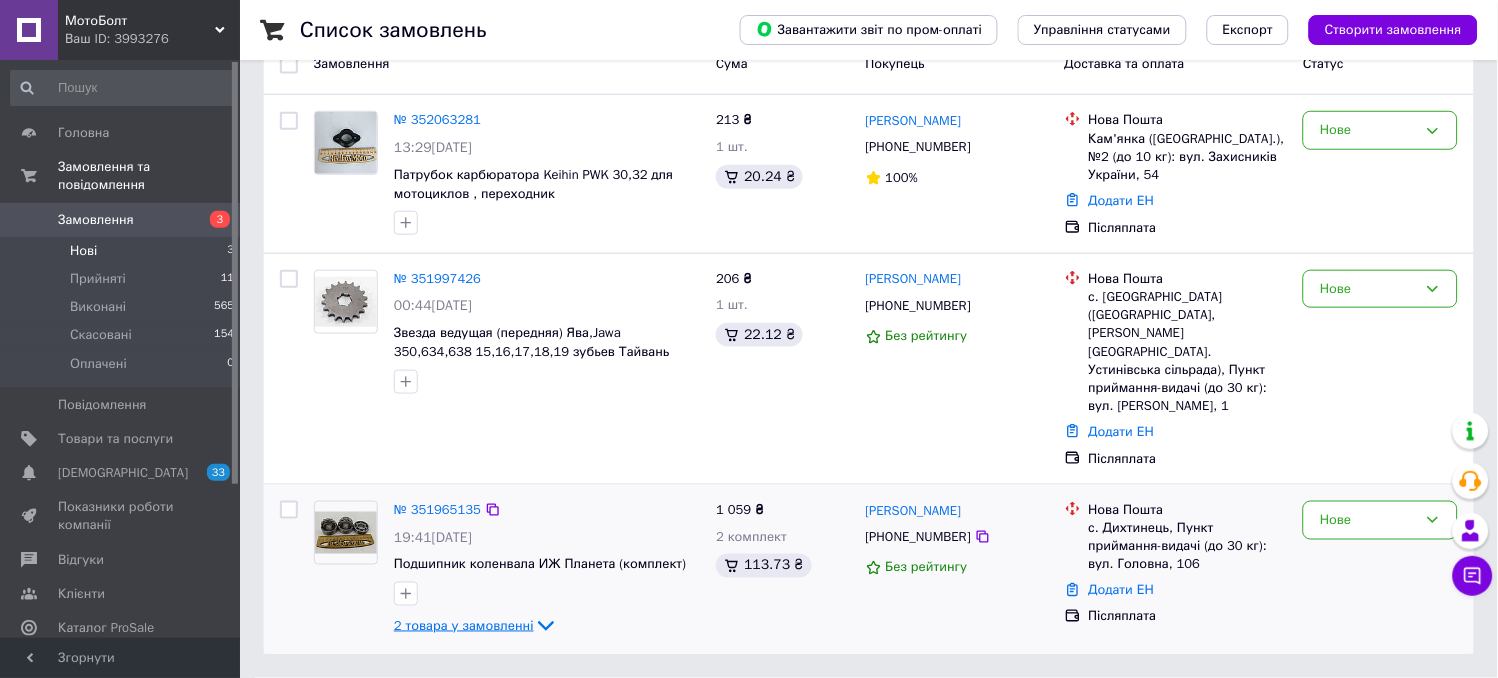 scroll, scrollTop: 257, scrollLeft: 0, axis: vertical 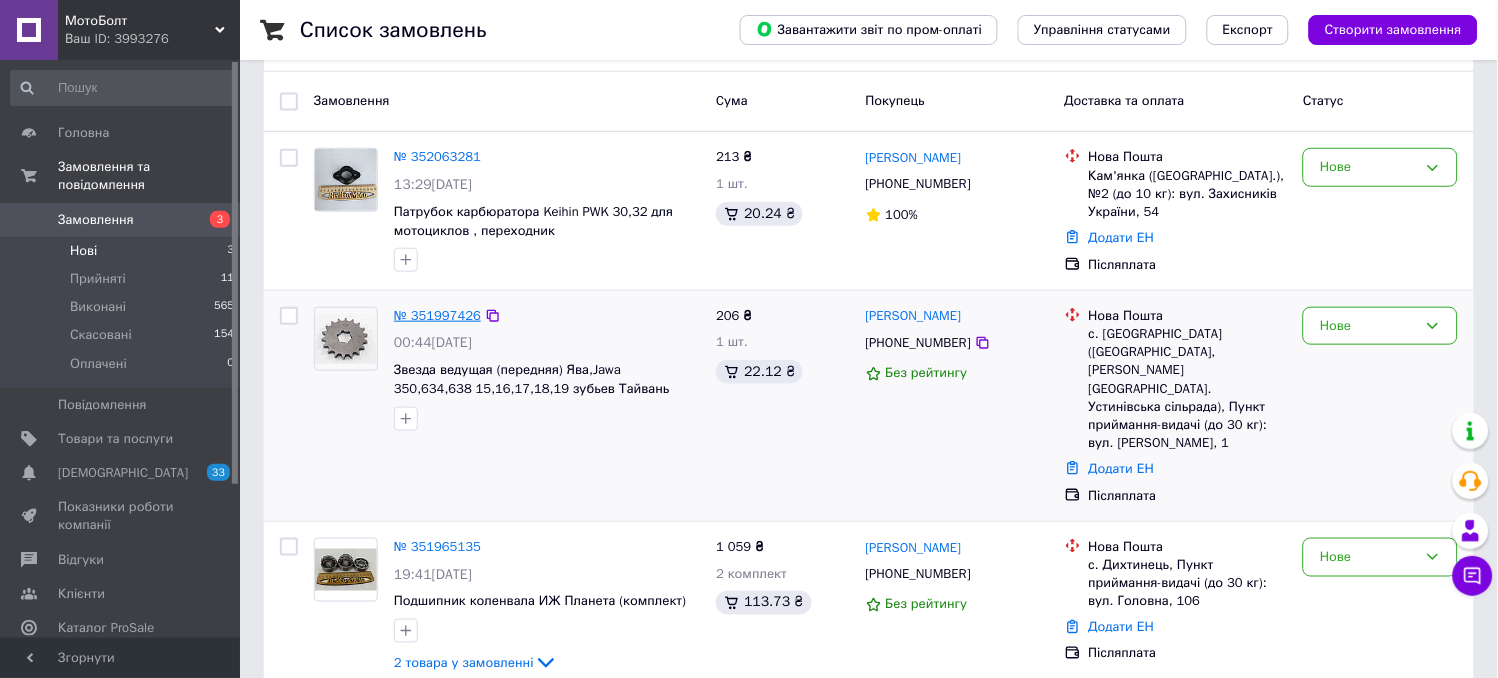 click on "№ 351997426" at bounding box center [437, 315] 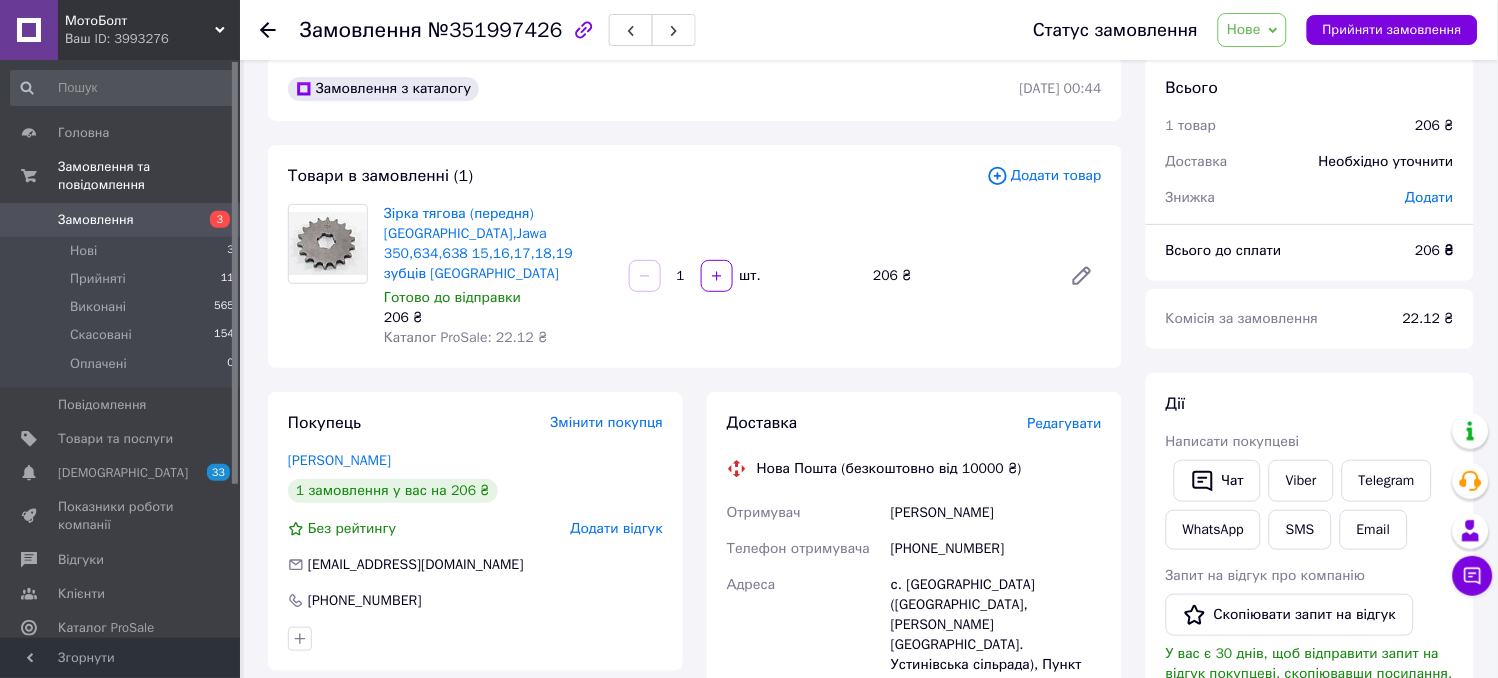 scroll, scrollTop: 0, scrollLeft: 0, axis: both 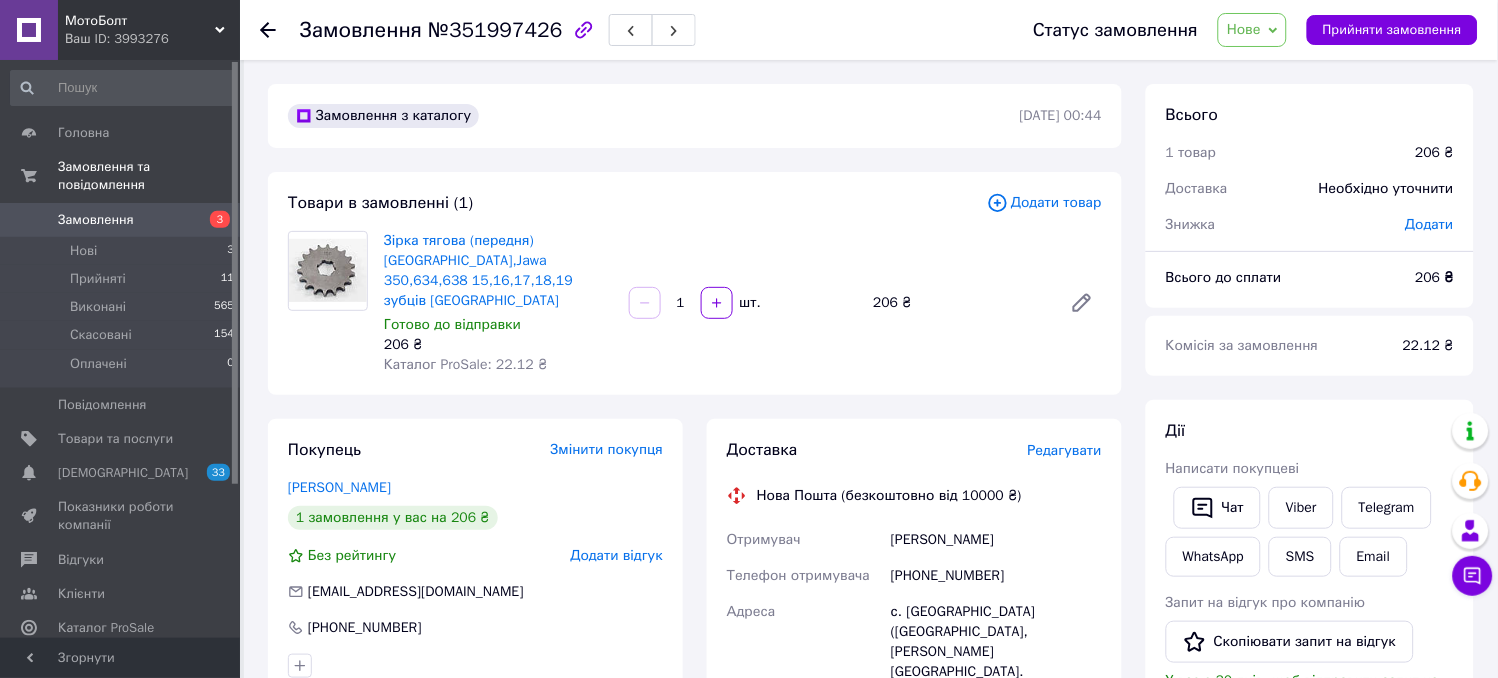 click 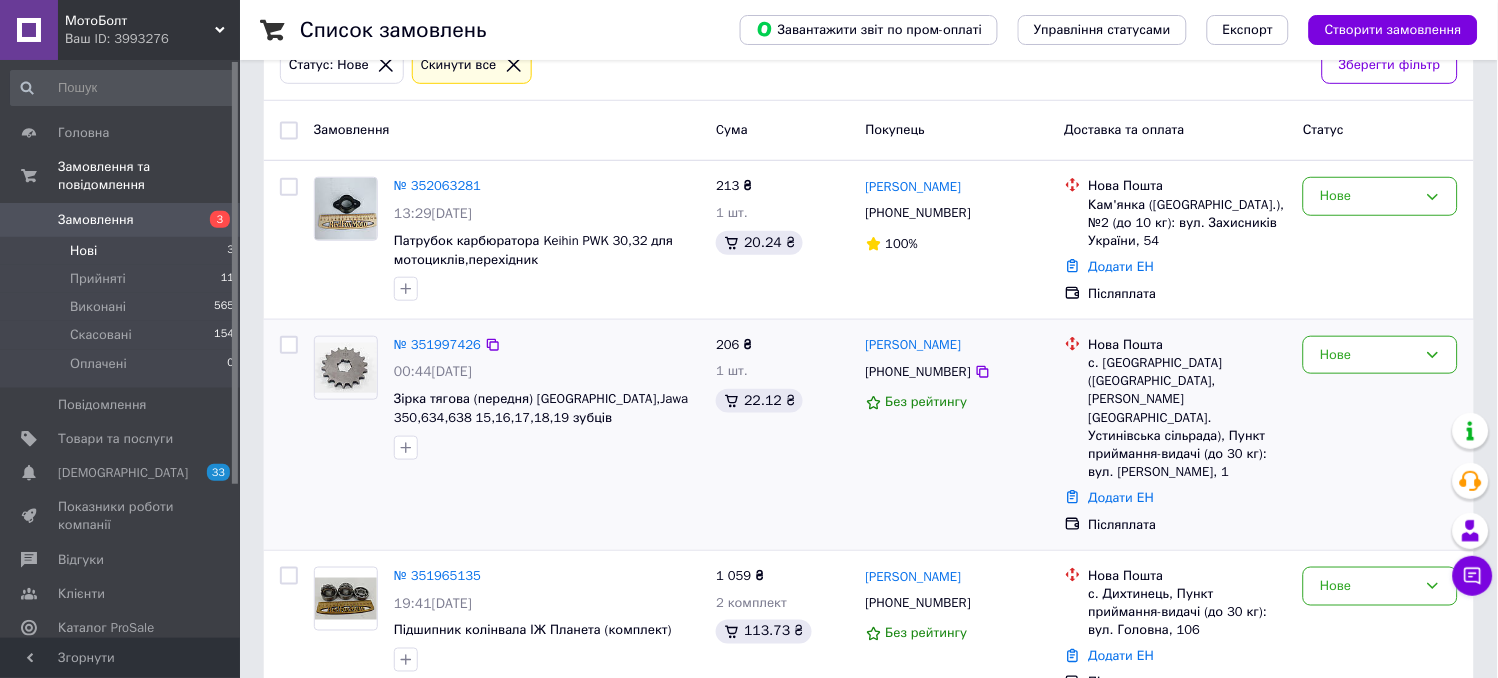 scroll, scrollTop: 257, scrollLeft: 0, axis: vertical 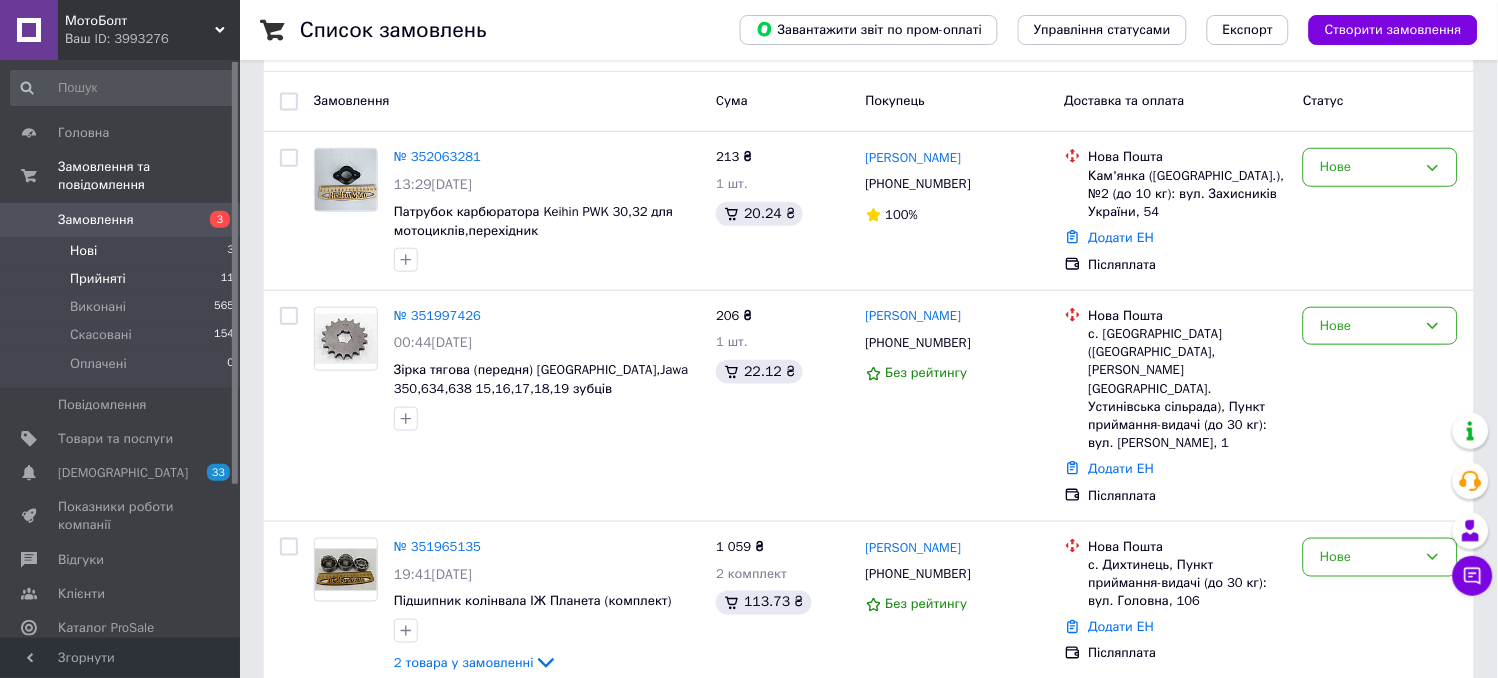 click on "Прийняті" at bounding box center [98, 279] 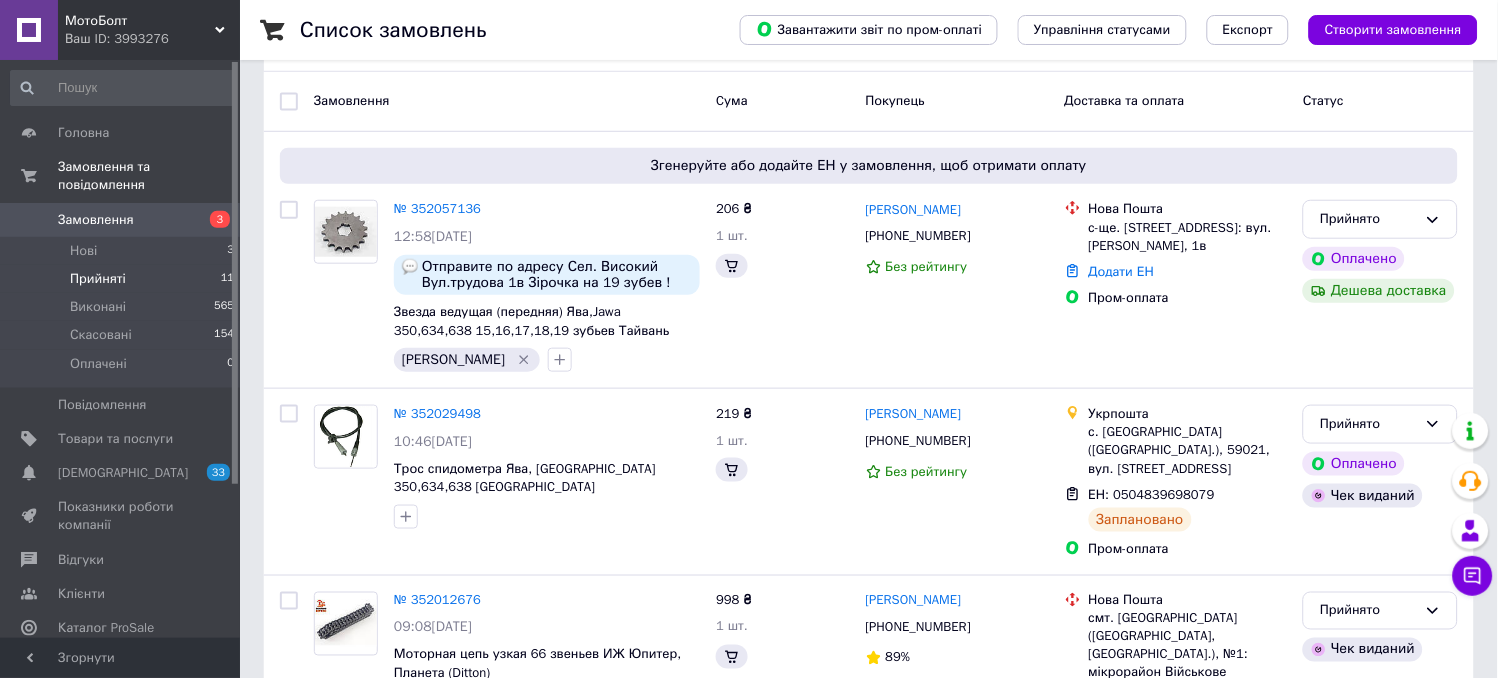 scroll, scrollTop: 0, scrollLeft: 0, axis: both 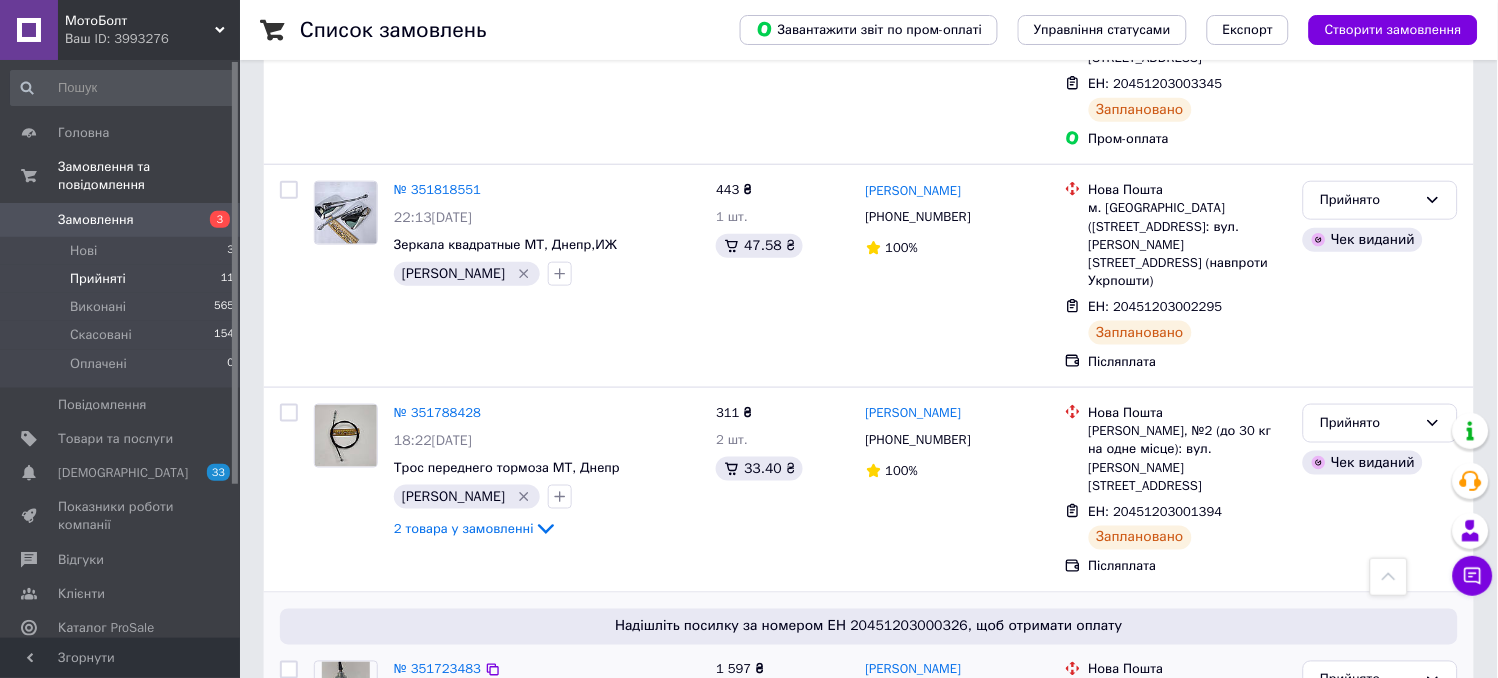 click 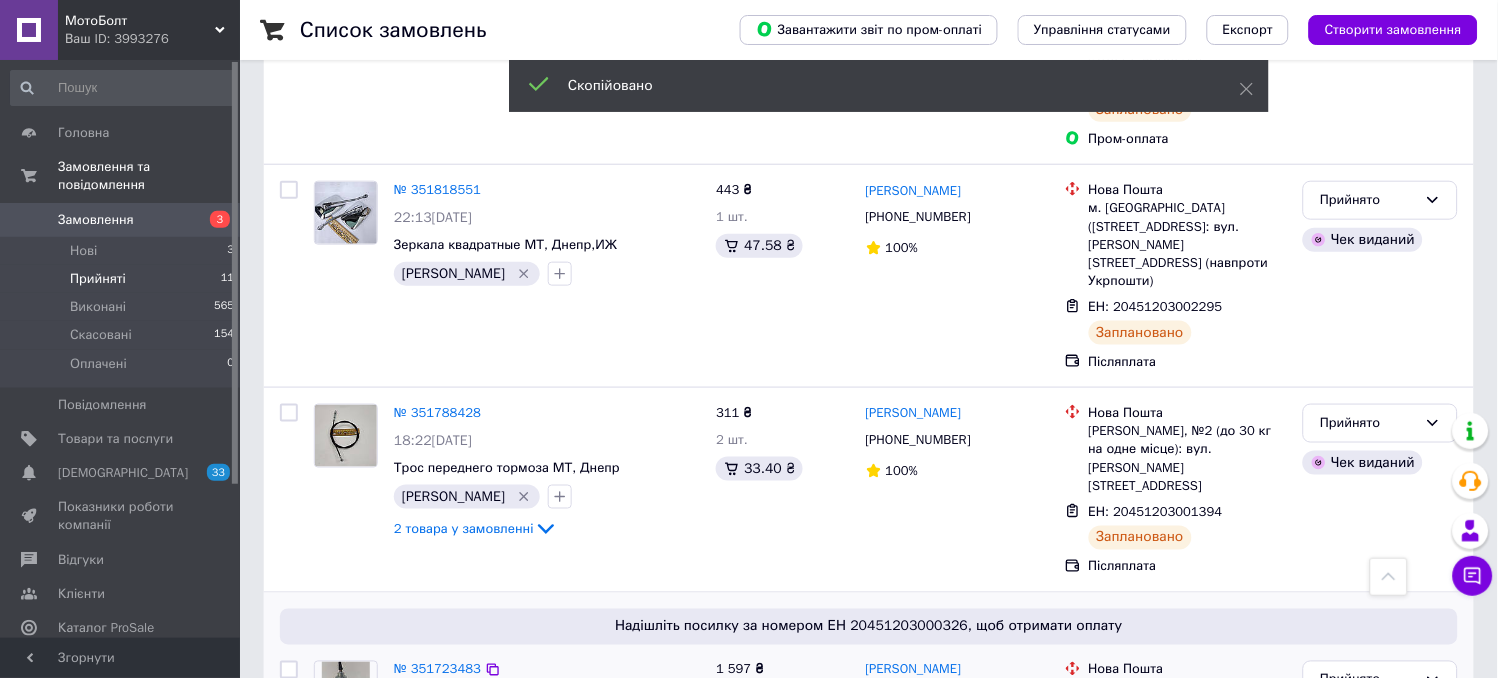 click on "[PHONE_NUMBER]" at bounding box center [918, 696] 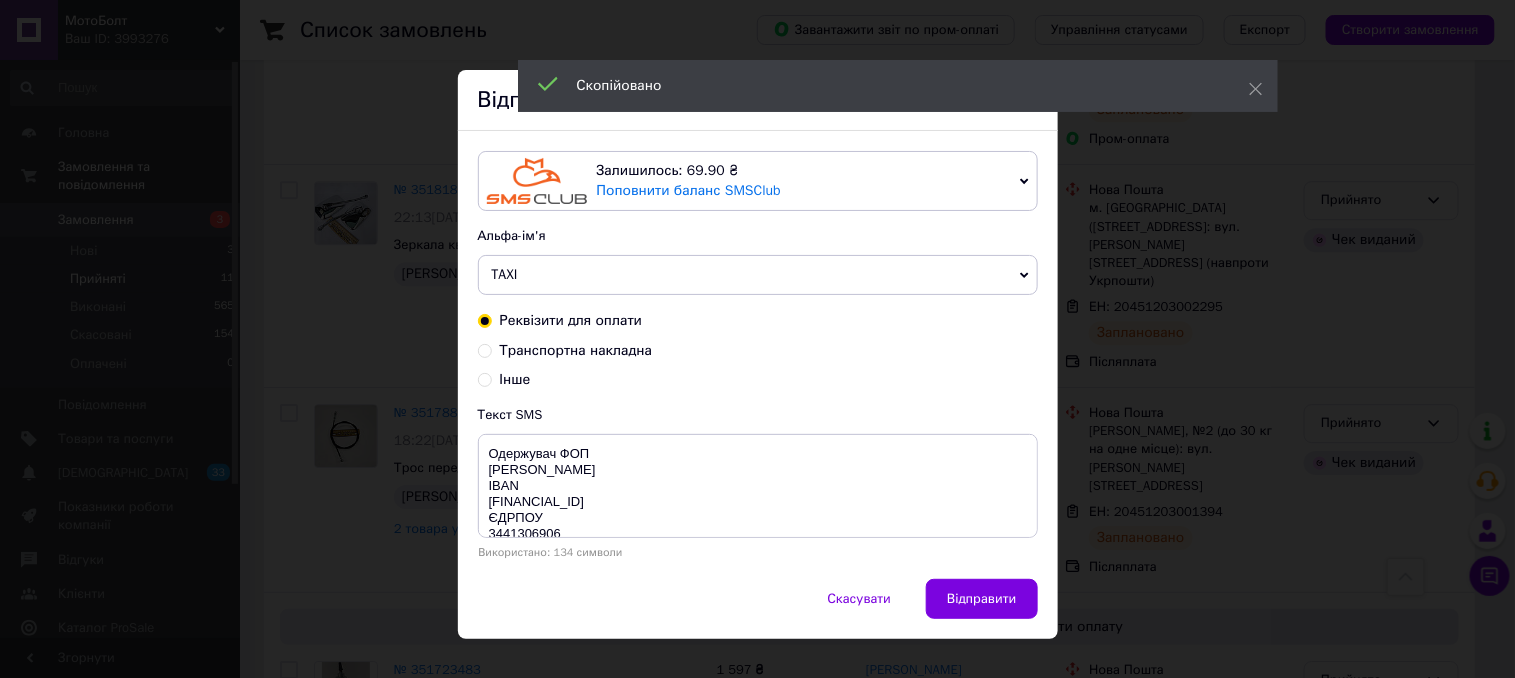 click on "TAXI" at bounding box center (505, 274) 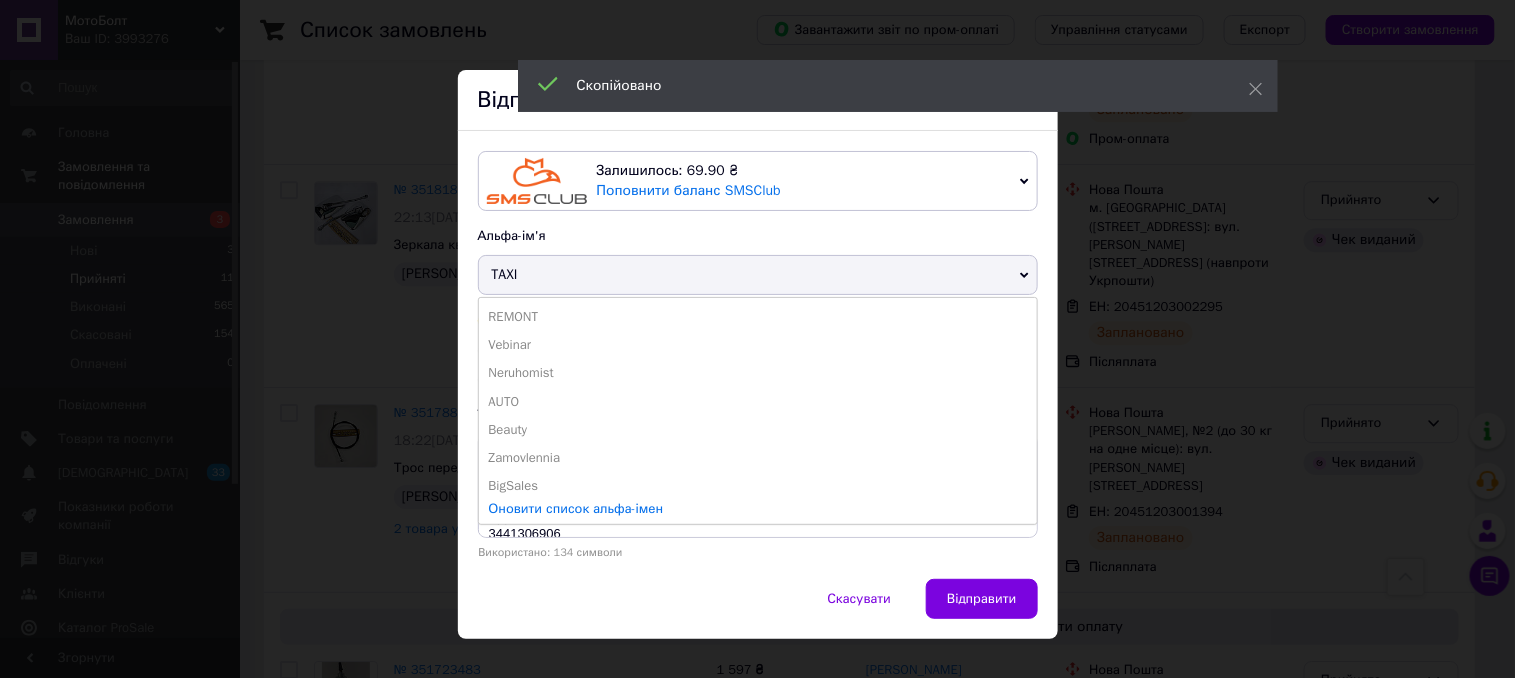 drag, startPoint x: 515, startPoint y: 455, endPoint x: 483, endPoint y: 394, distance: 68.88396 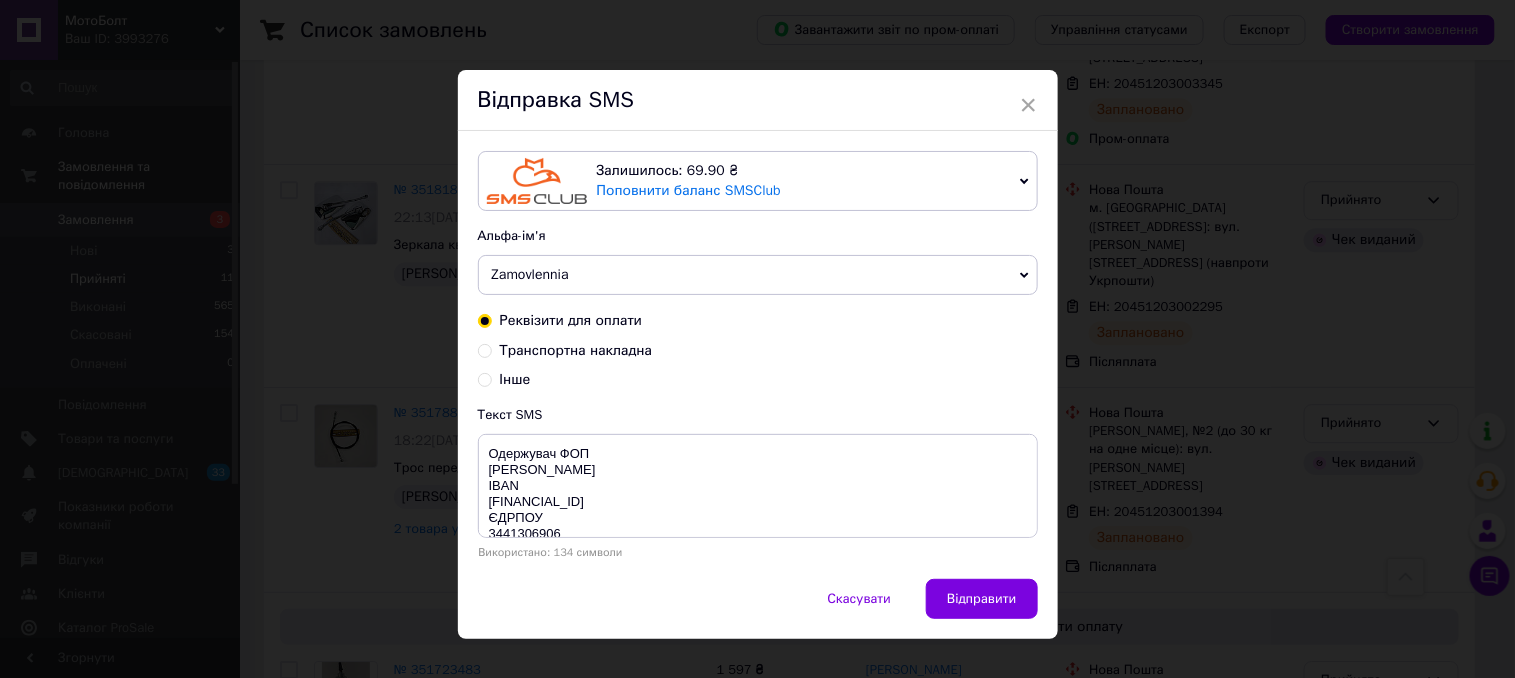 click on "Транспортна накладна" at bounding box center (485, 349) 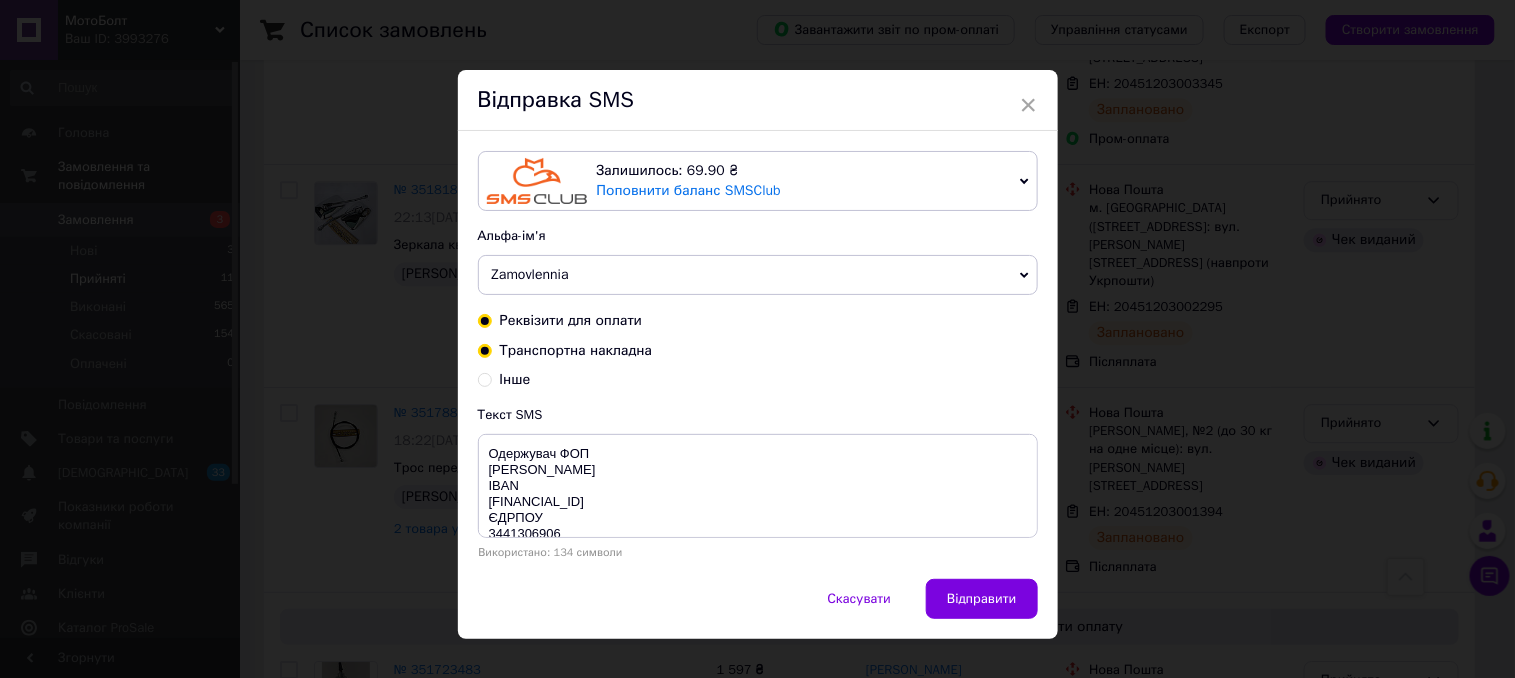 radio on "true" 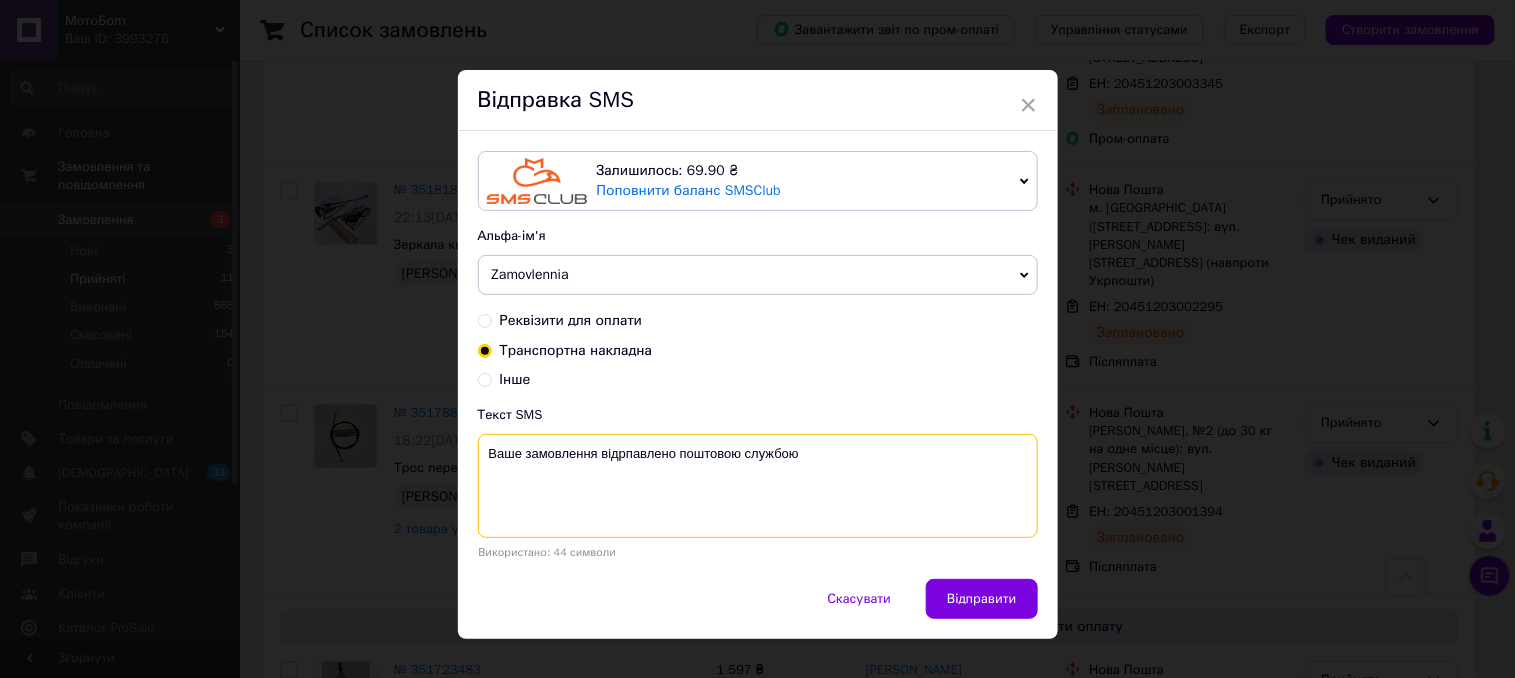 click on "Ваше замовлення відрпавлено поштовою службою" at bounding box center (758, 486) 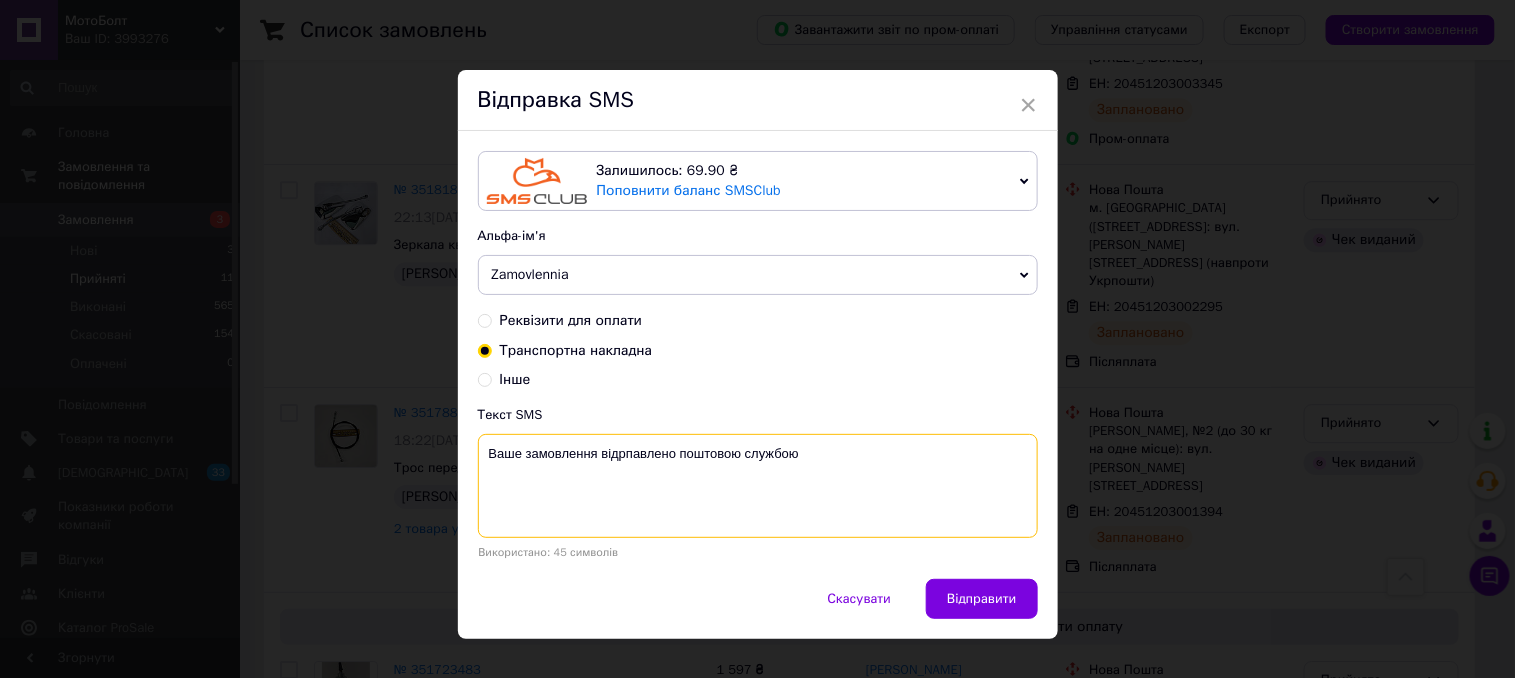 paste on "20451203000326" 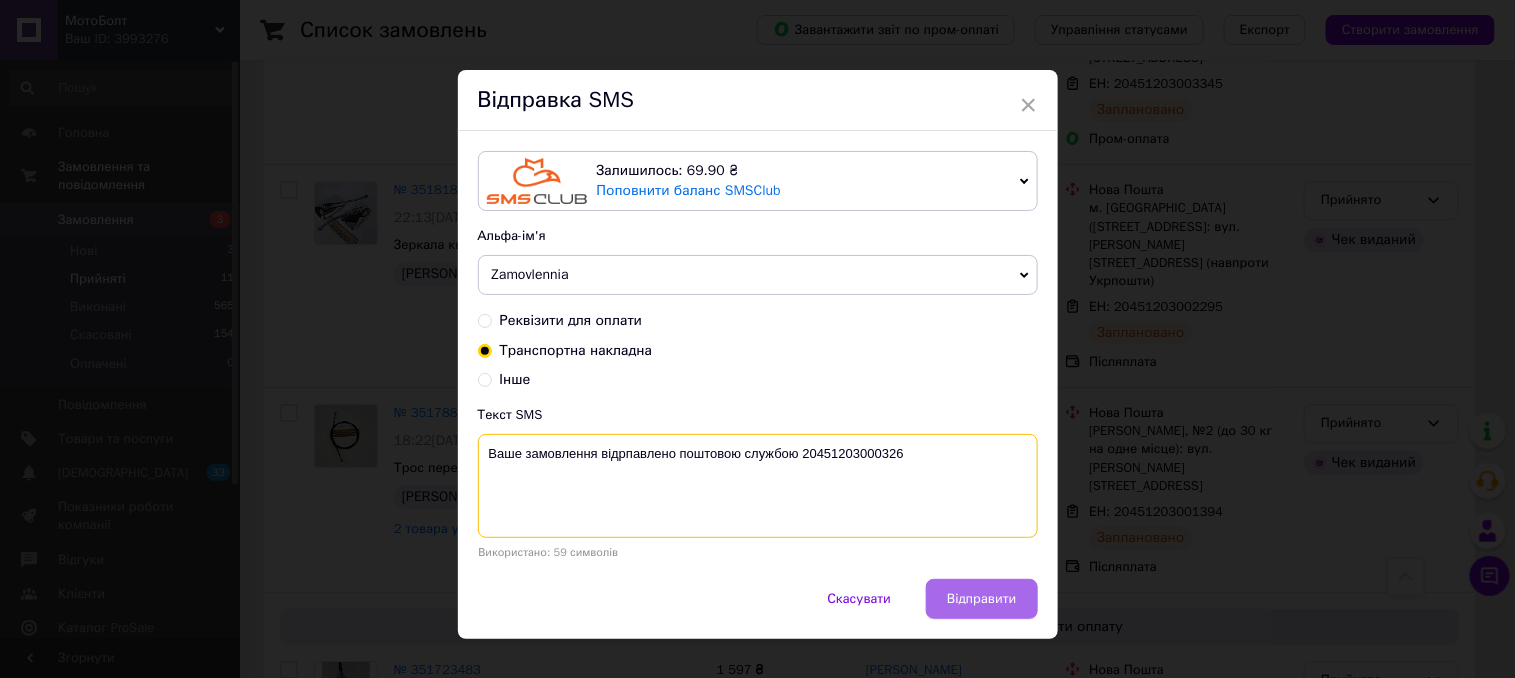 type on "Ваше замовлення відрпавлено поштовою службою 20451203000326" 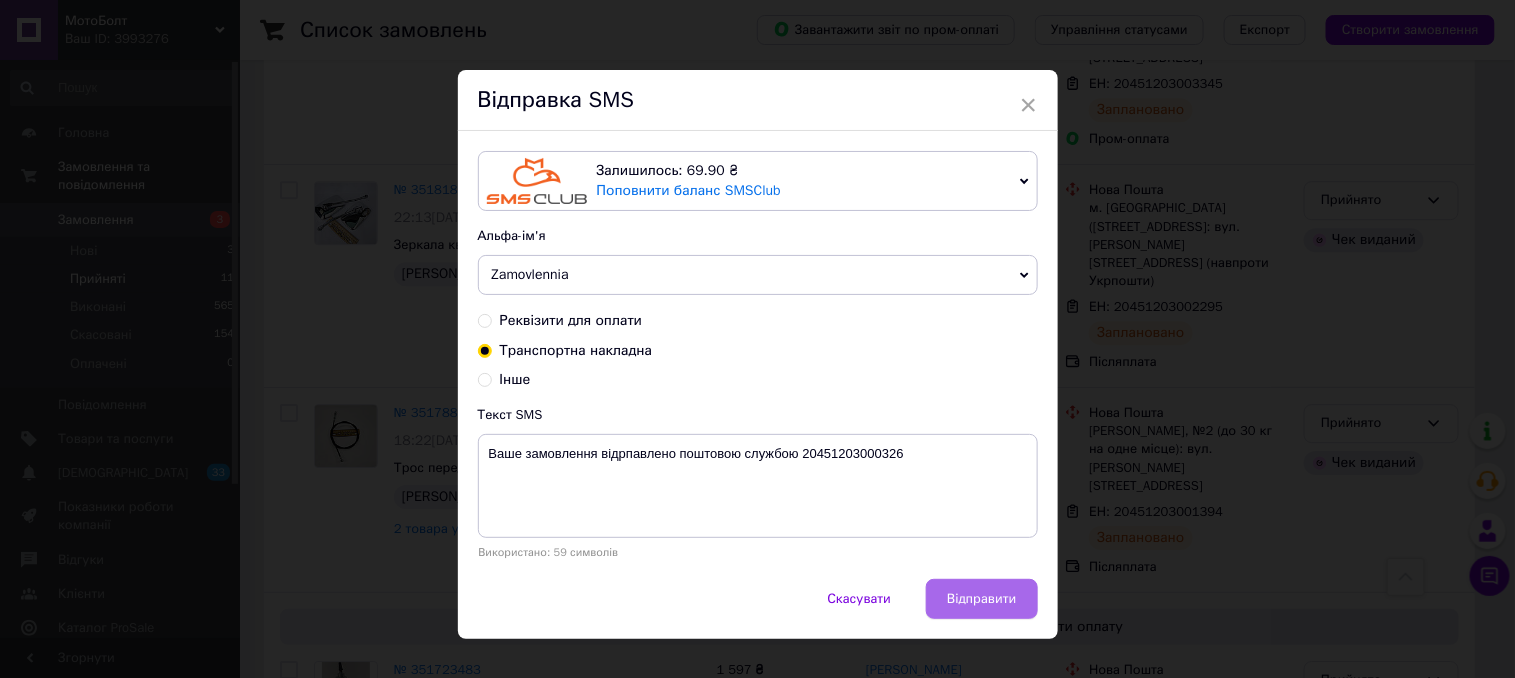 click on "Відправити" at bounding box center (981, 599) 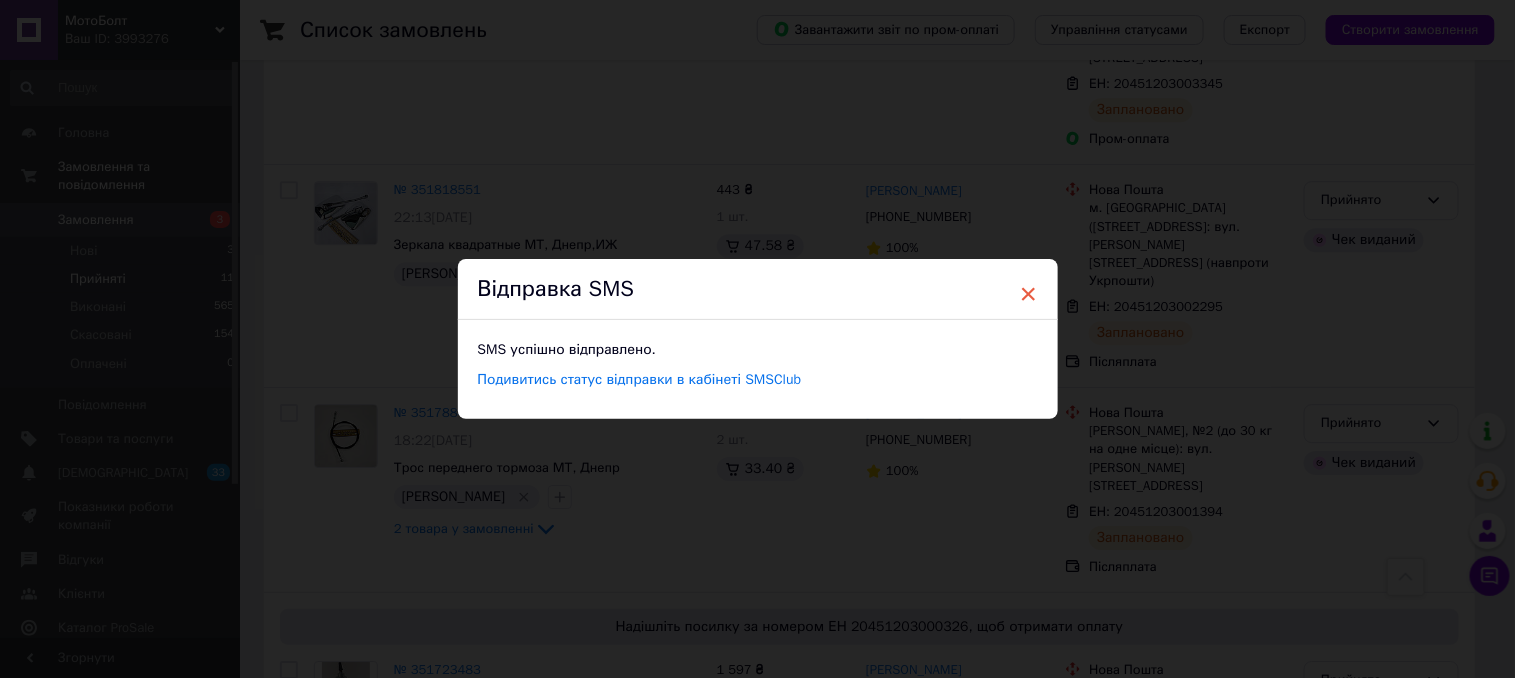 click on "×" at bounding box center [1029, 294] 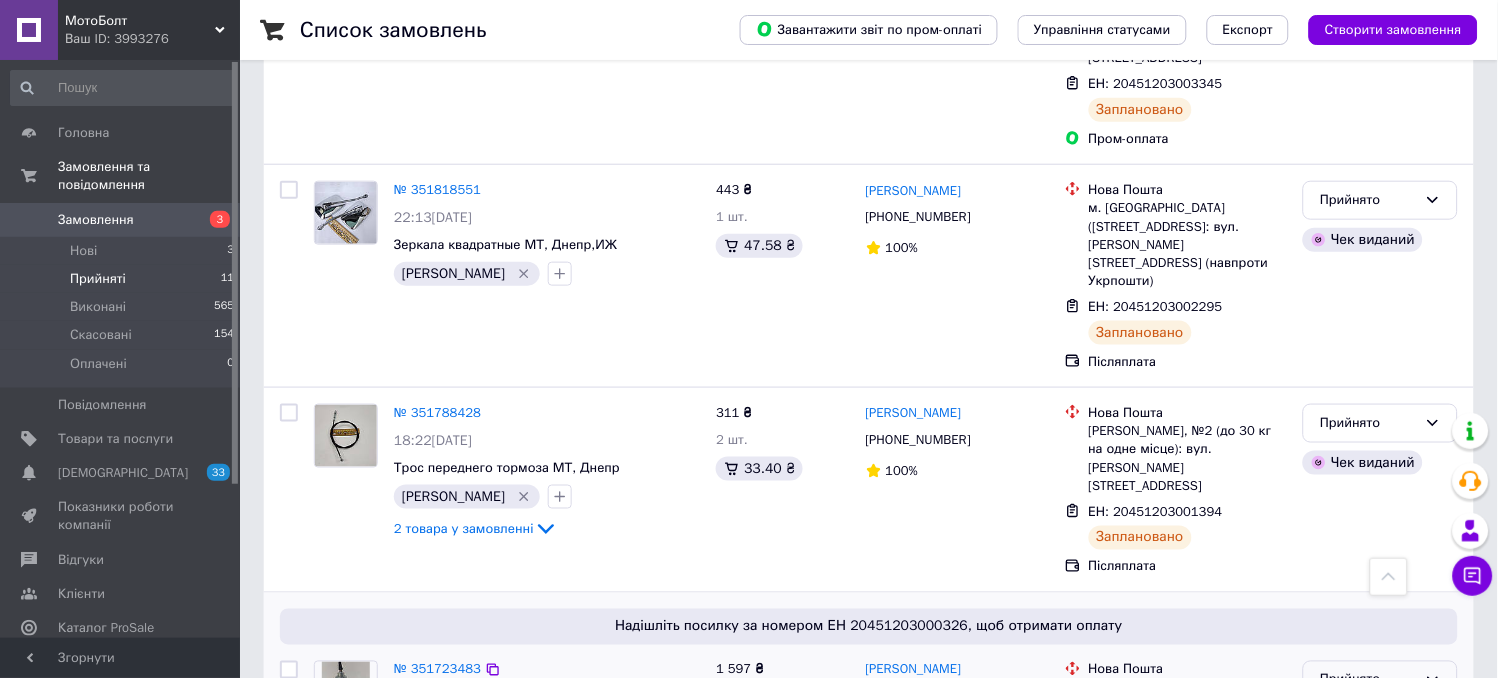 click on "Прийнято" at bounding box center [1368, 680] 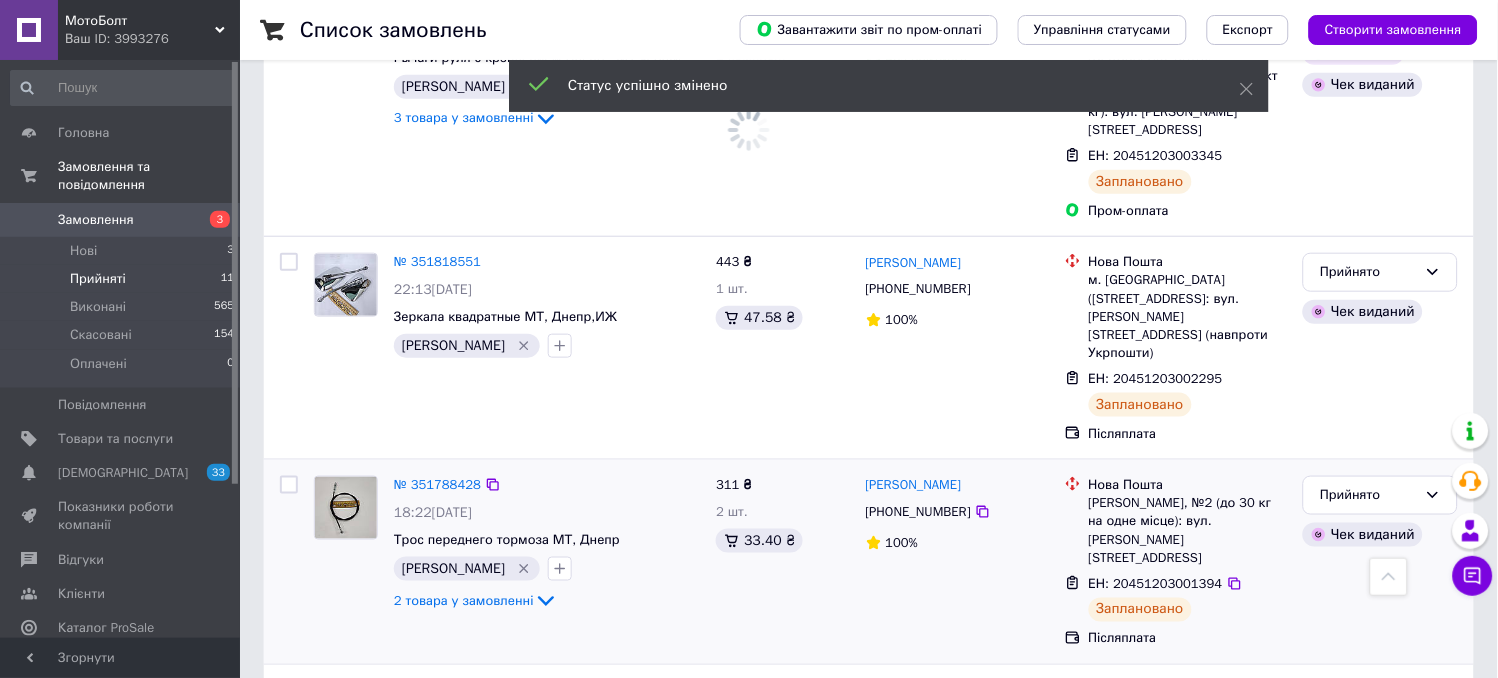 scroll, scrollTop: 1901, scrollLeft: 0, axis: vertical 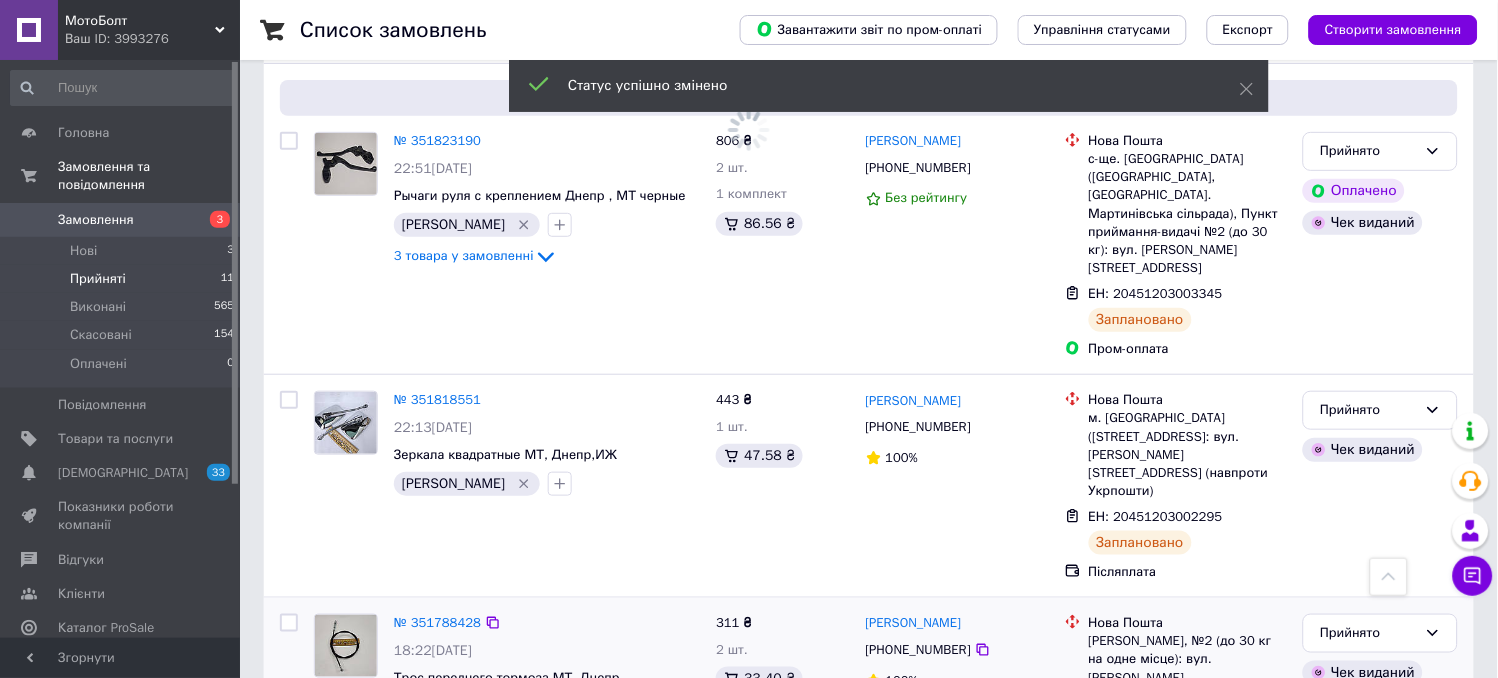 click 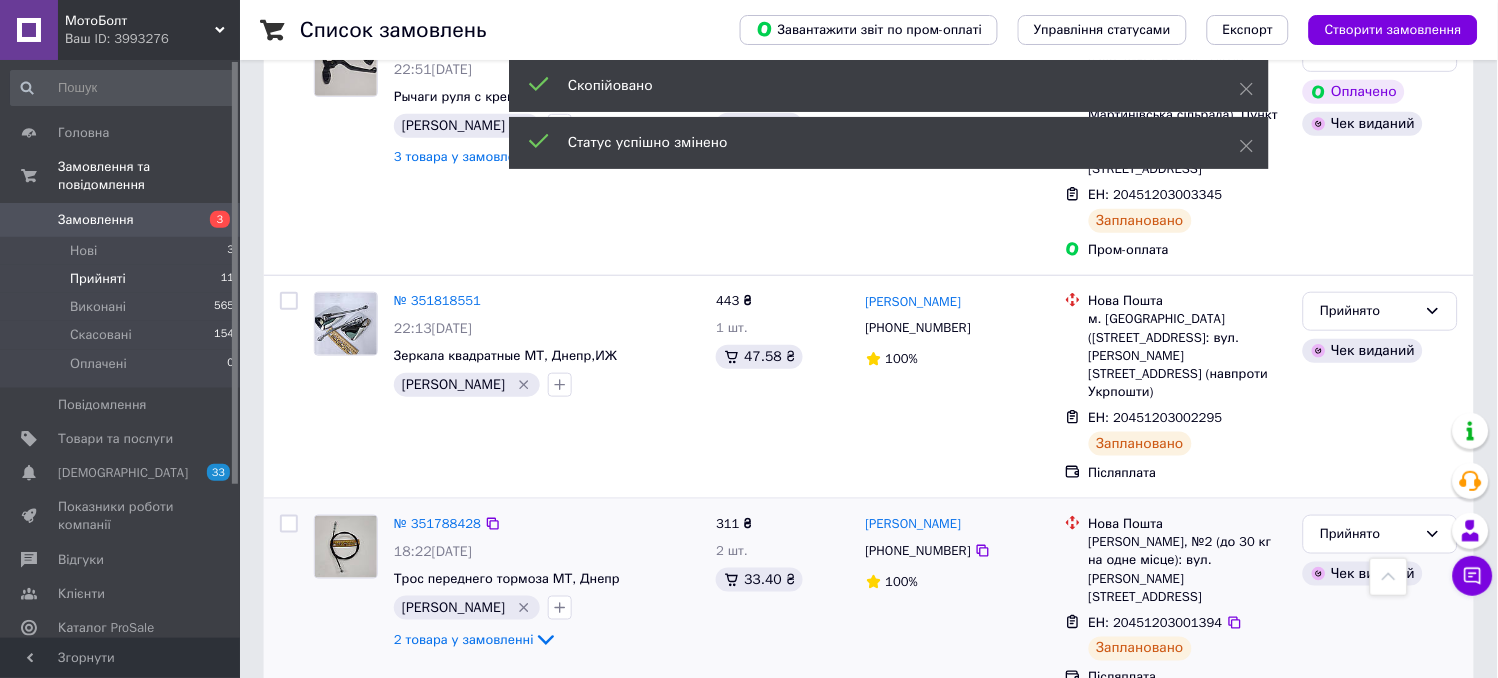click on "[PHONE_NUMBER]" at bounding box center (918, 550) 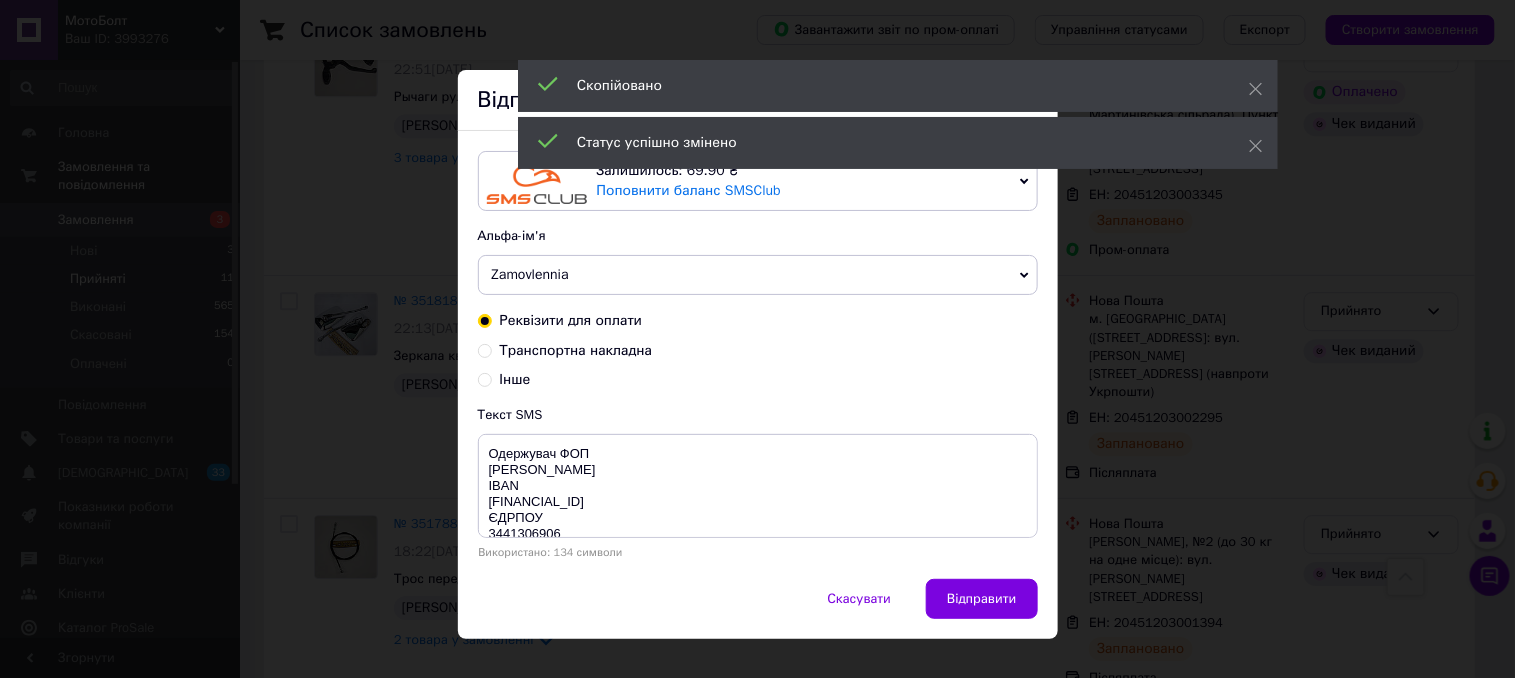 click on "Транспортна накладна" at bounding box center (485, 349) 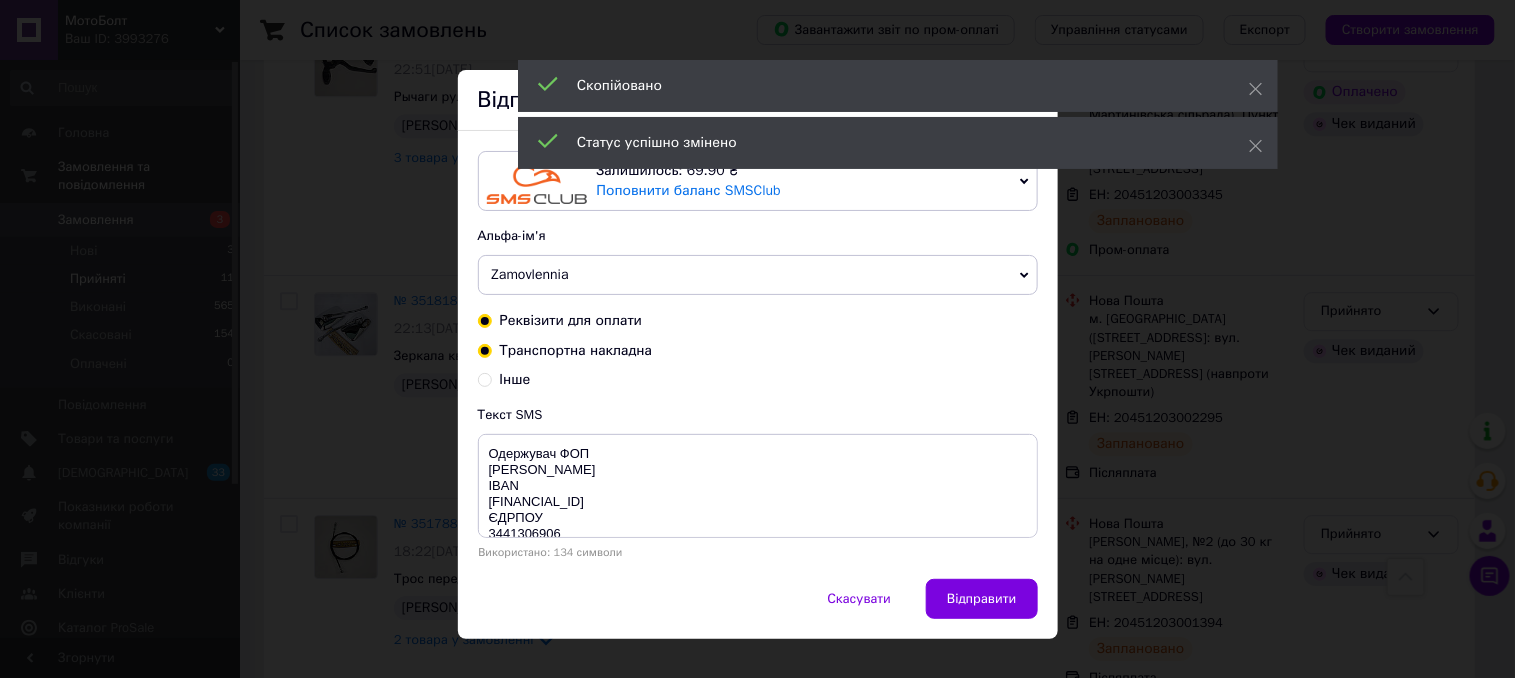 radio on "false" 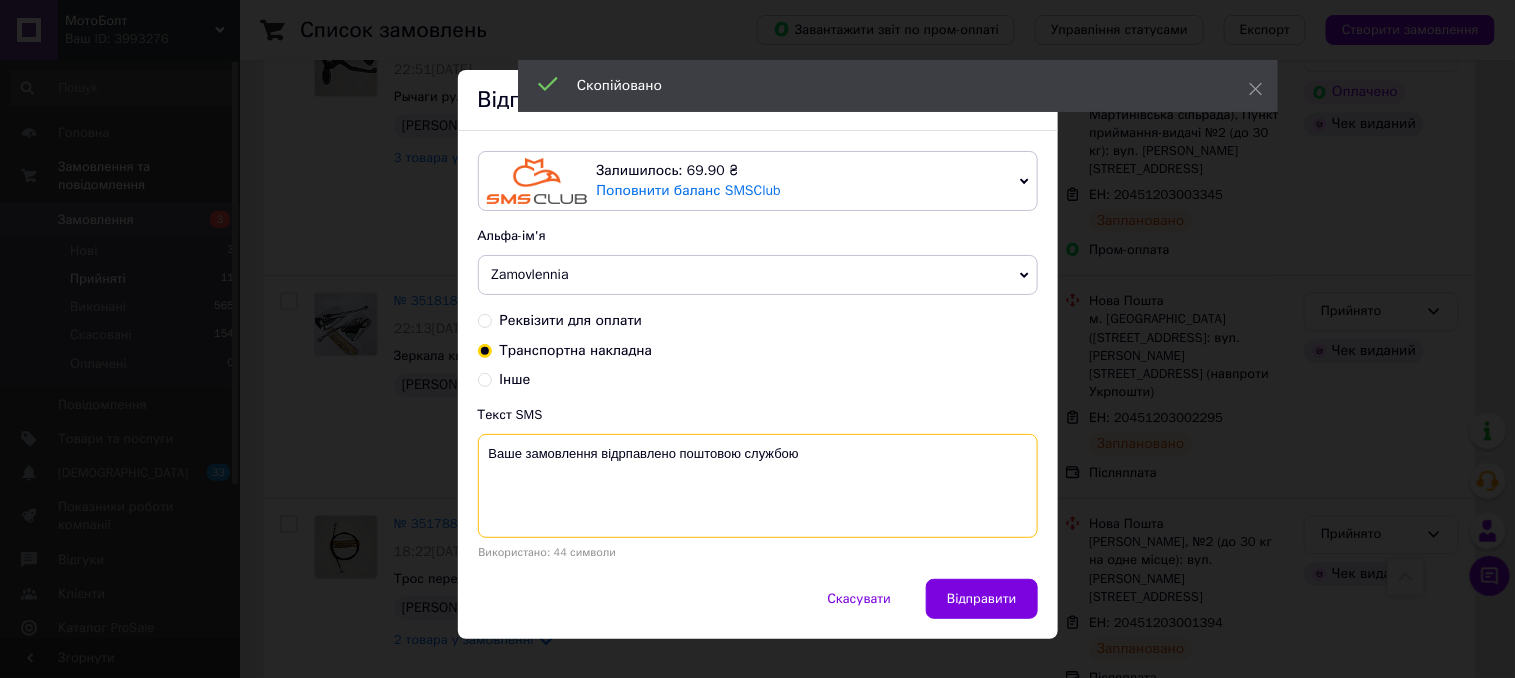 click on "Ваше замовлення відрпавлено поштовою службою" at bounding box center [758, 486] 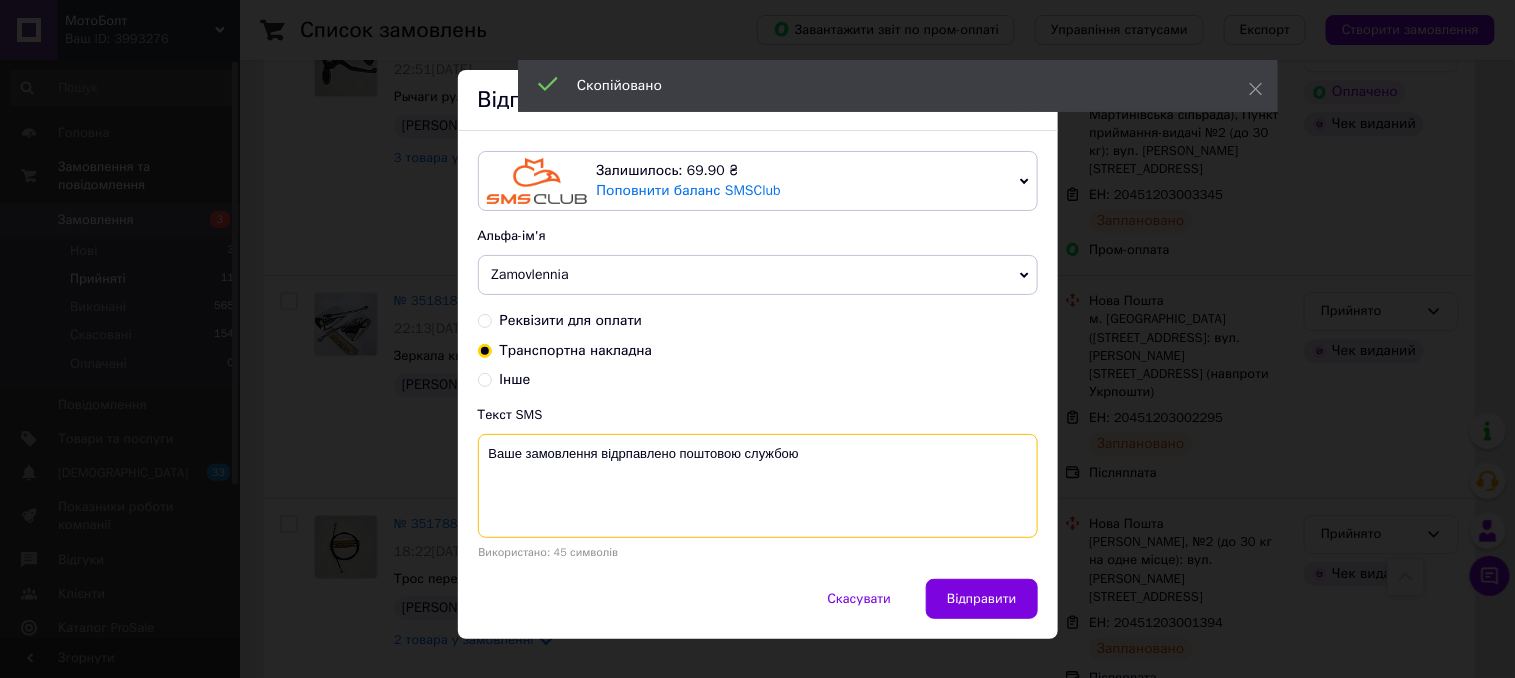 paste on "20451203001394" 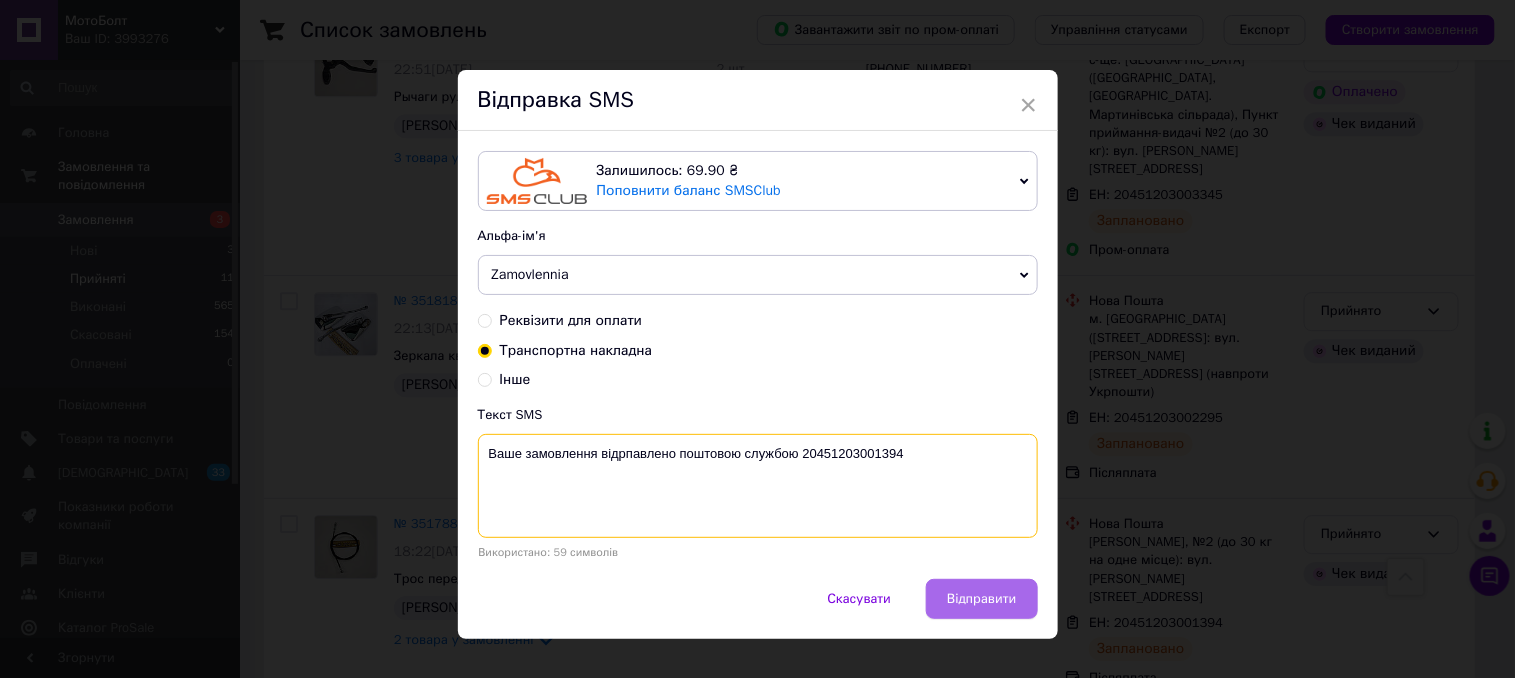 type on "Ваше замовлення відрпавлено поштовою службою 20451203001394" 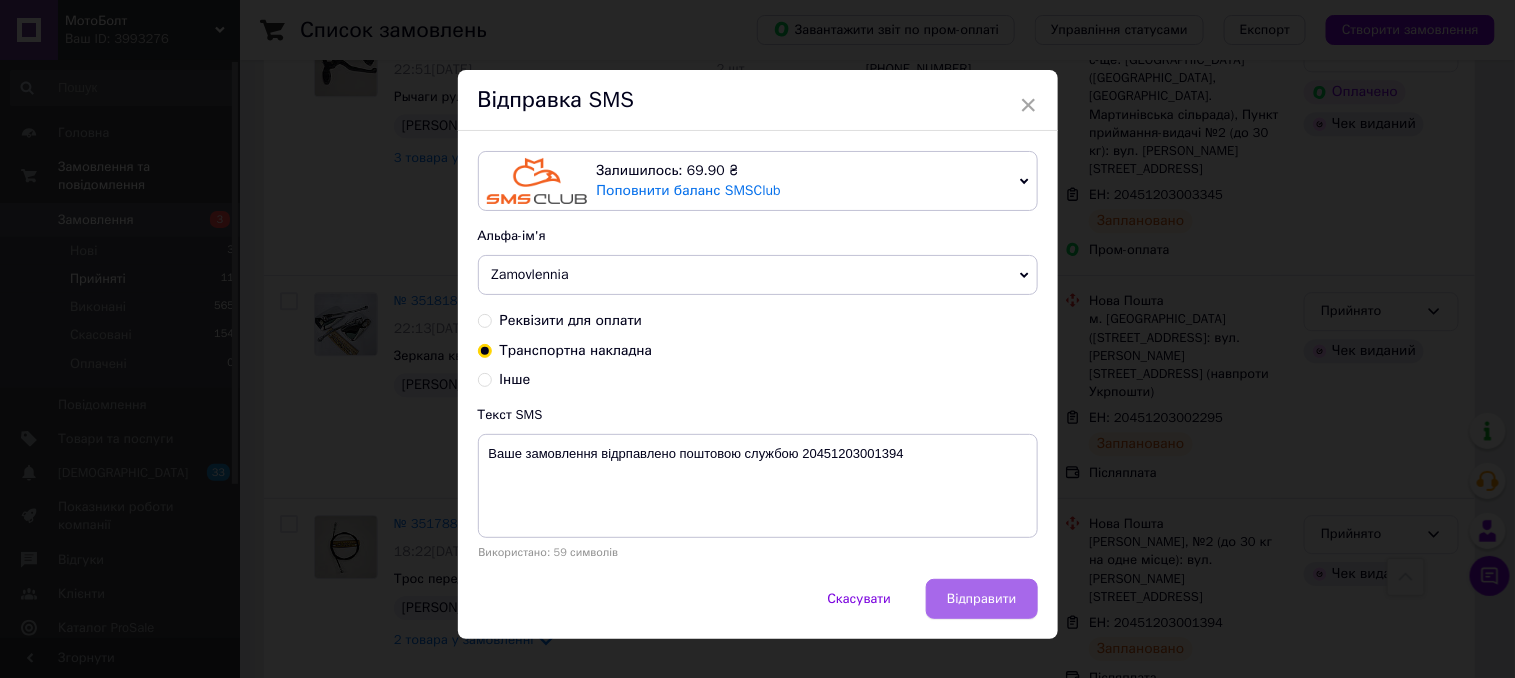 click on "Відправити" at bounding box center (981, 599) 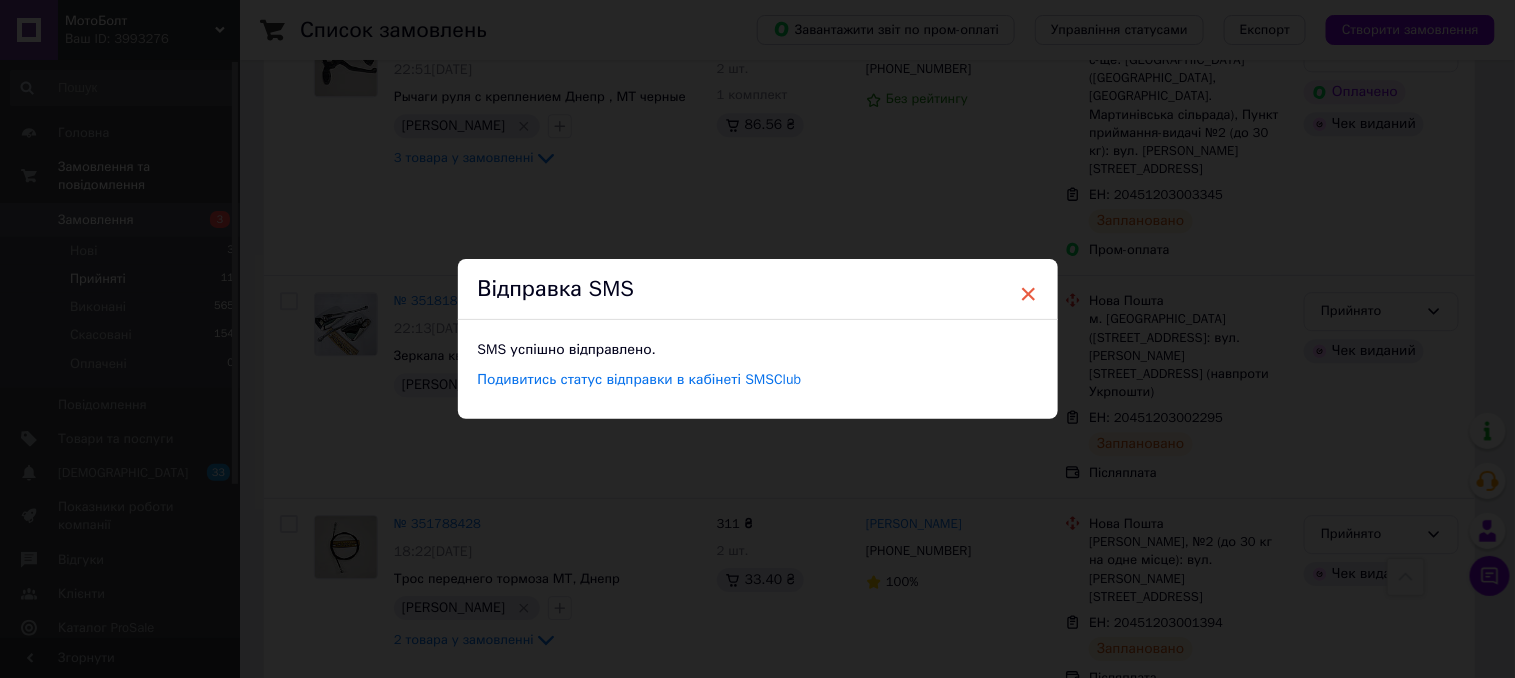 click on "×" at bounding box center (1029, 294) 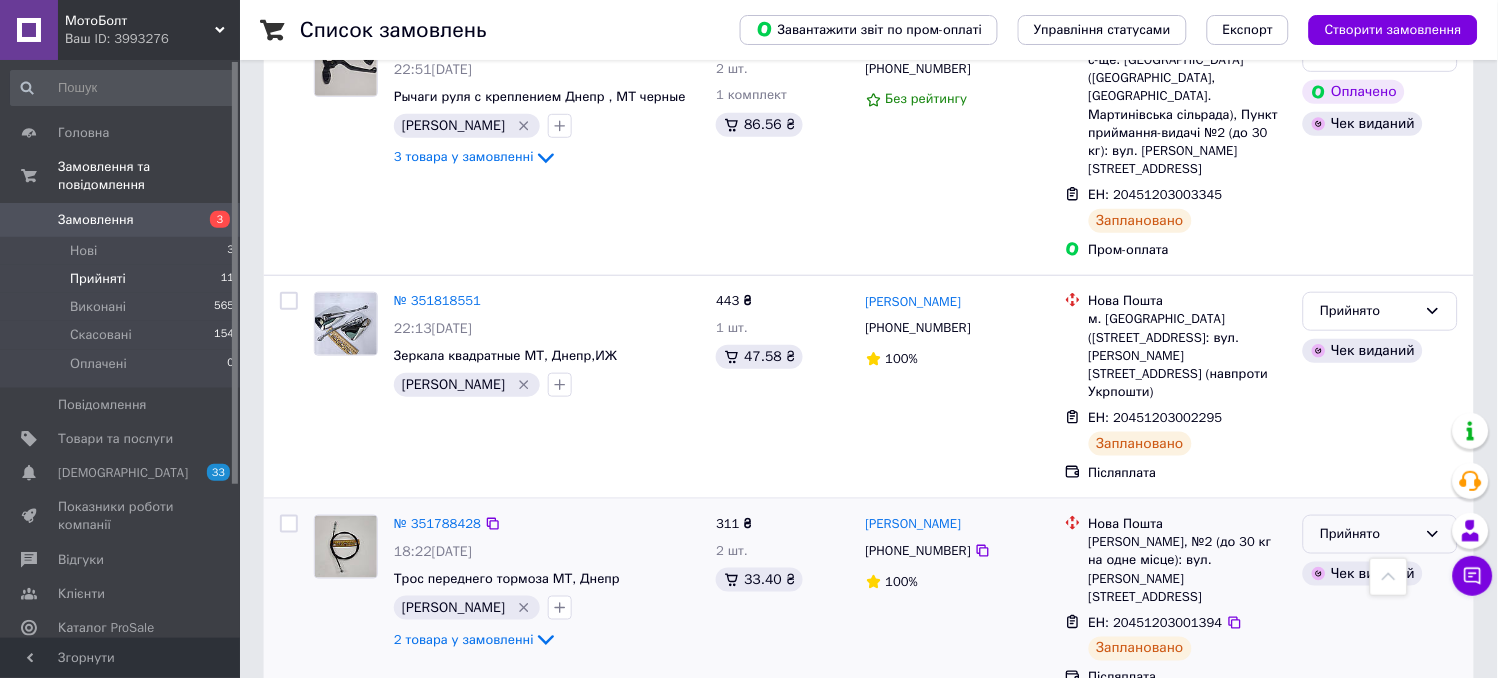 click on "Прийнято" at bounding box center (1368, 534) 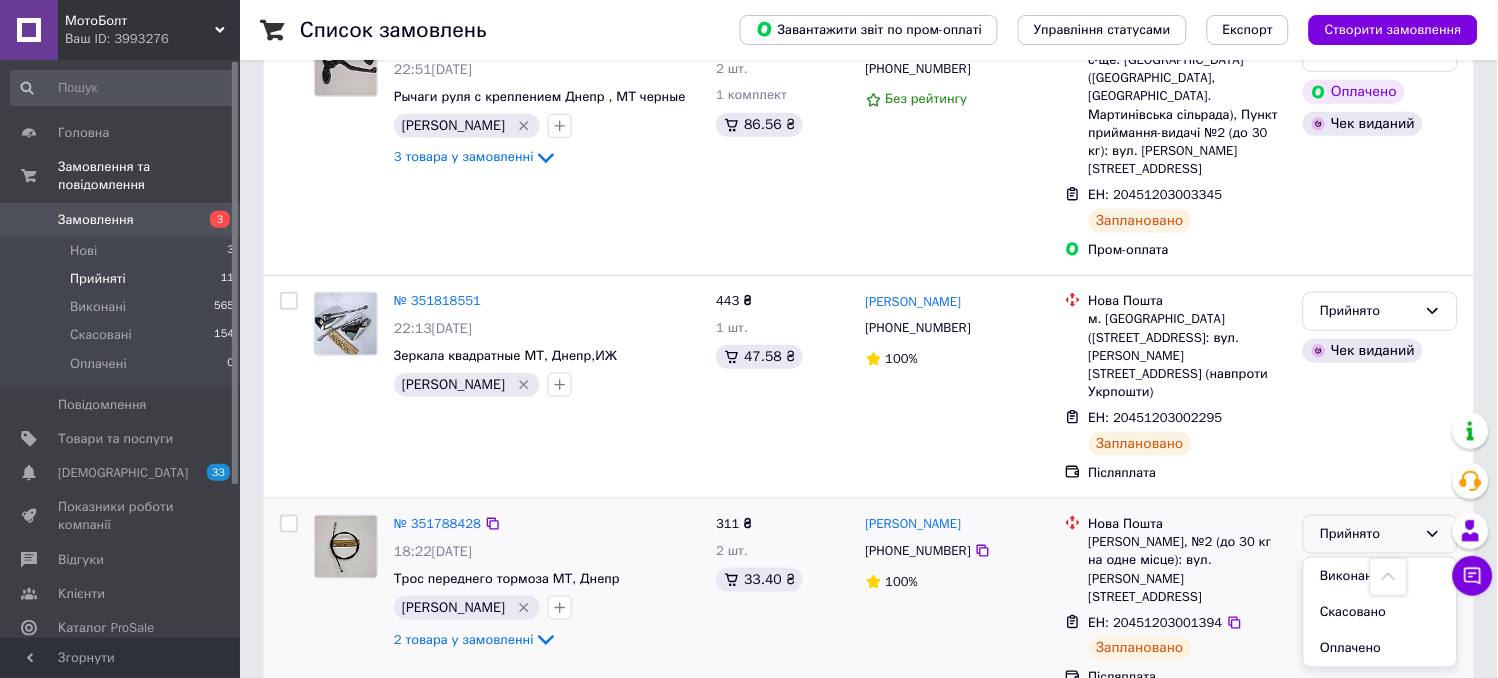 drag, startPoint x: 1351, startPoint y: 448, endPoint x: 1234, endPoint y: 446, distance: 117.01709 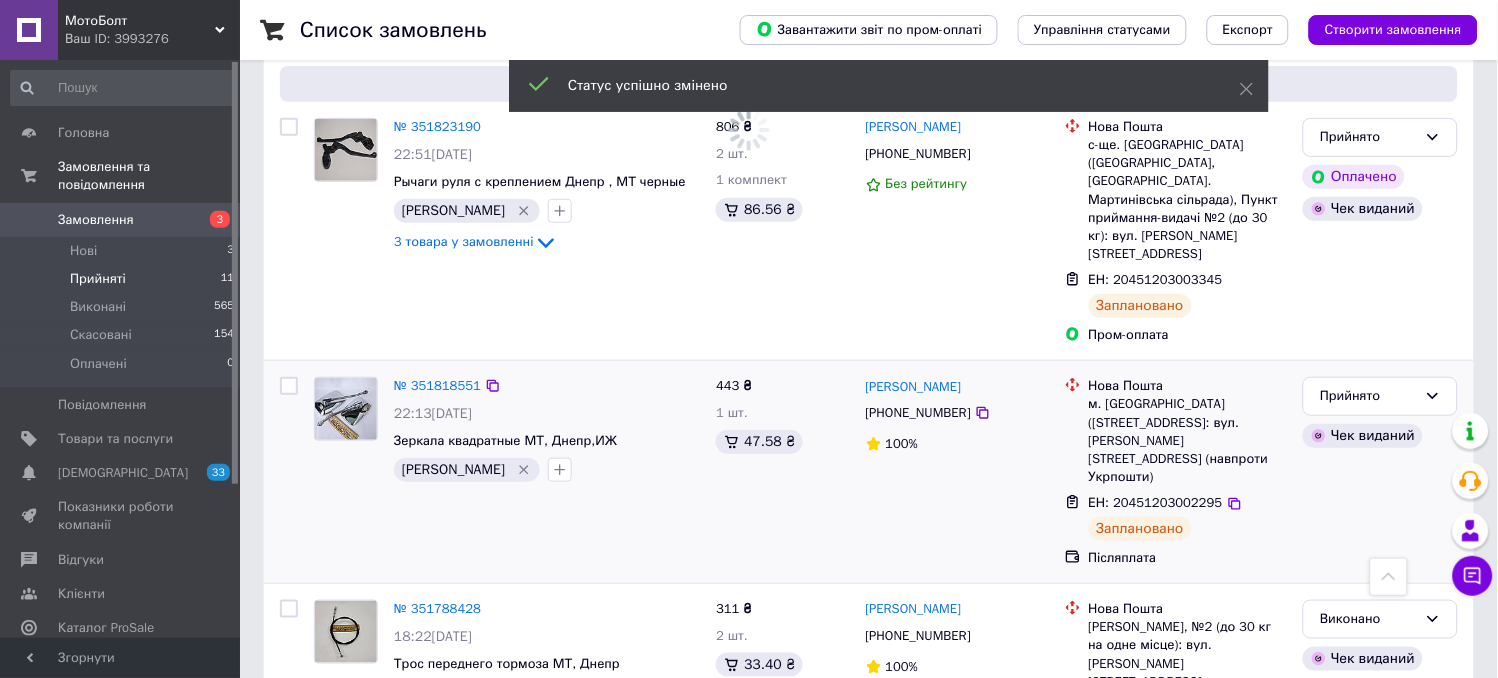 scroll, scrollTop: 1790, scrollLeft: 0, axis: vertical 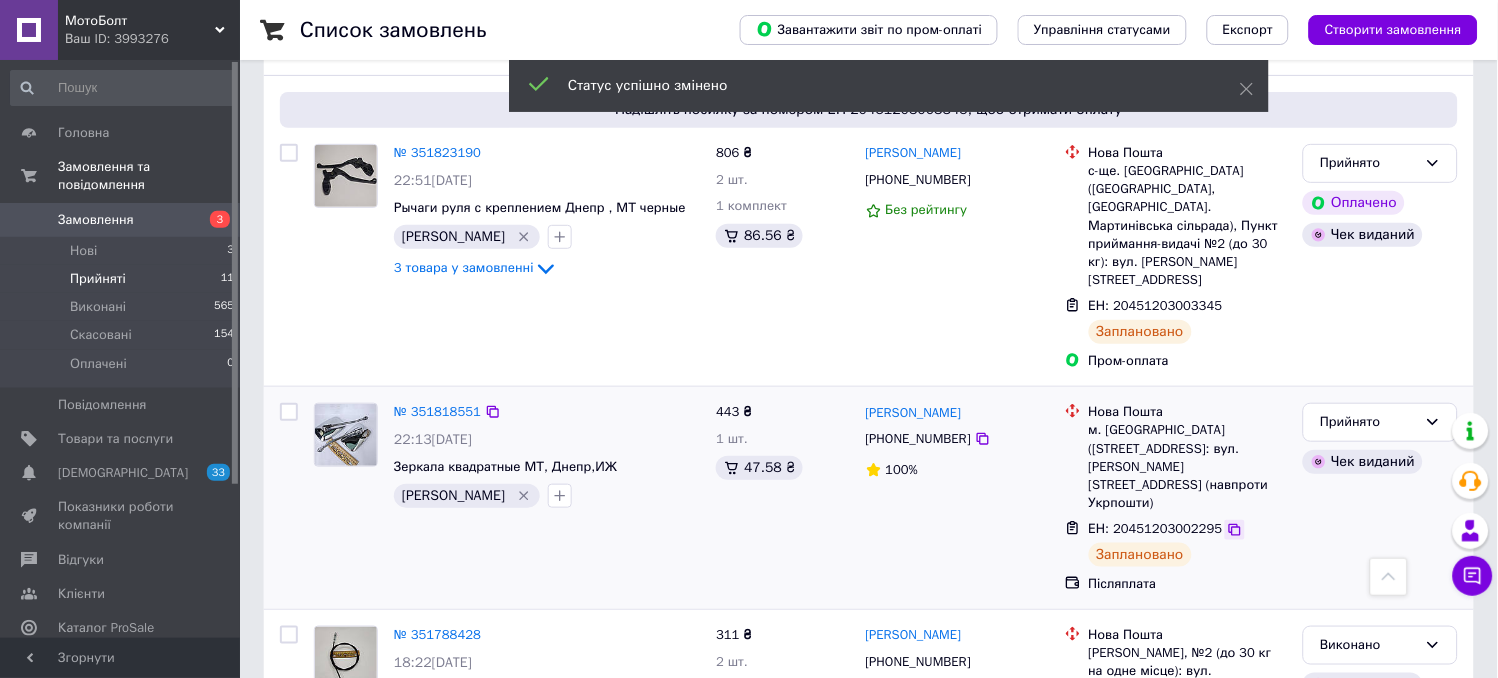 click 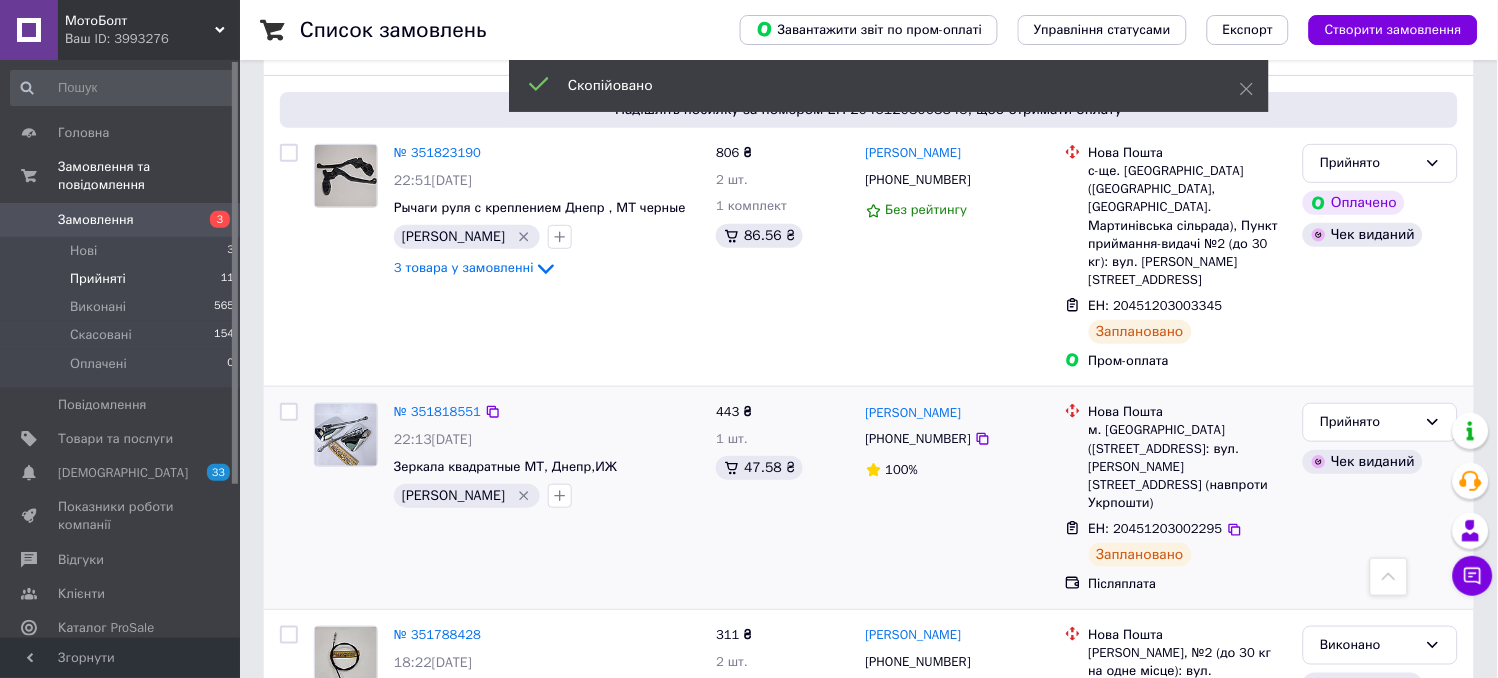 click on "[PHONE_NUMBER]" at bounding box center [918, 438] 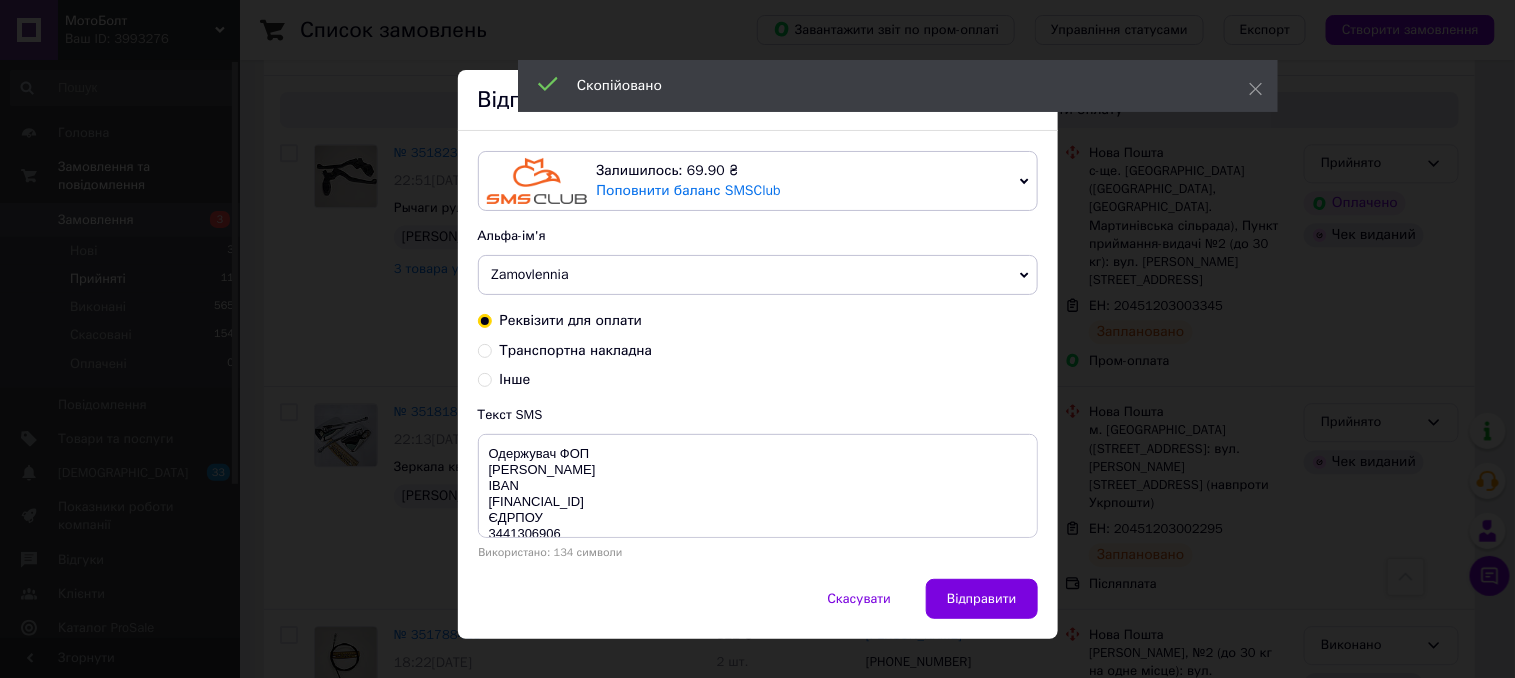 click on "Транспортна накладна" at bounding box center [485, 349] 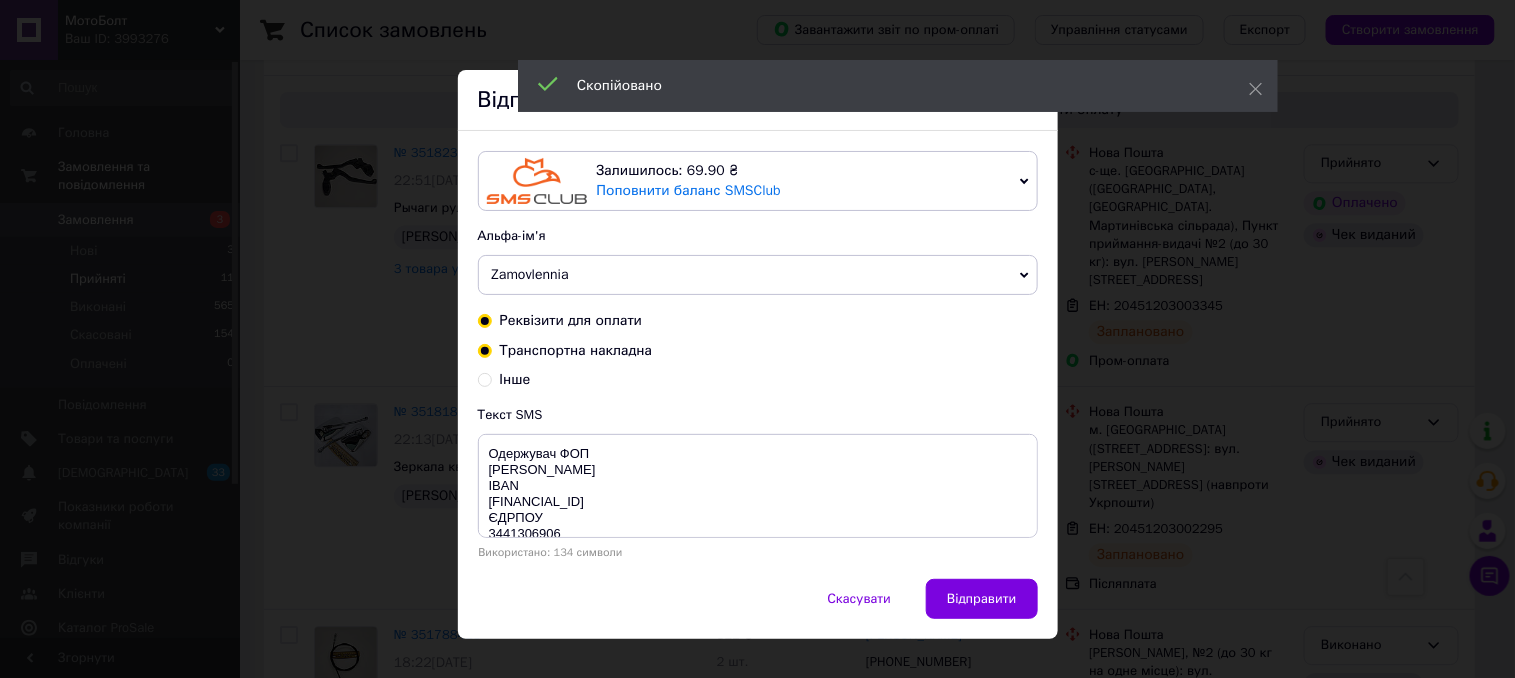 radio on "true" 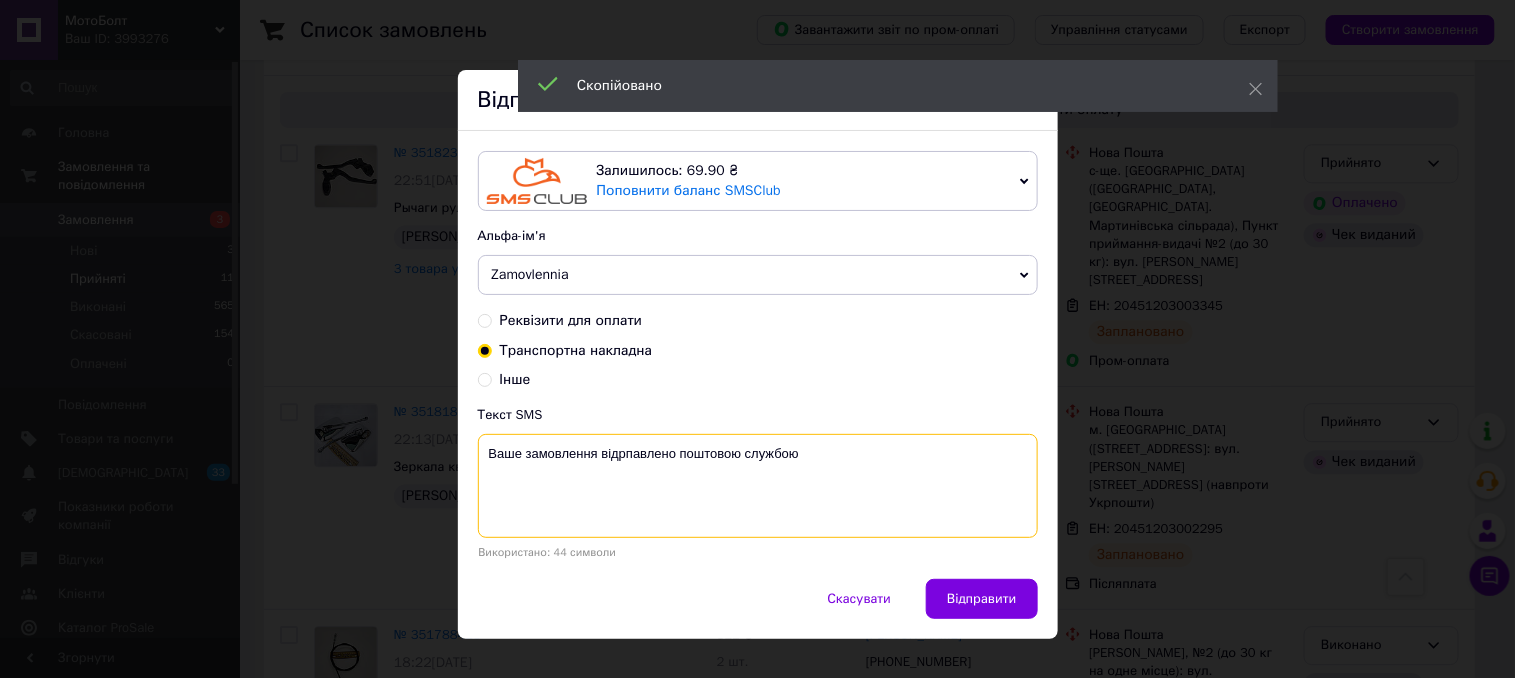 click on "Ваше замовлення відрпавлено поштовою службою" at bounding box center [758, 486] 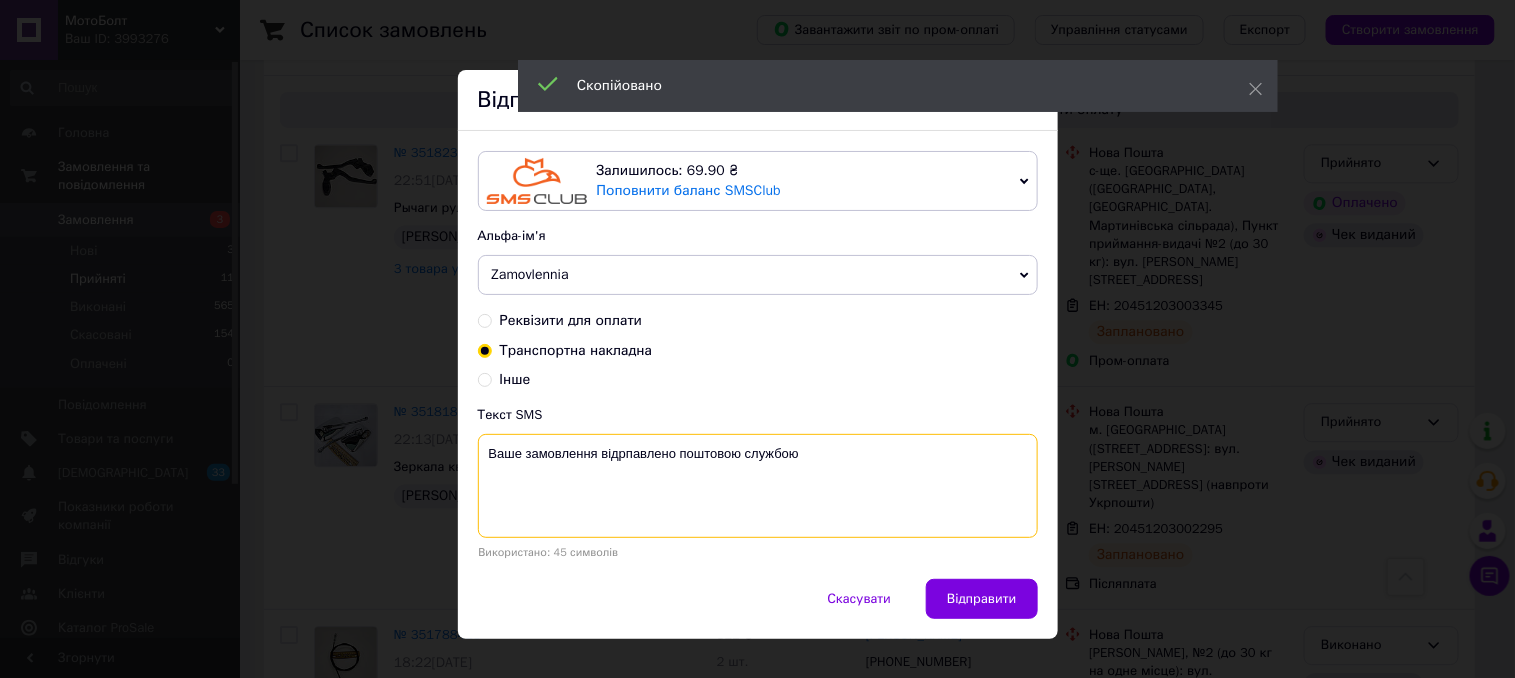 paste on "20451203002295" 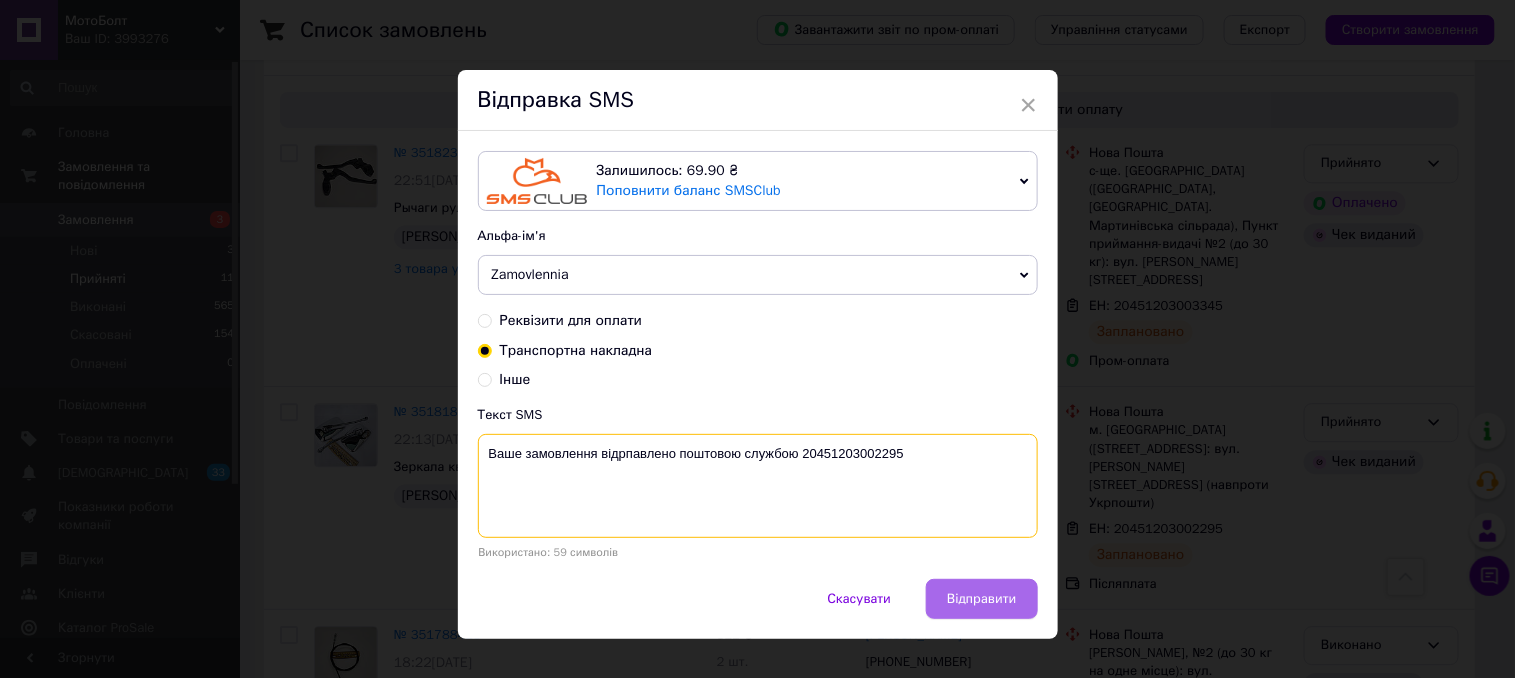 type on "Ваше замовлення відрпавлено поштовою службою 20451203002295" 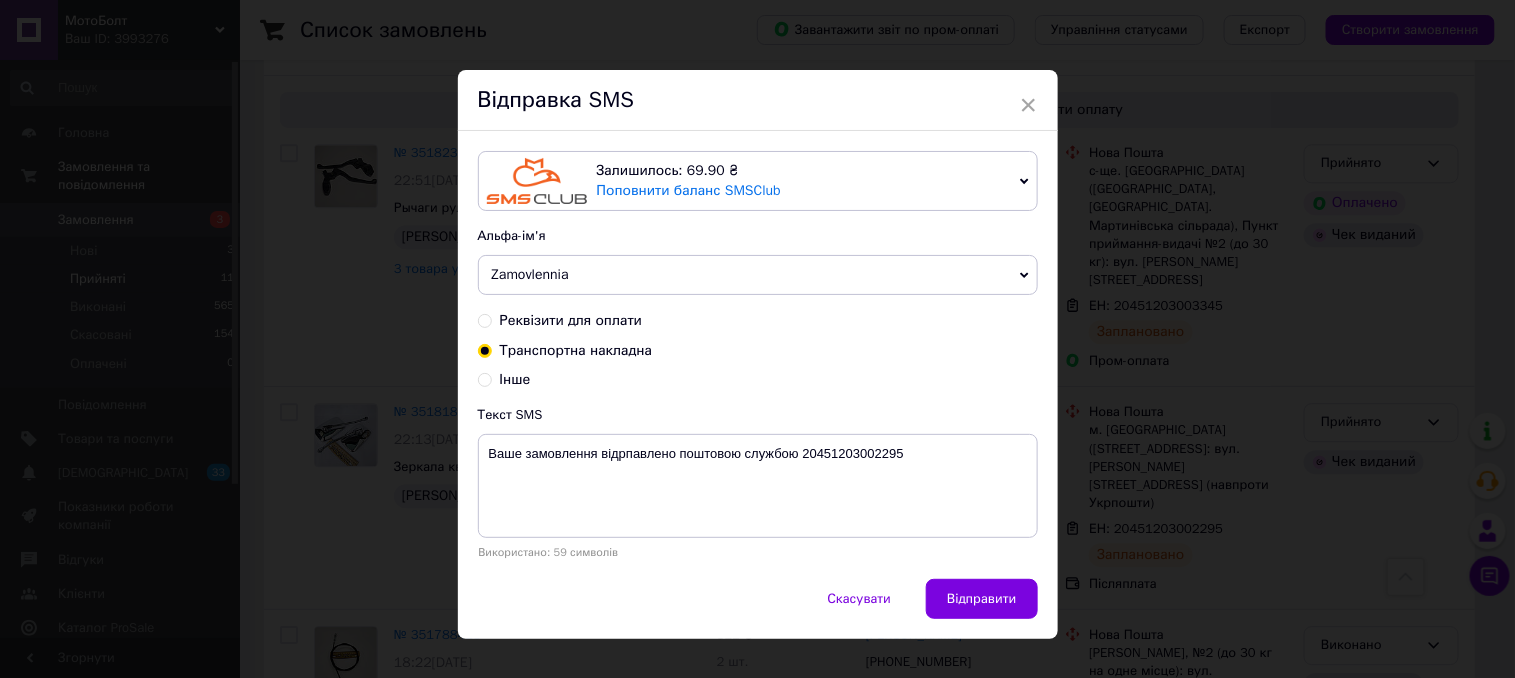 drag, startPoint x: 964, startPoint y: 600, endPoint x: 984, endPoint y: 595, distance: 20.615528 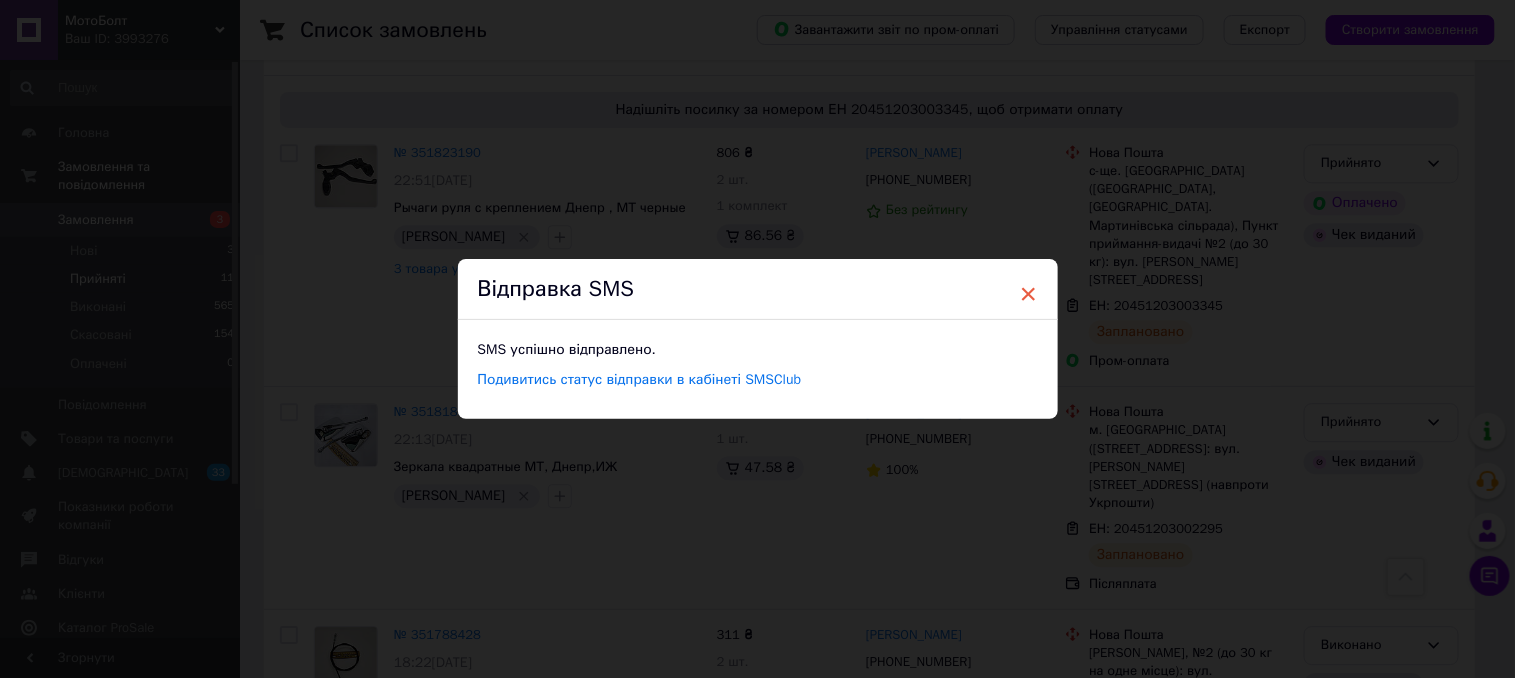 click on "×" at bounding box center (1029, 294) 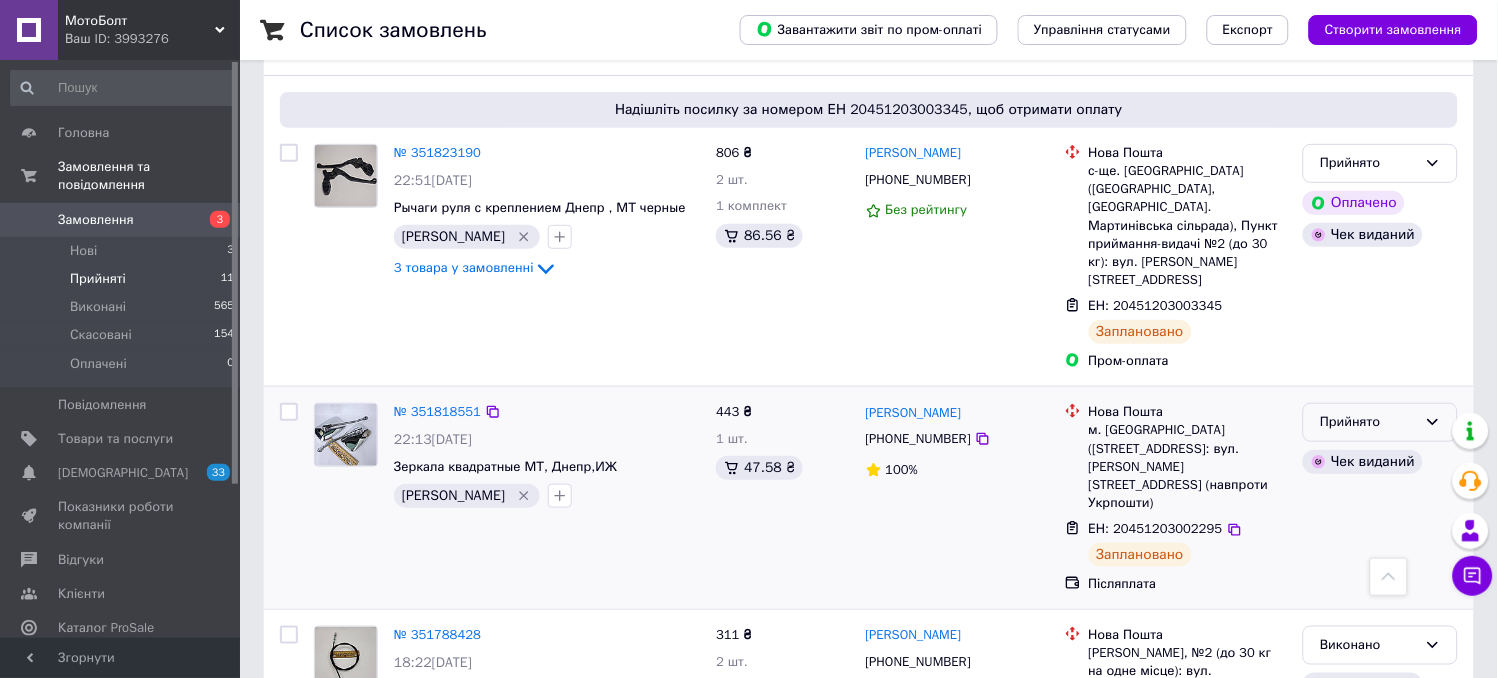 drag, startPoint x: 1345, startPoint y: 323, endPoint x: 1340, endPoint y: 353, distance: 30.413813 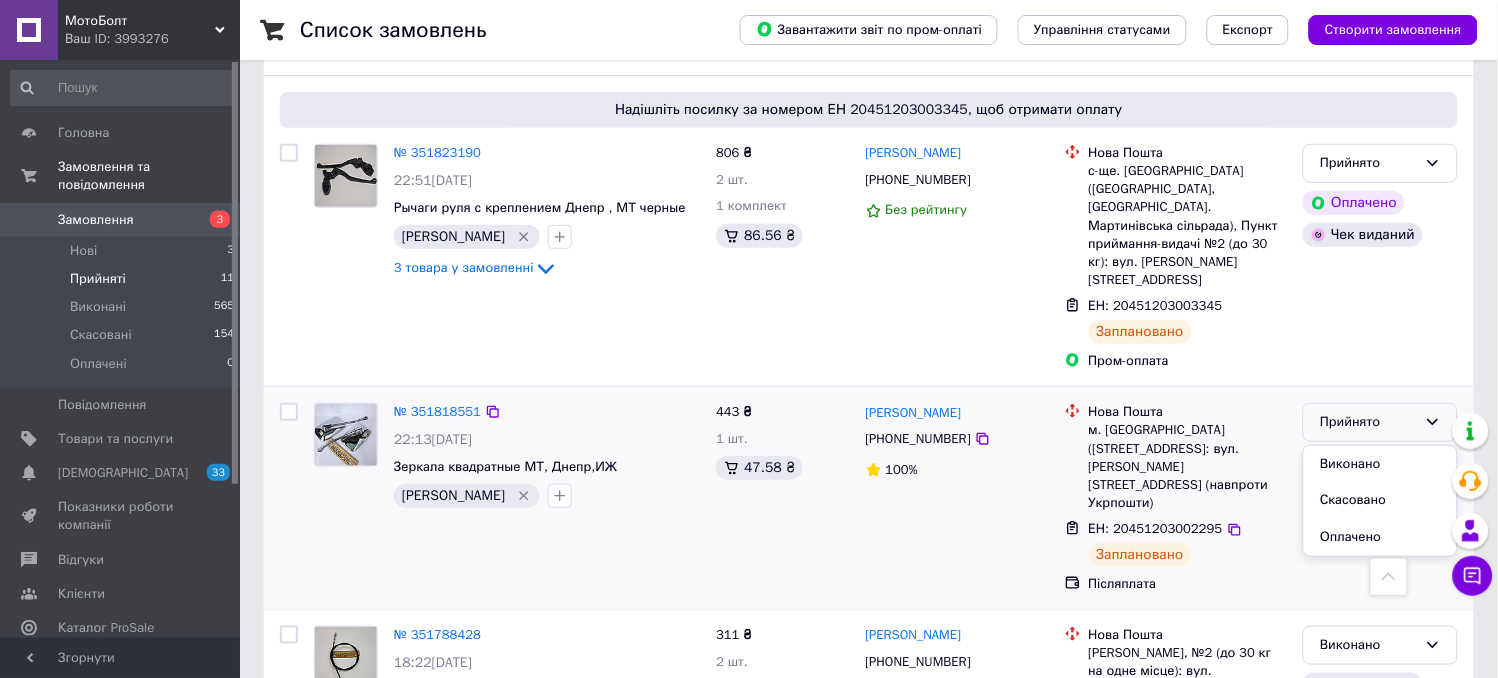drag, startPoint x: 1356, startPoint y: 372, endPoint x: 1278, endPoint y: 371, distance: 78.00641 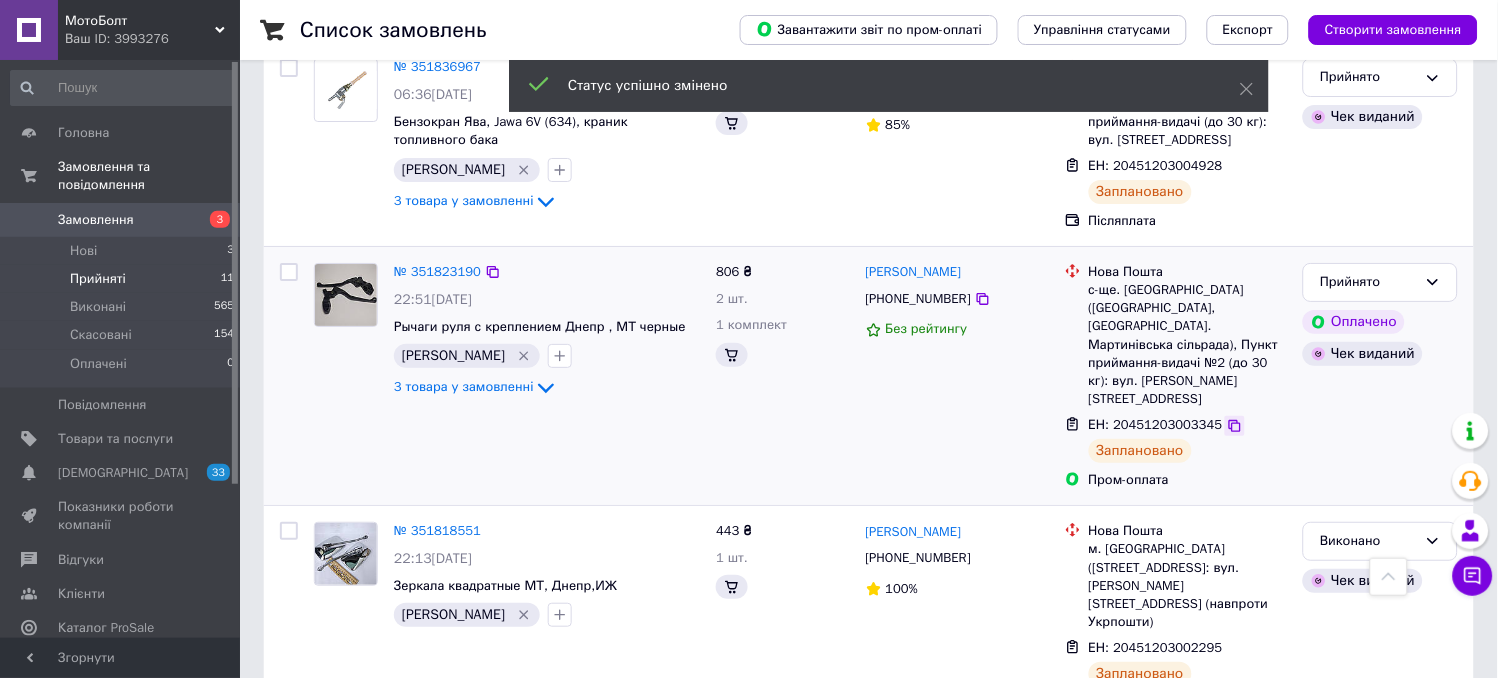 scroll, scrollTop: 1567, scrollLeft: 0, axis: vertical 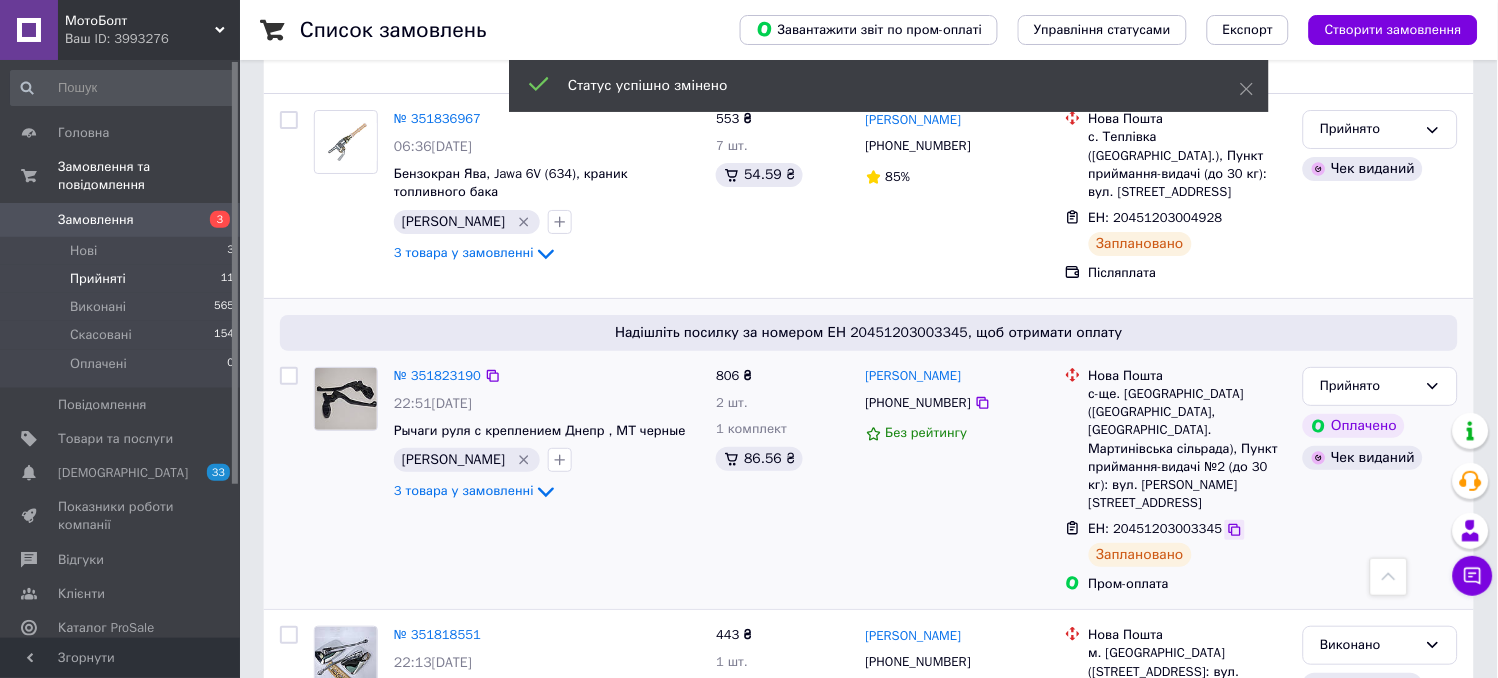 click 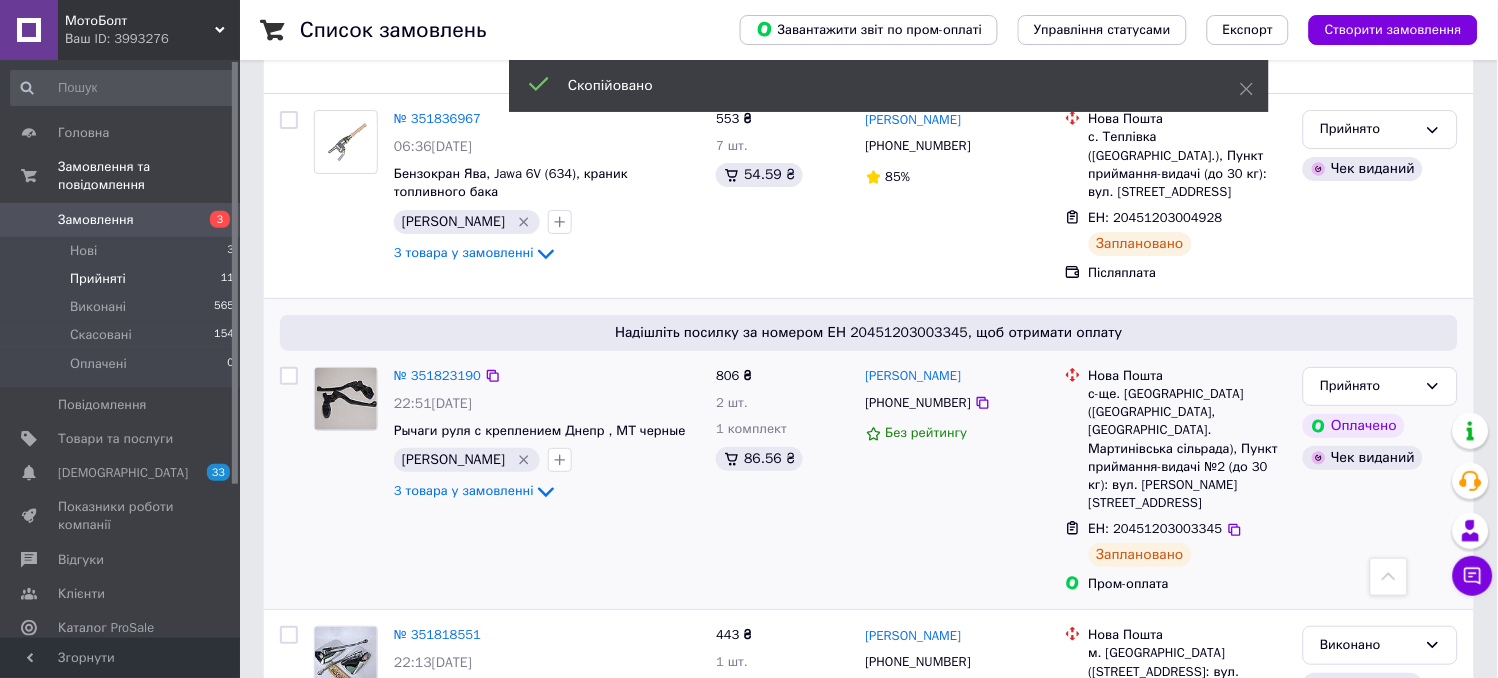 click on "[PHONE_NUMBER]" at bounding box center (918, 402) 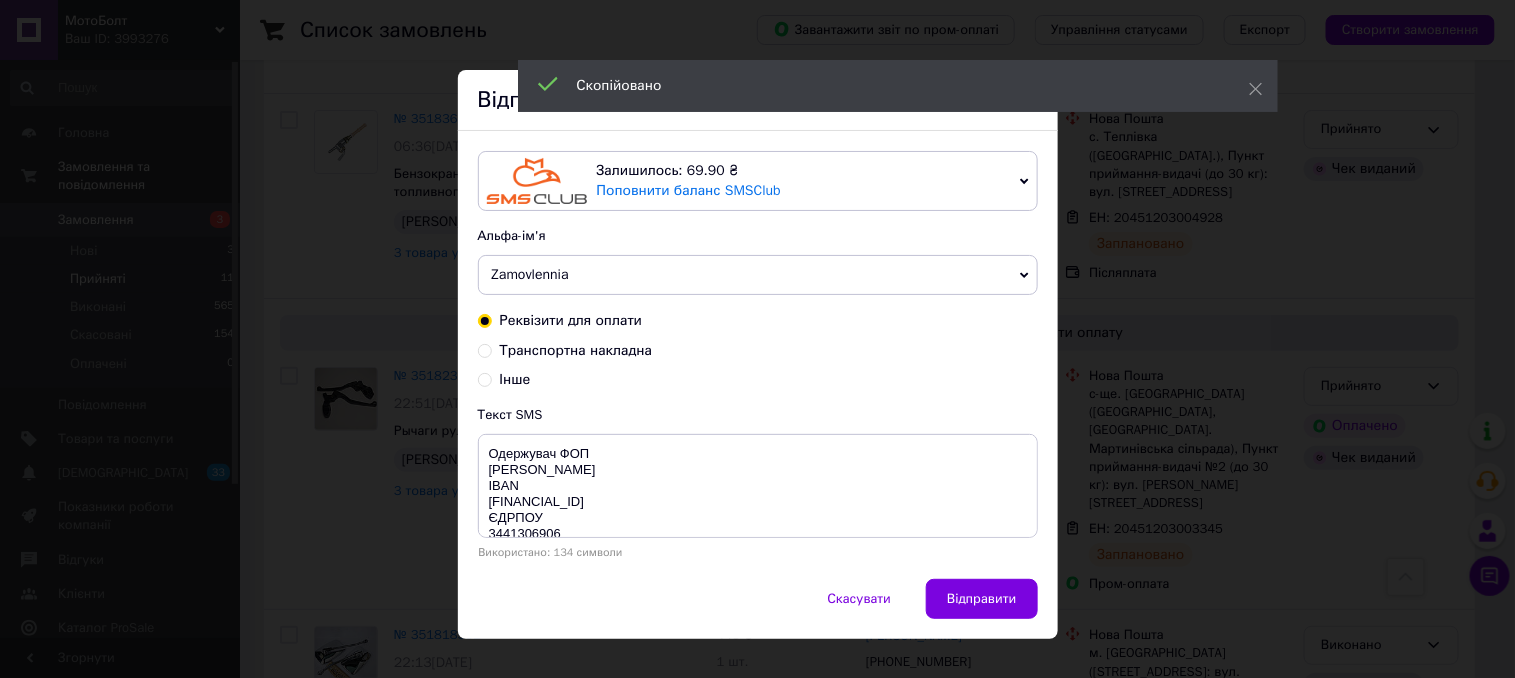 drag, startPoint x: 483, startPoint y: 348, endPoint x: 742, endPoint y: 430, distance: 271.67075 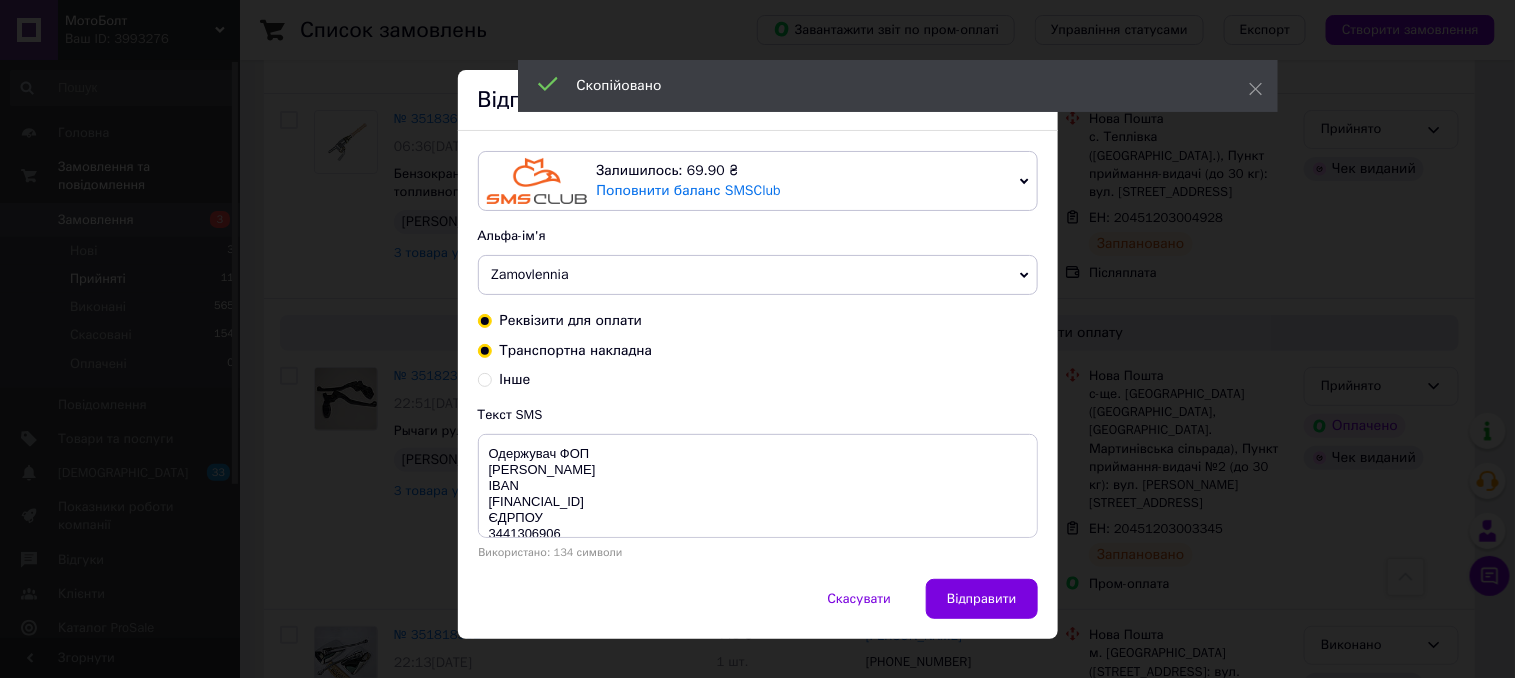 radio on "false" 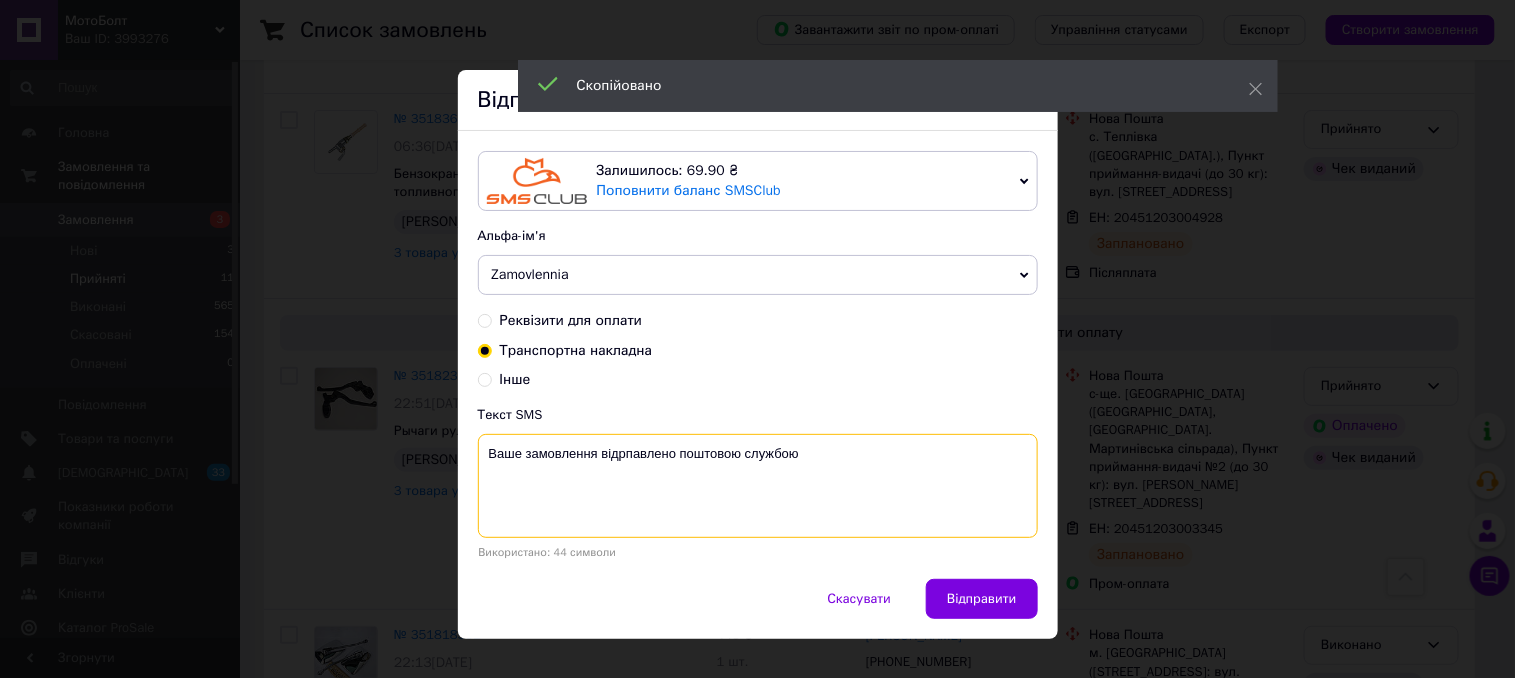 click on "Ваше замовлення відрпавлено поштовою службою" at bounding box center [758, 486] 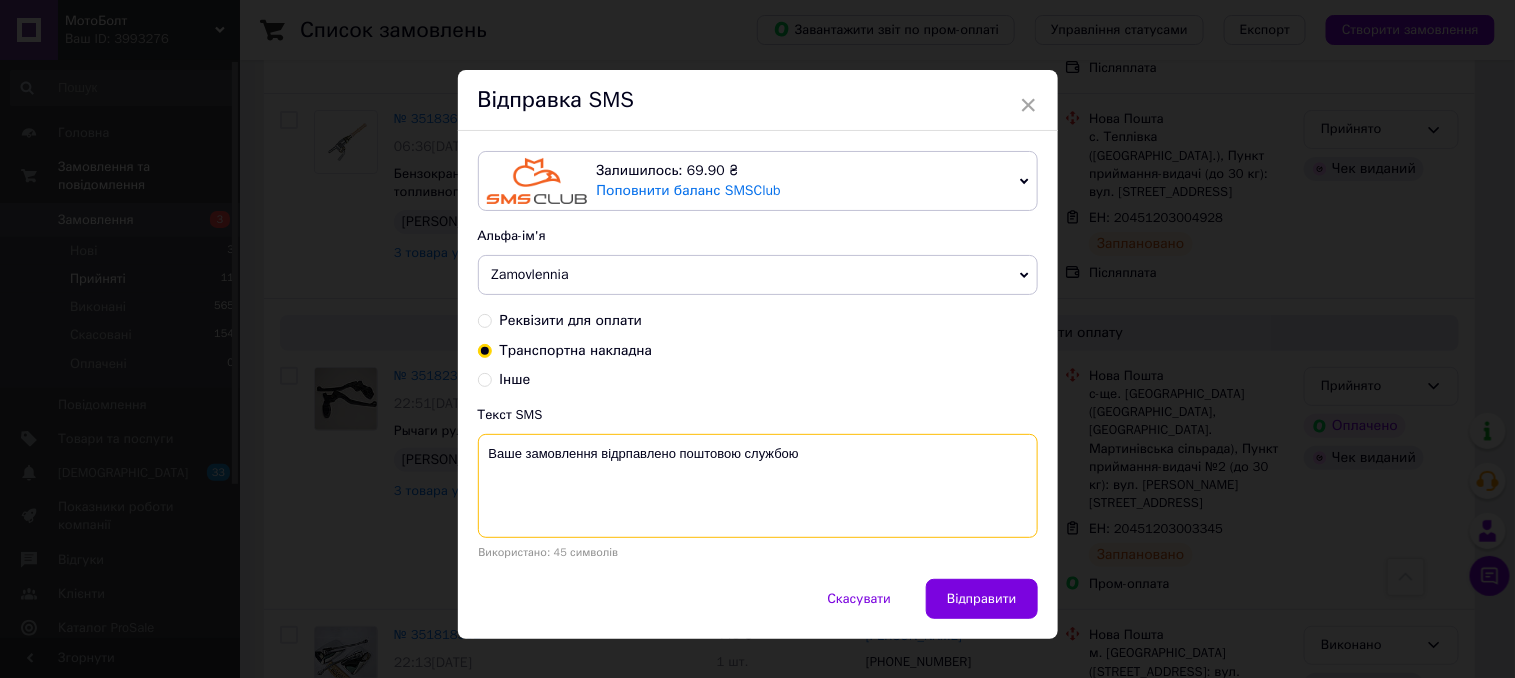paste on "20451203003345" 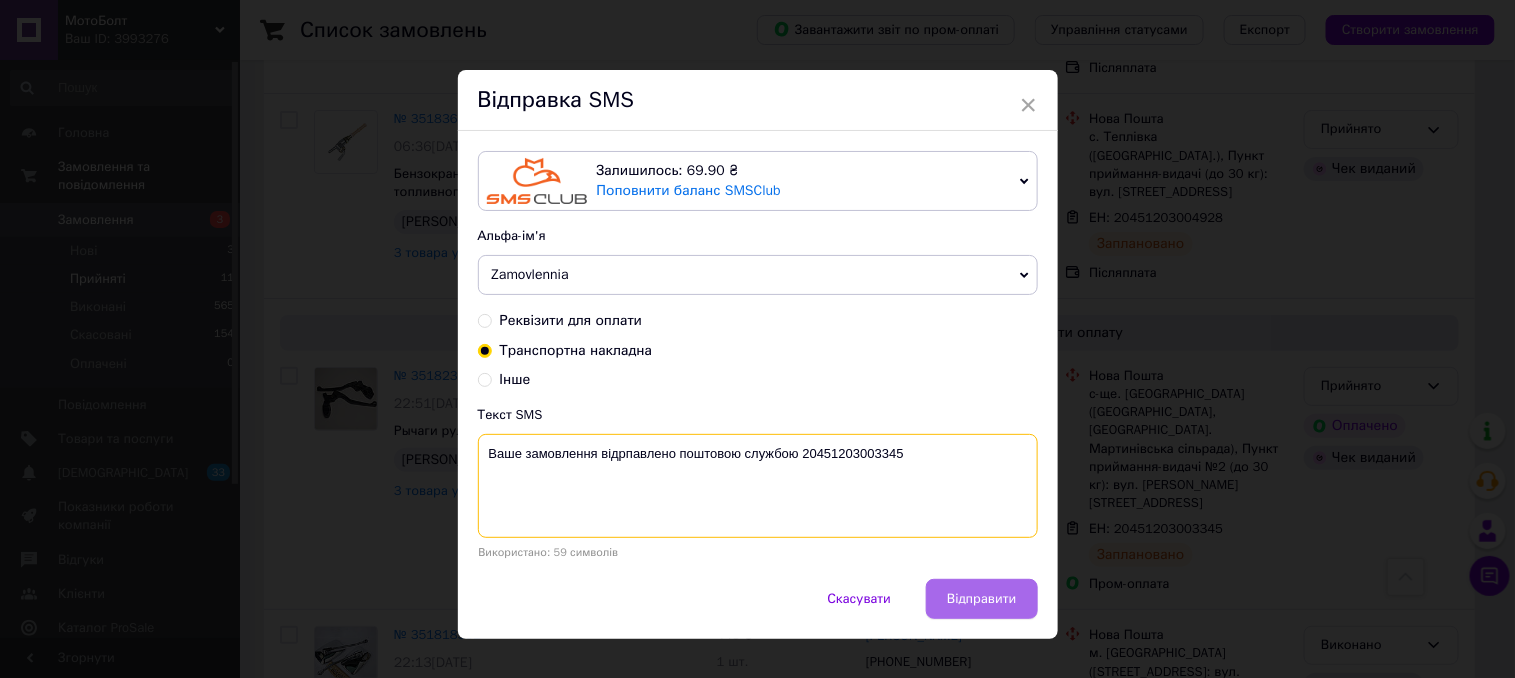 type on "Ваше замовлення відрпавлено поштовою службою 20451203003345" 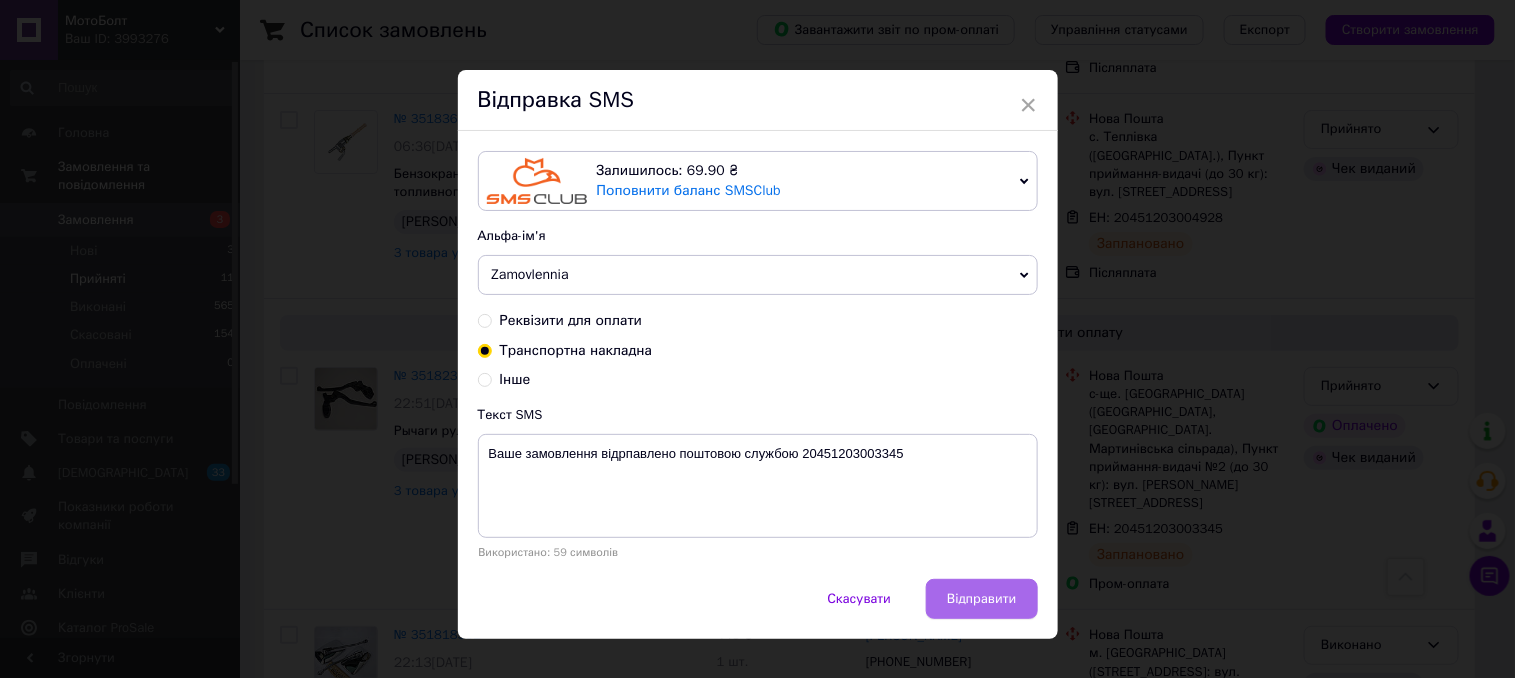 click on "Відправити" at bounding box center (981, 599) 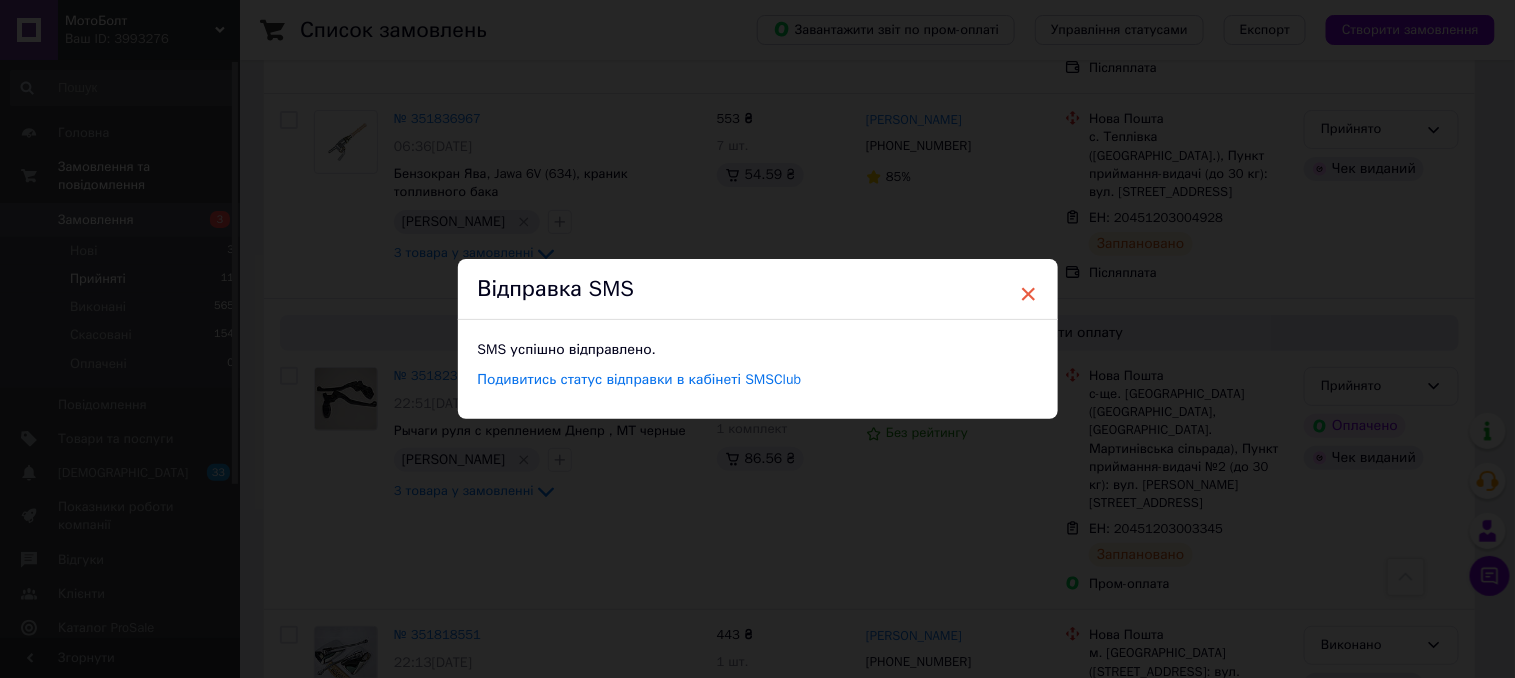 click on "×" at bounding box center (1029, 294) 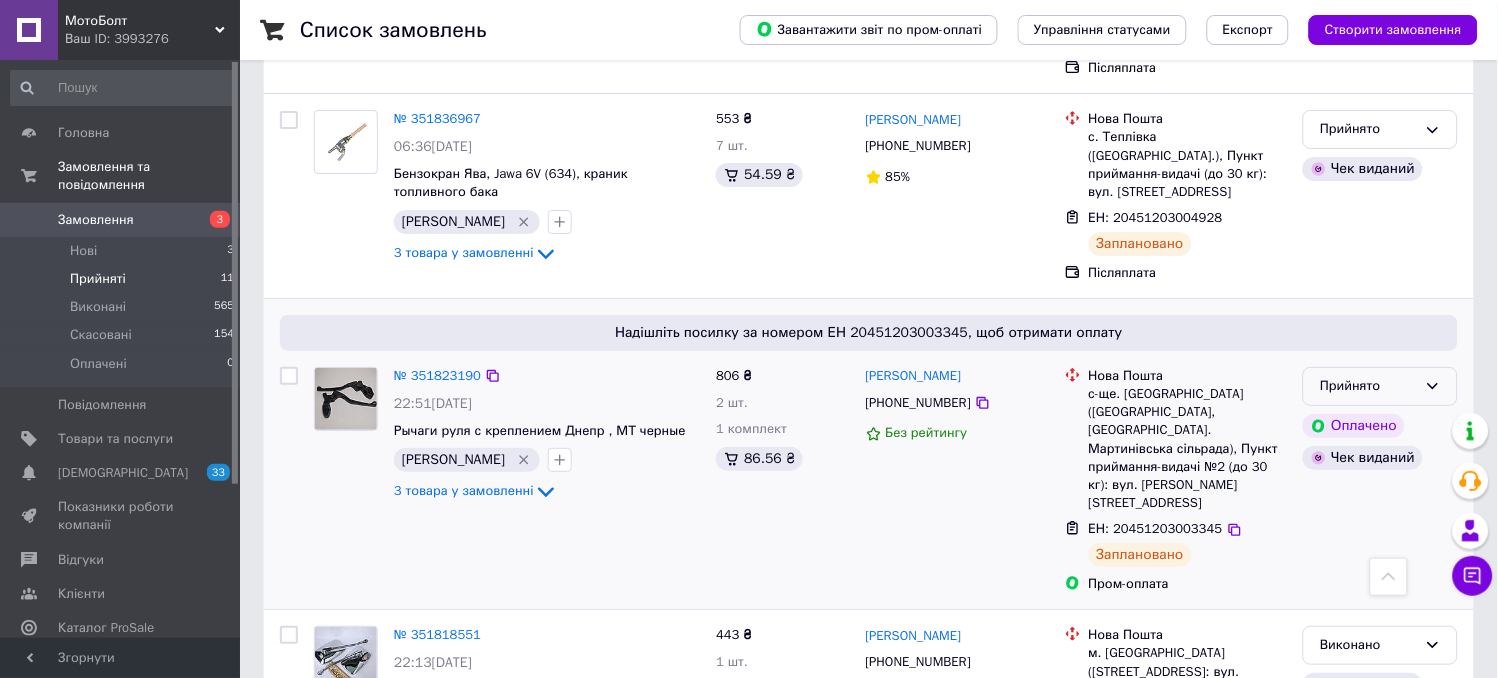 click on "Прийнято" at bounding box center (1368, 386) 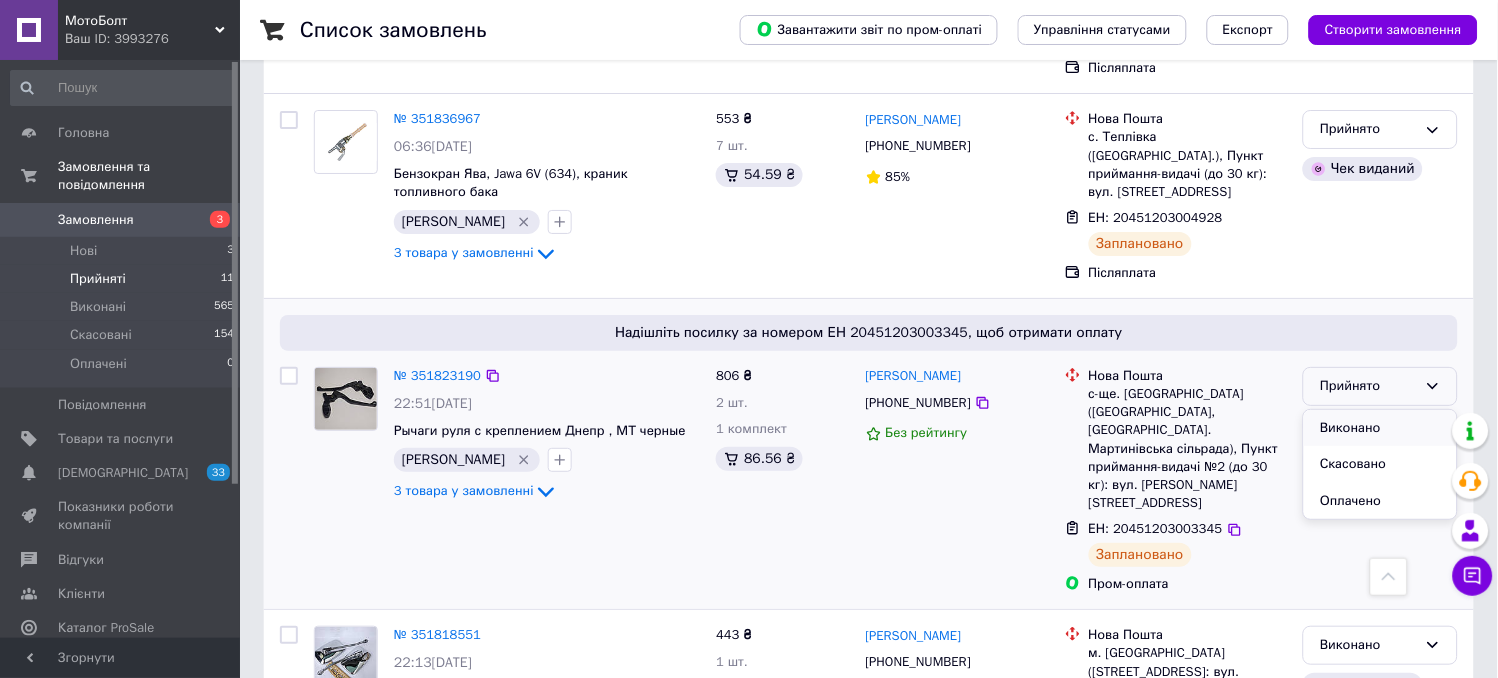 click on "Виконано" at bounding box center (1380, 428) 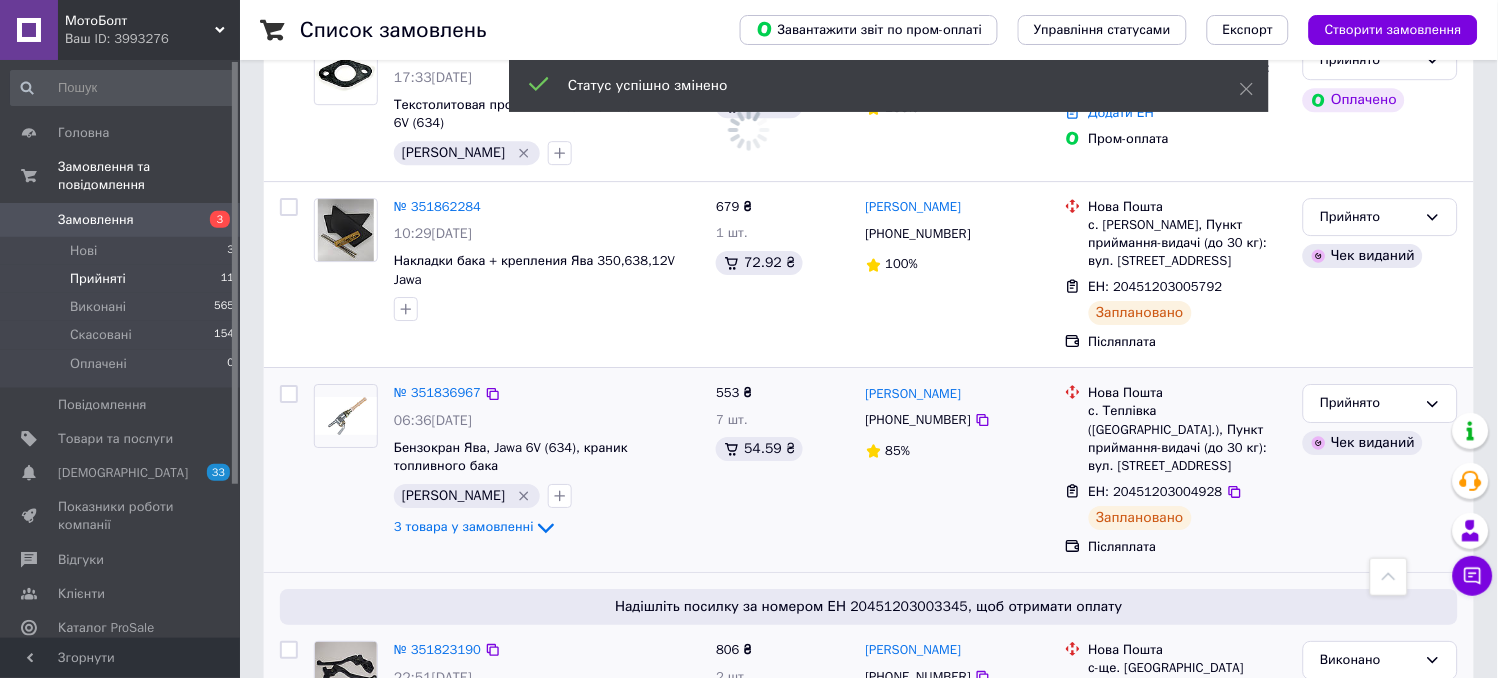 scroll, scrollTop: 1345, scrollLeft: 0, axis: vertical 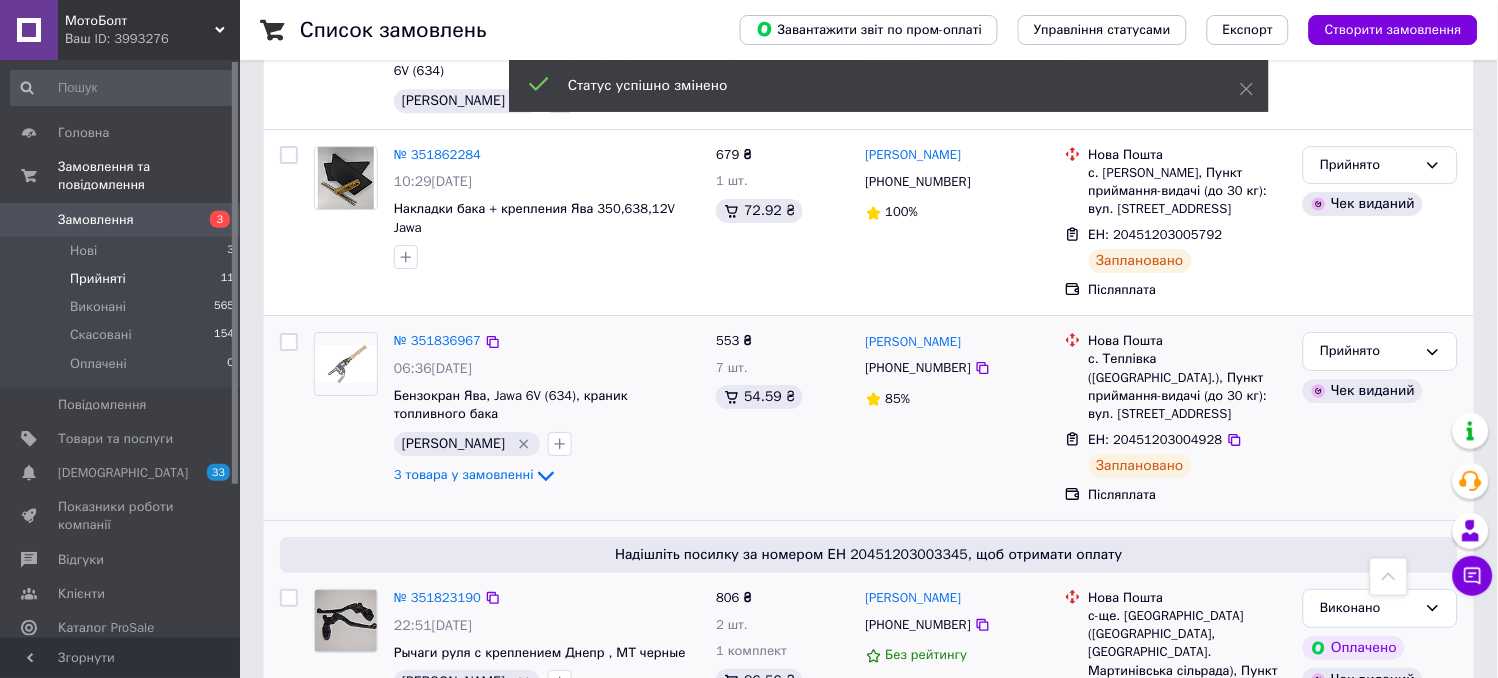 drag, startPoint x: 1225, startPoint y: 365, endPoint x: 1182, endPoint y: 366, distance: 43.011627 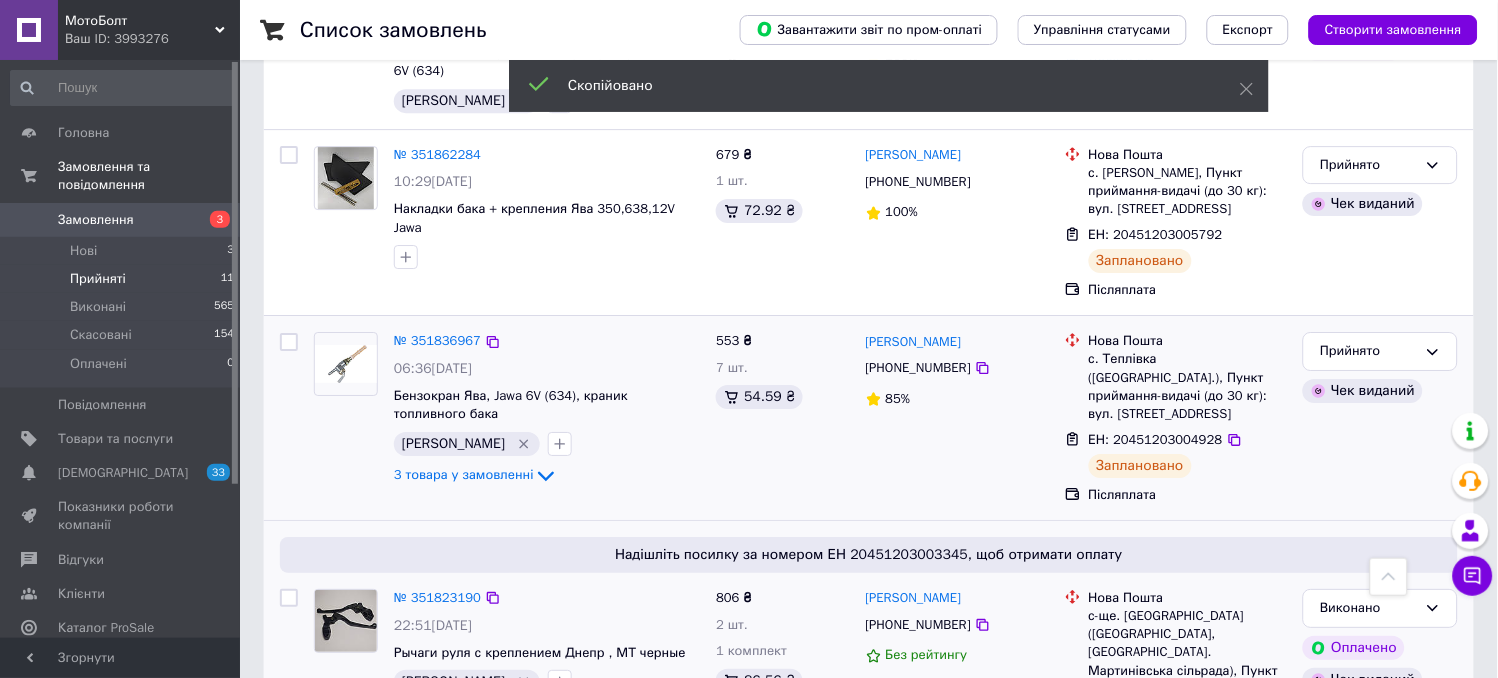 click on "[PHONE_NUMBER]" at bounding box center [918, 367] 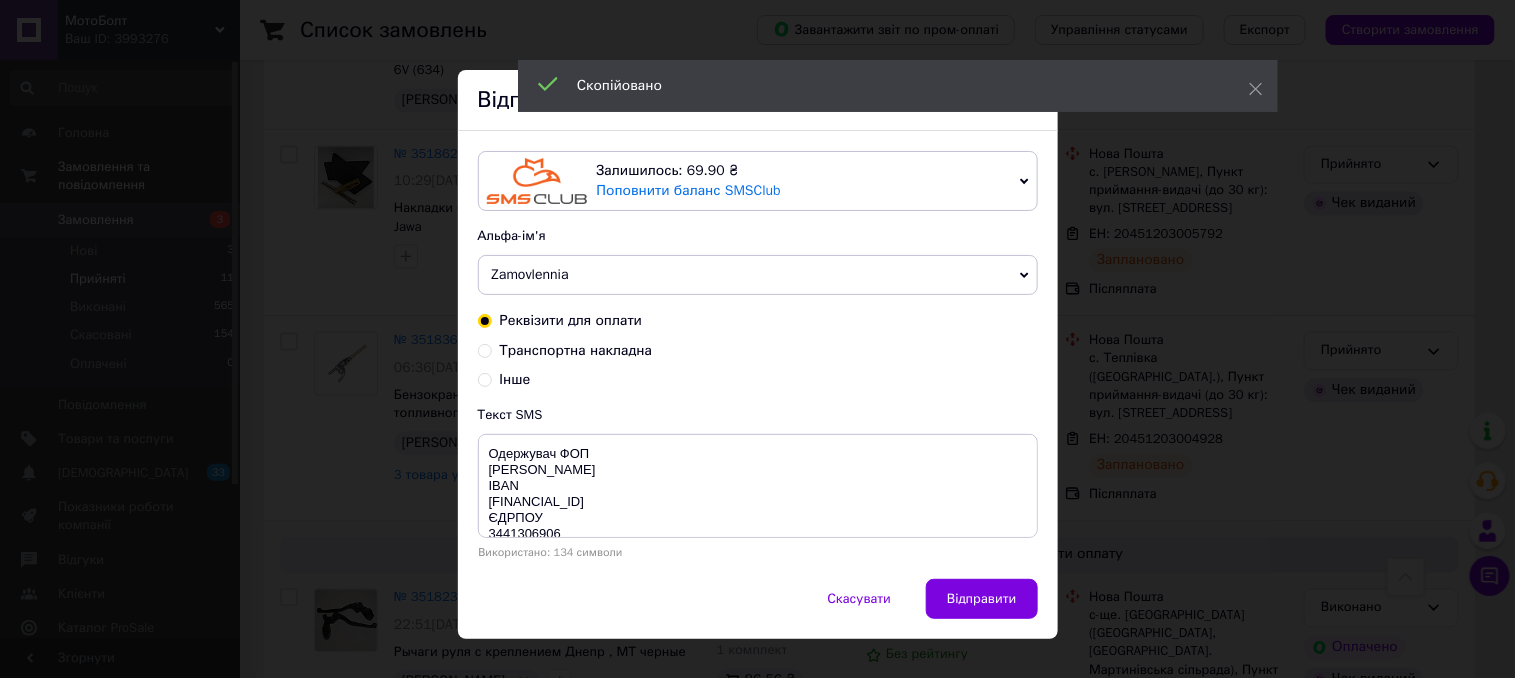 click on "Транспортна накладна" at bounding box center [485, 349] 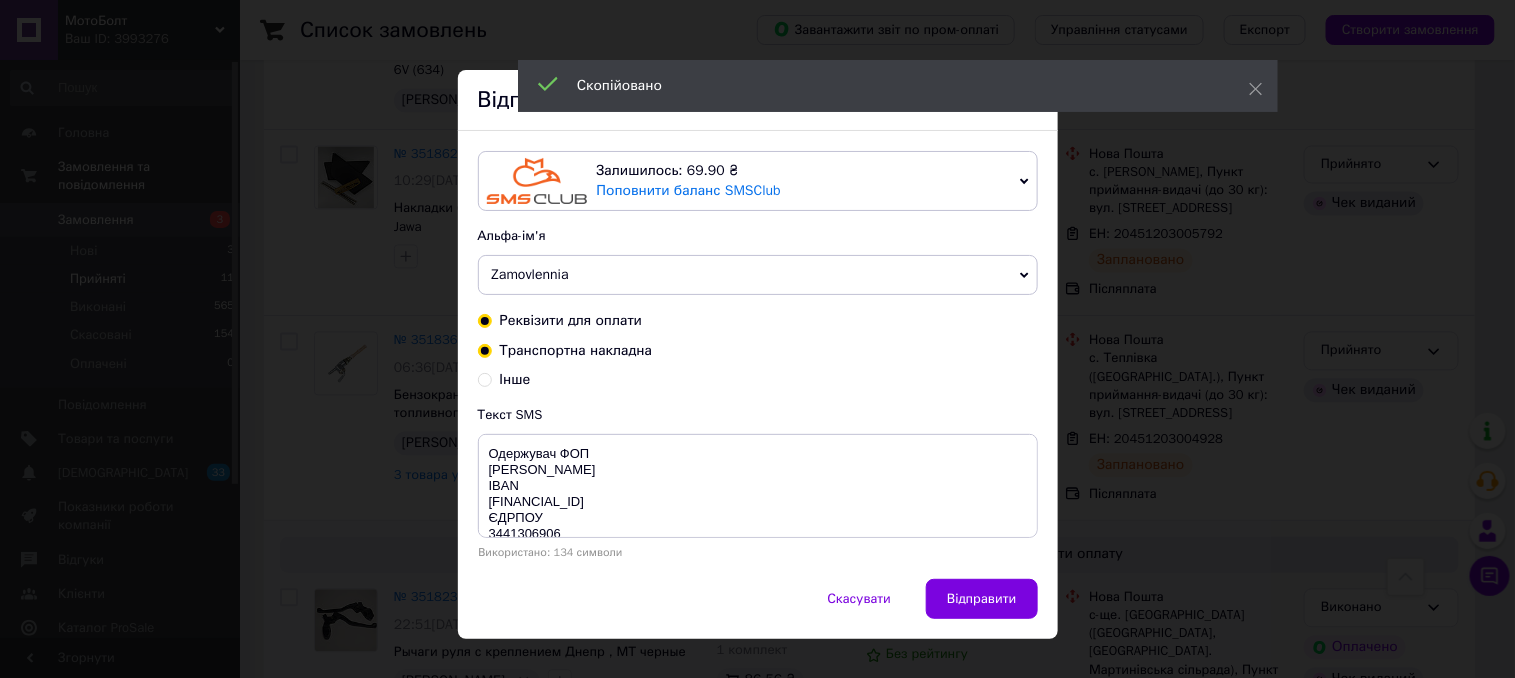 radio on "true" 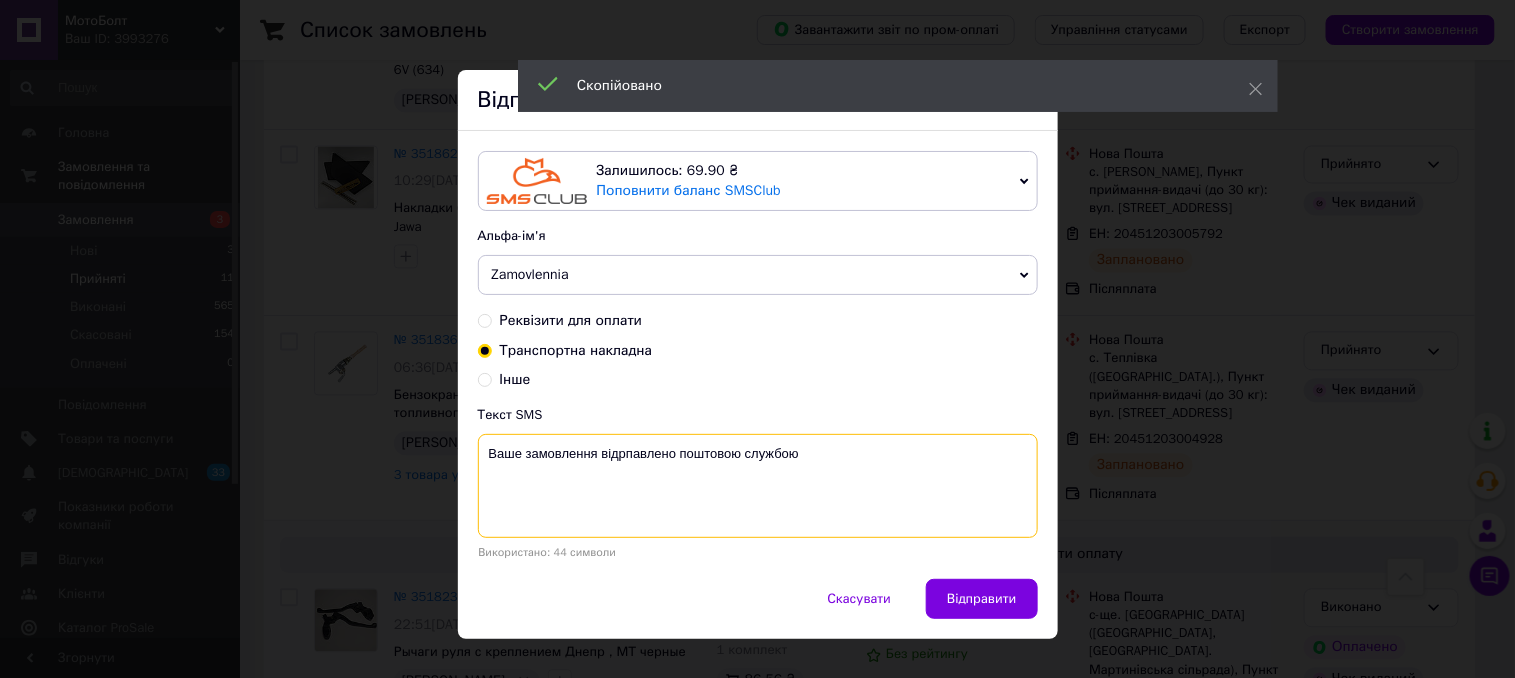 click on "Ваше замовлення відрпавлено поштовою службою" at bounding box center (758, 486) 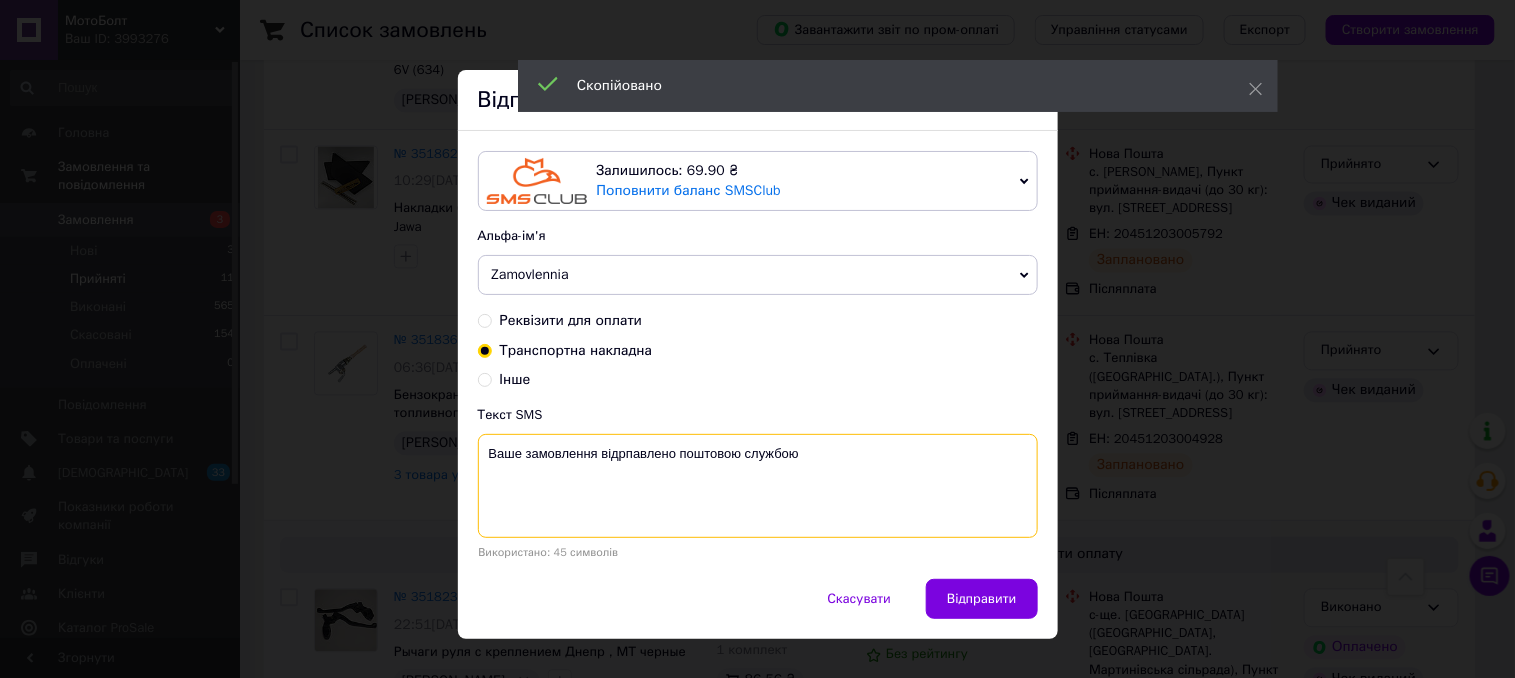 paste on "20451203004928" 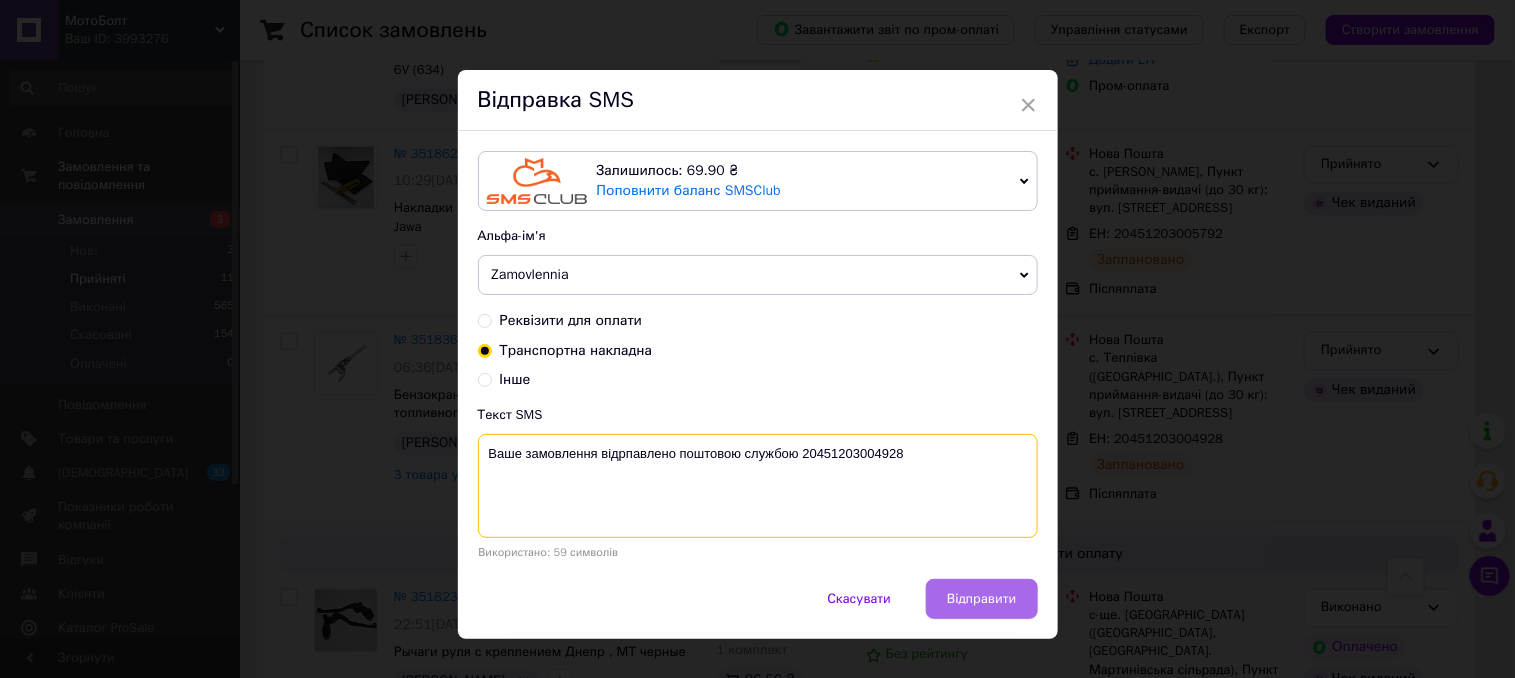 type on "Ваше замовлення відрпавлено поштовою службою 20451203004928" 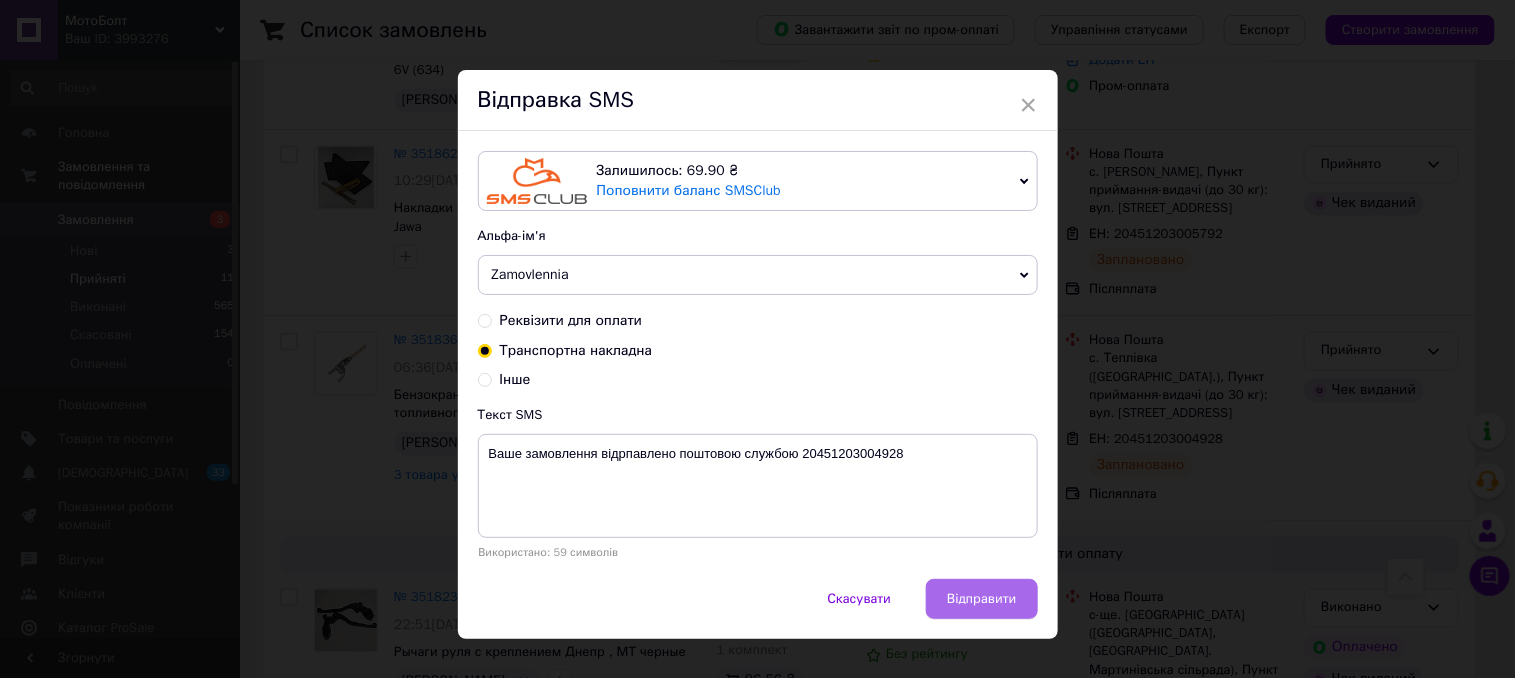 click on "Відправити" at bounding box center (981, 599) 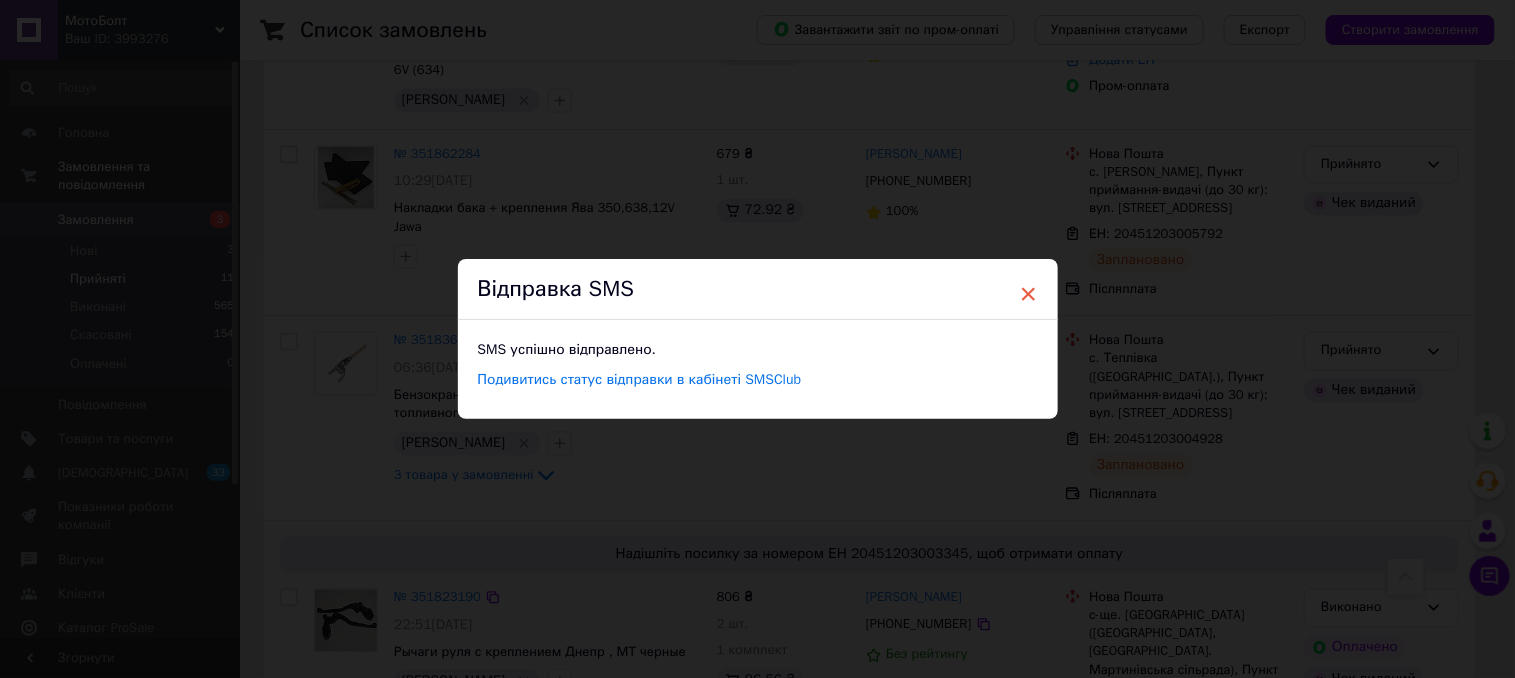 click on "×" at bounding box center [1029, 294] 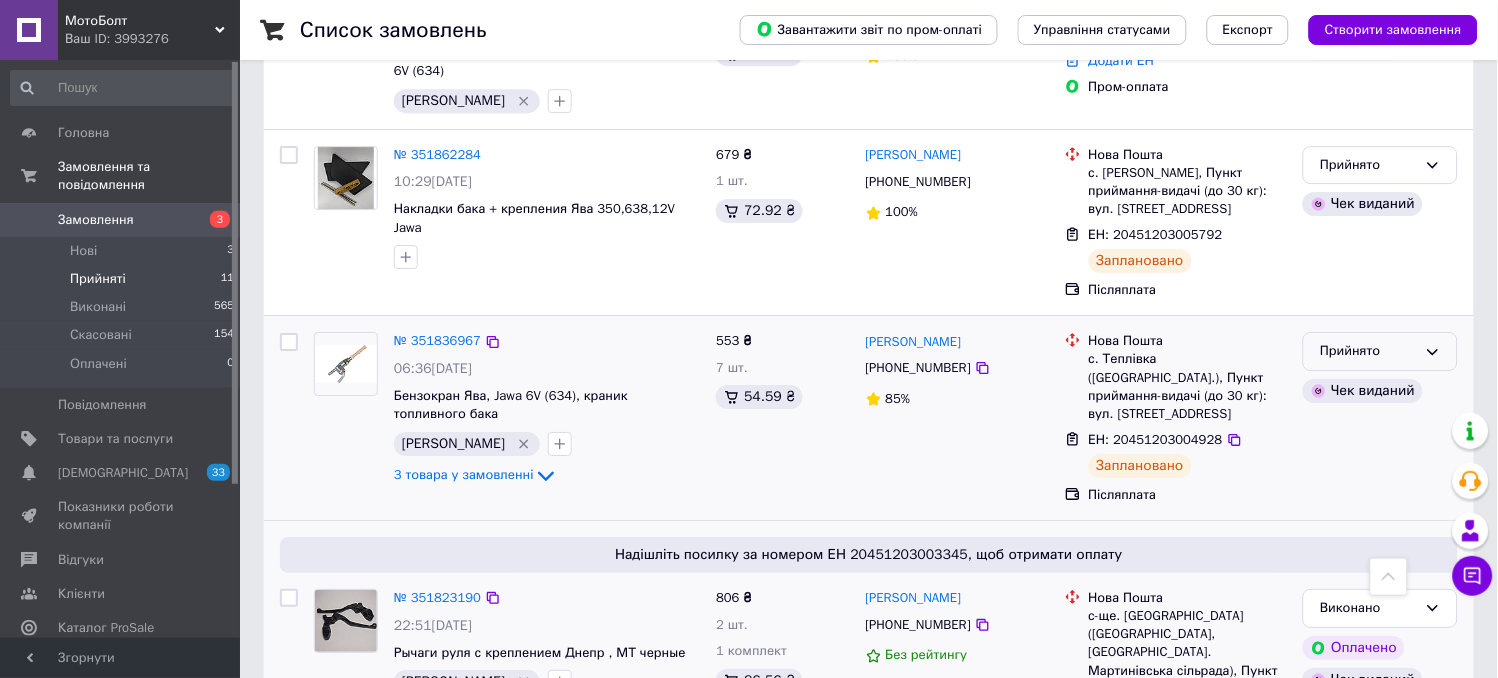 click on "Прийнято" at bounding box center [1380, 351] 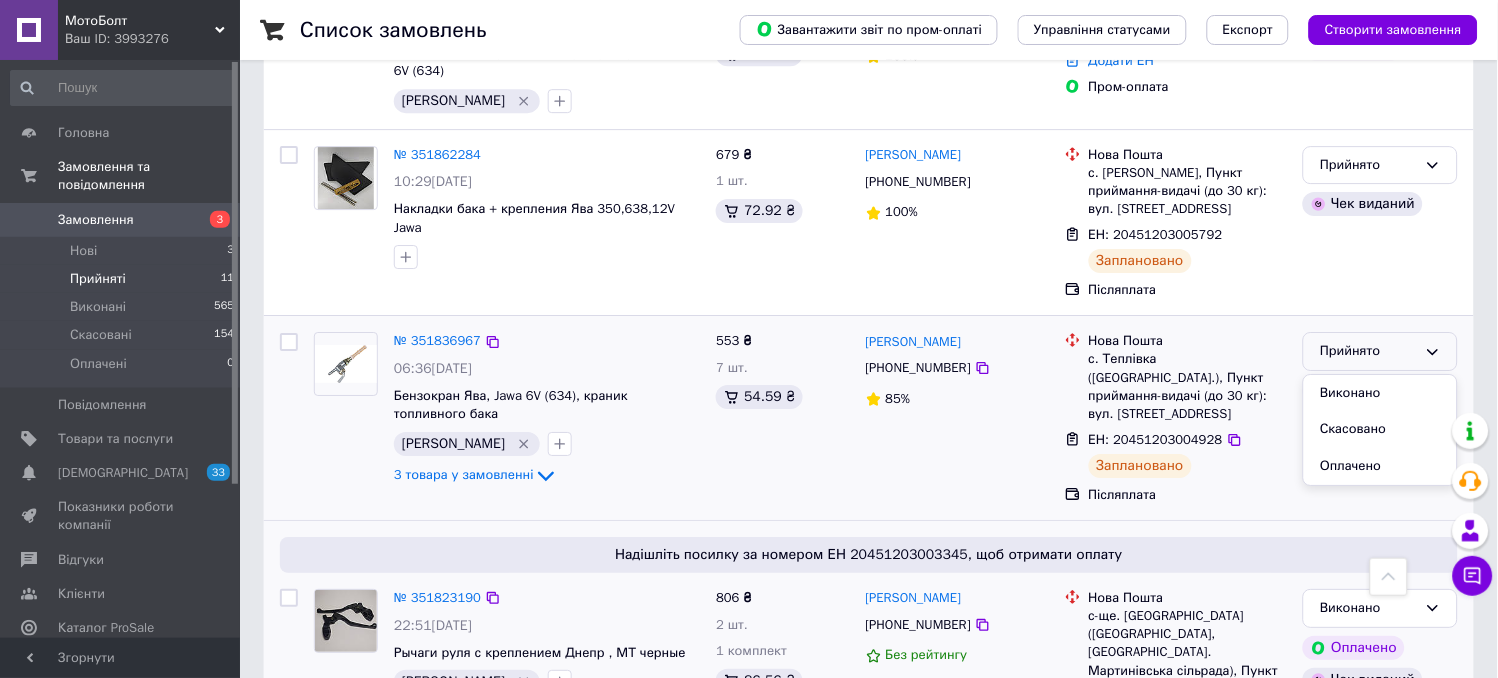 drag, startPoint x: 1338, startPoint y: 335, endPoint x: 1102, endPoint y: 303, distance: 238.1596 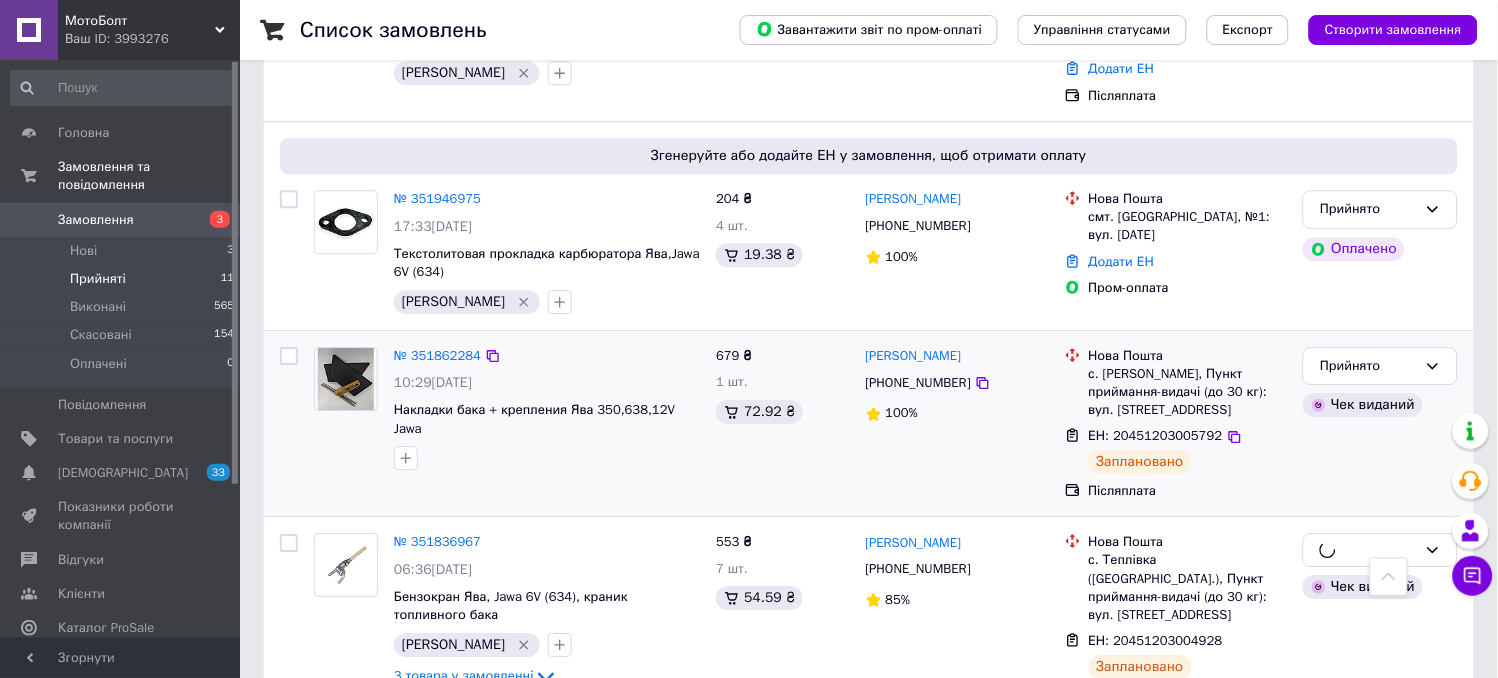 scroll, scrollTop: 1123, scrollLeft: 0, axis: vertical 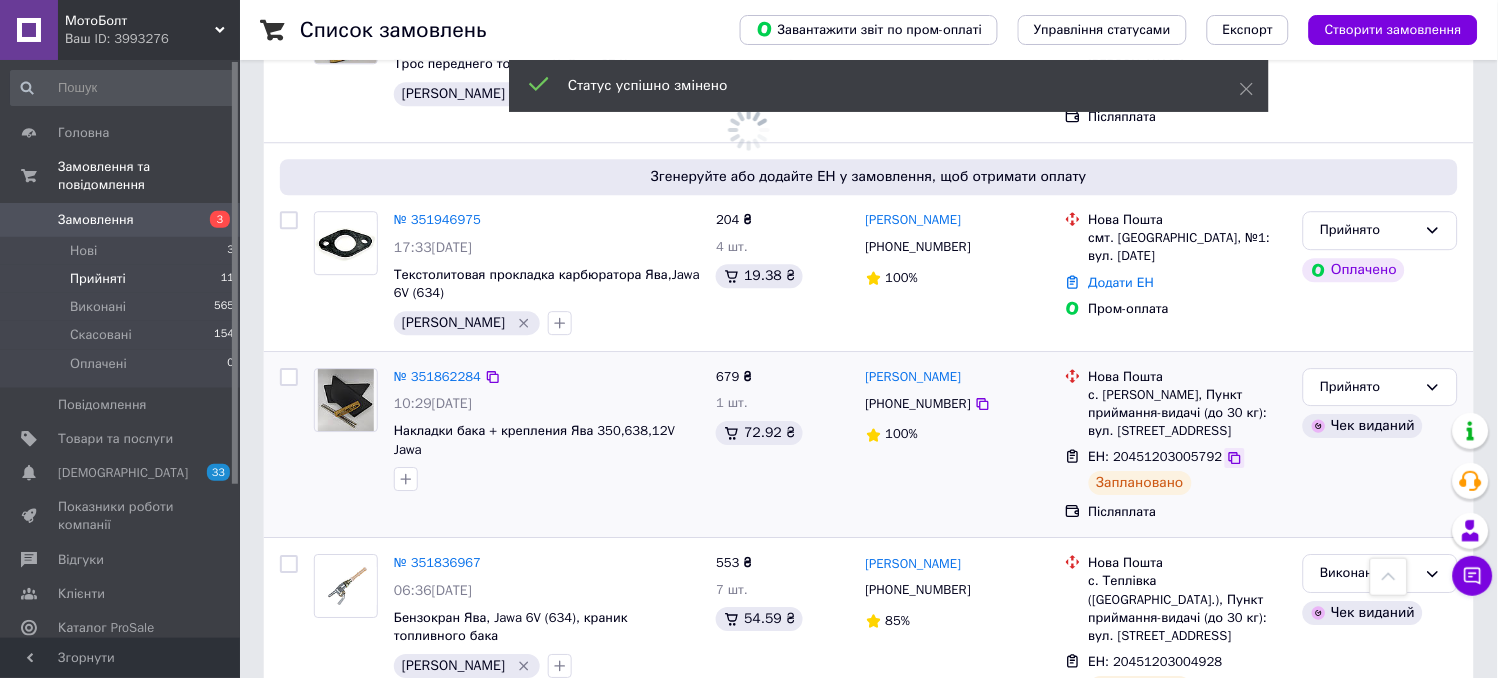 click 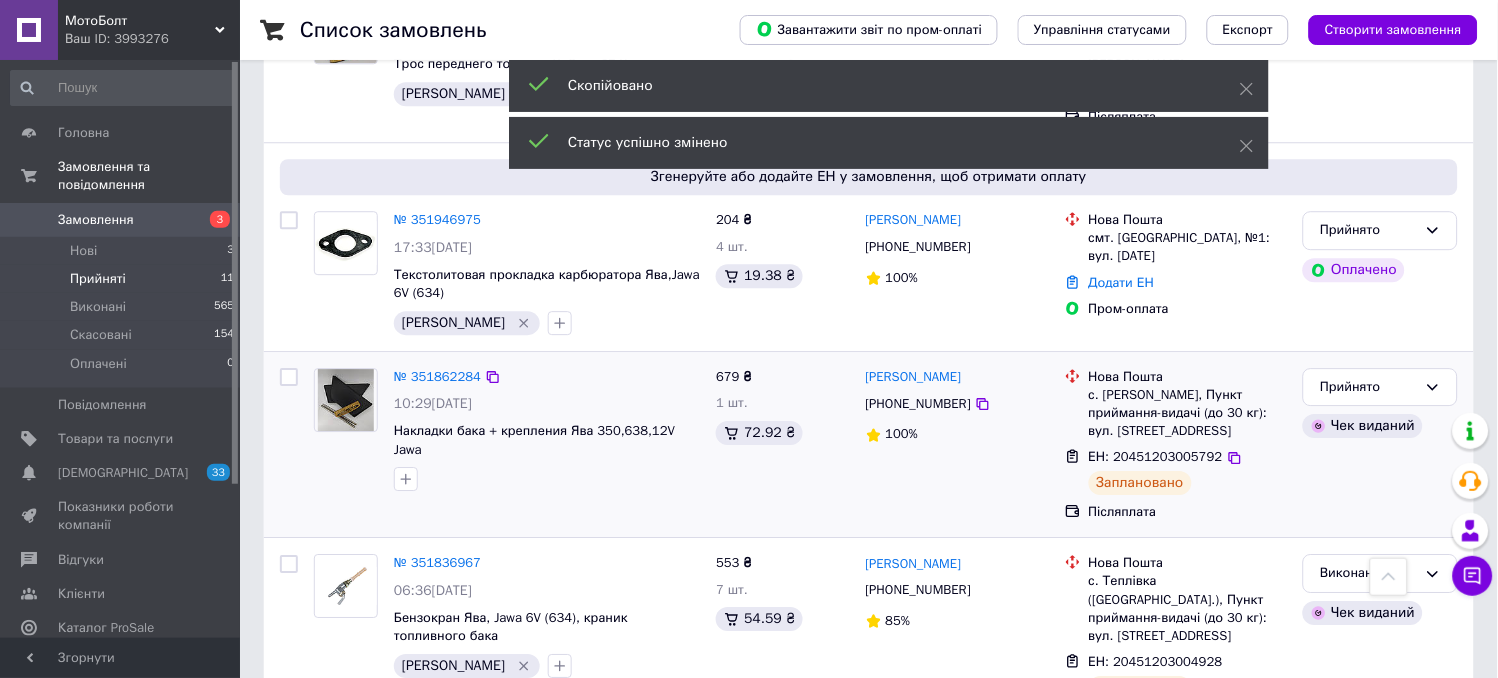 click on "[PHONE_NUMBER]" at bounding box center (918, 403) 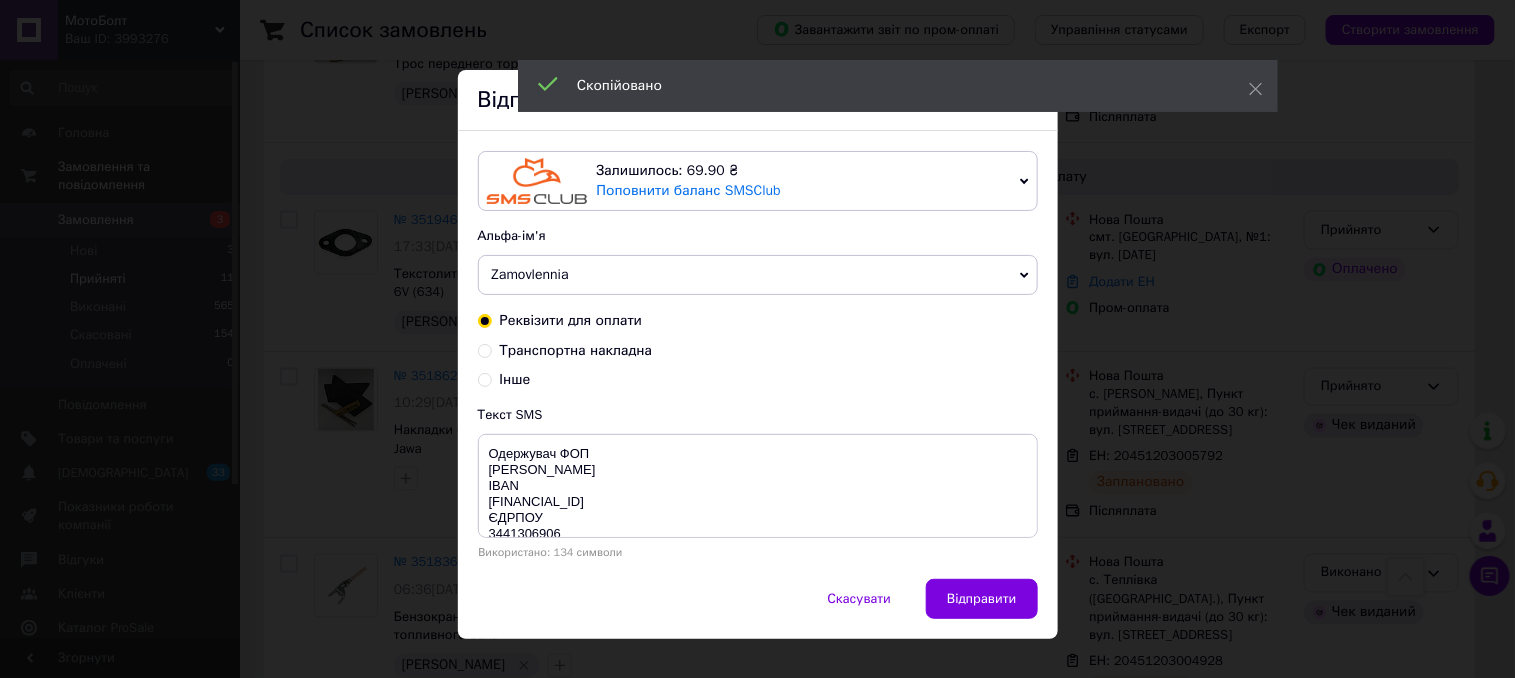 click on "Реквізити для оплати Транспортна накладна Інше" at bounding box center (758, 350) 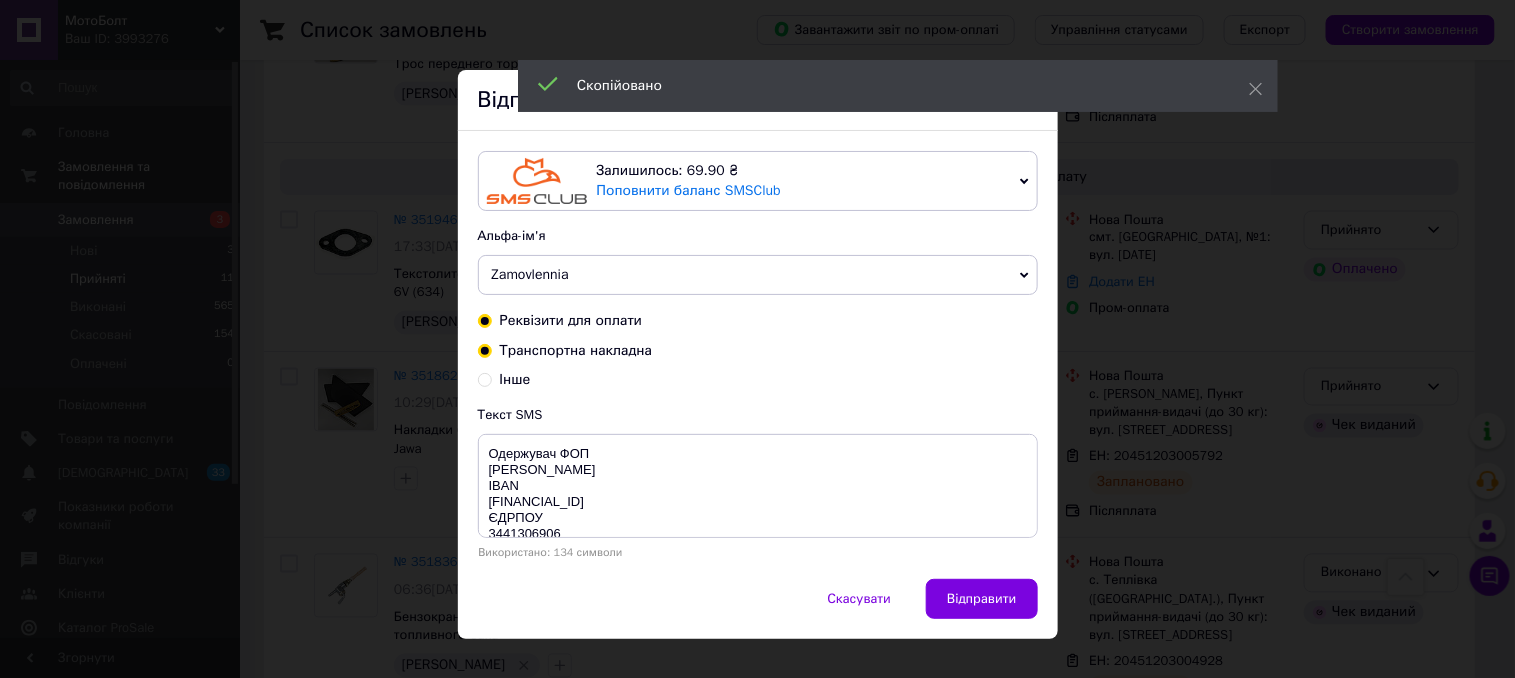 radio on "true" 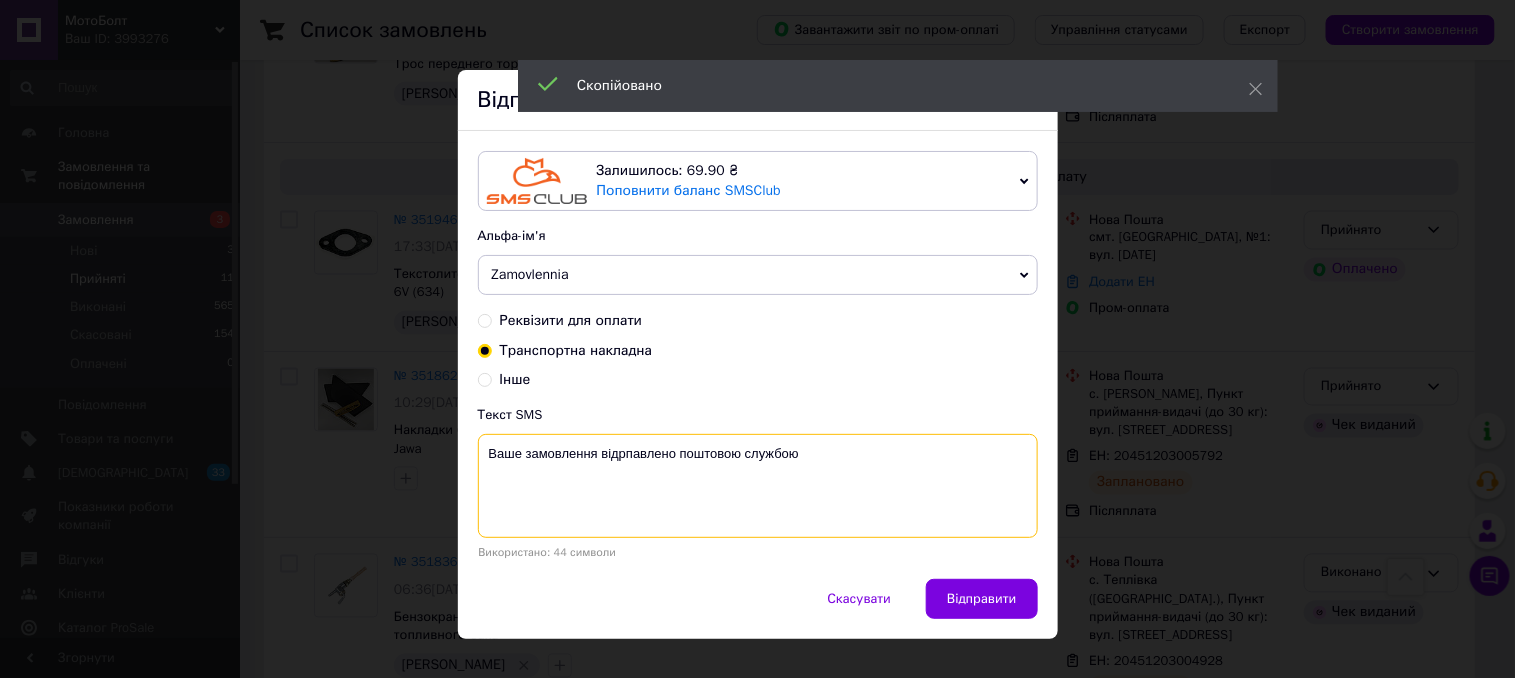 click on "Ваше замовлення відрпавлено поштовою службою" at bounding box center (758, 486) 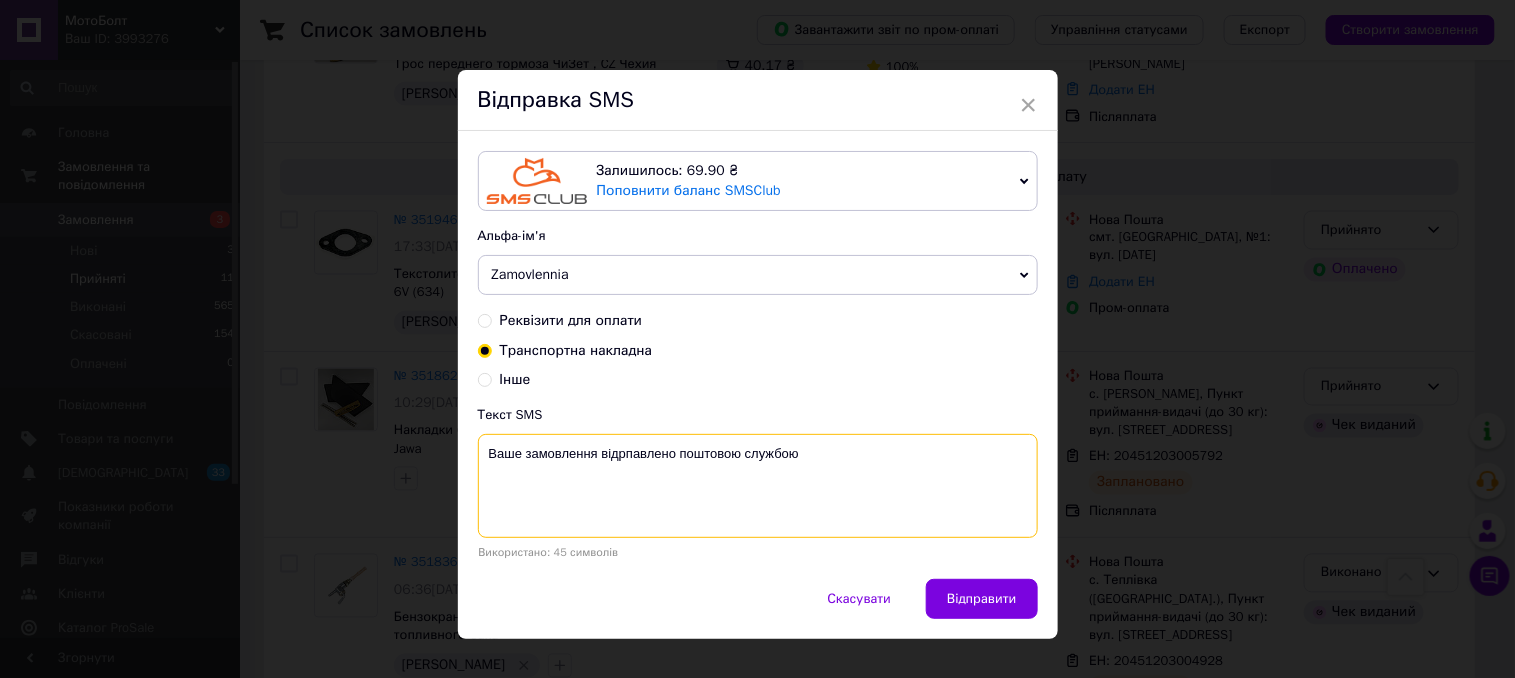 paste on "20451203005792" 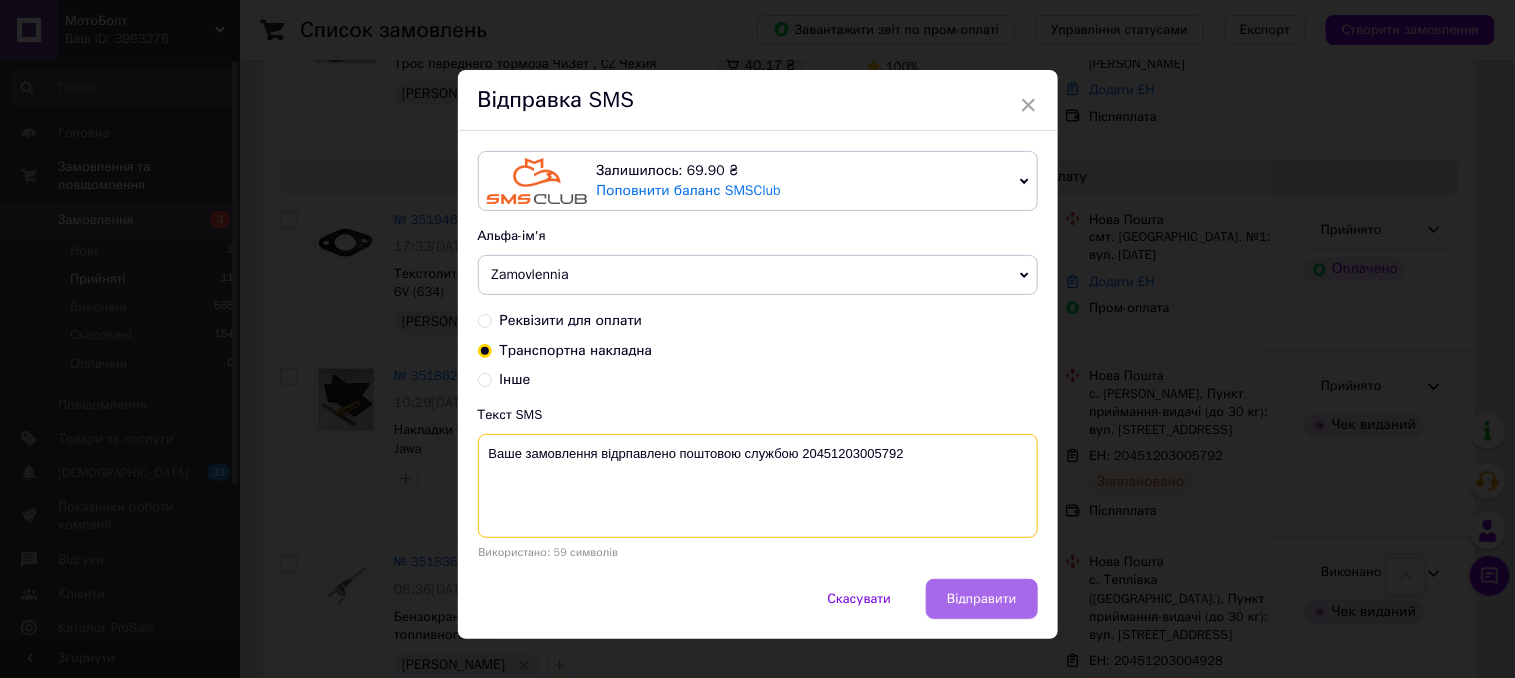 type on "Ваше замовлення відрпавлено поштовою службою 20451203005792" 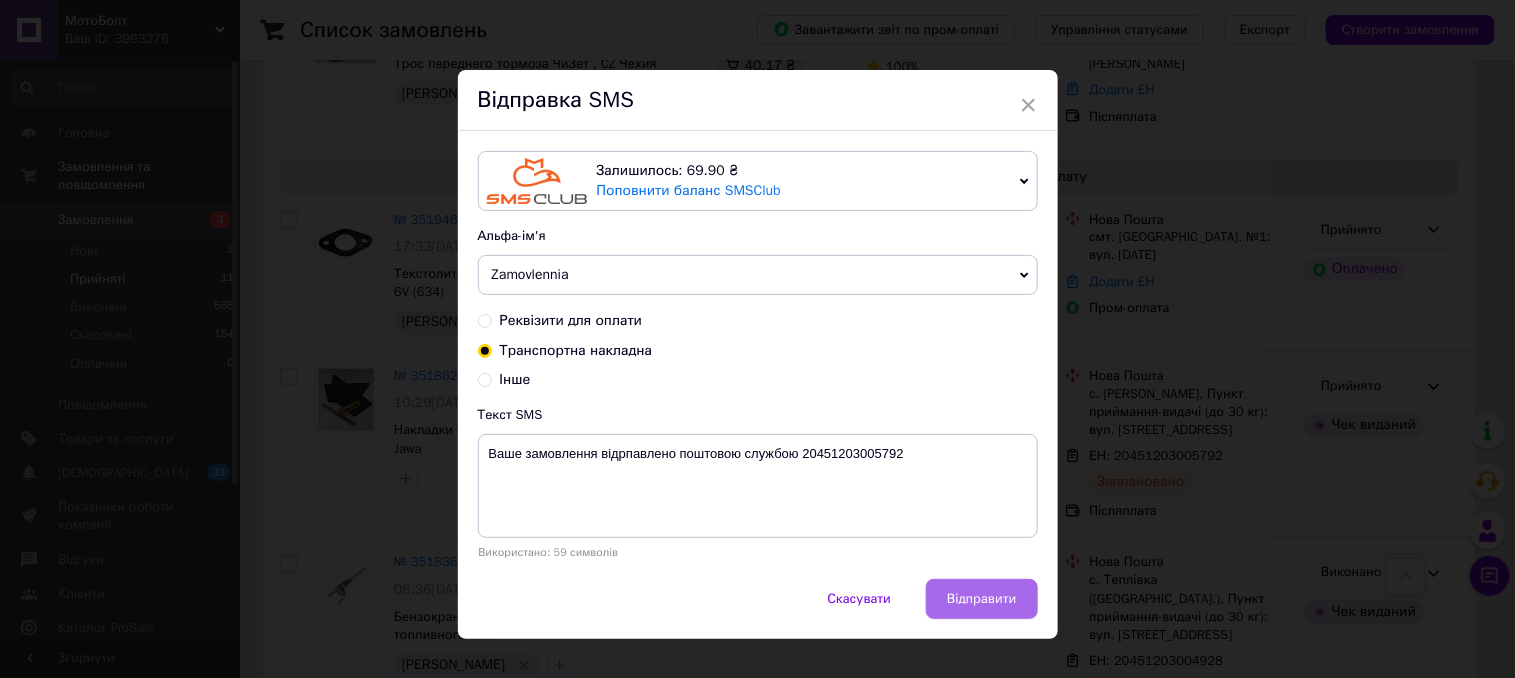 click on "Відправити" at bounding box center (981, 599) 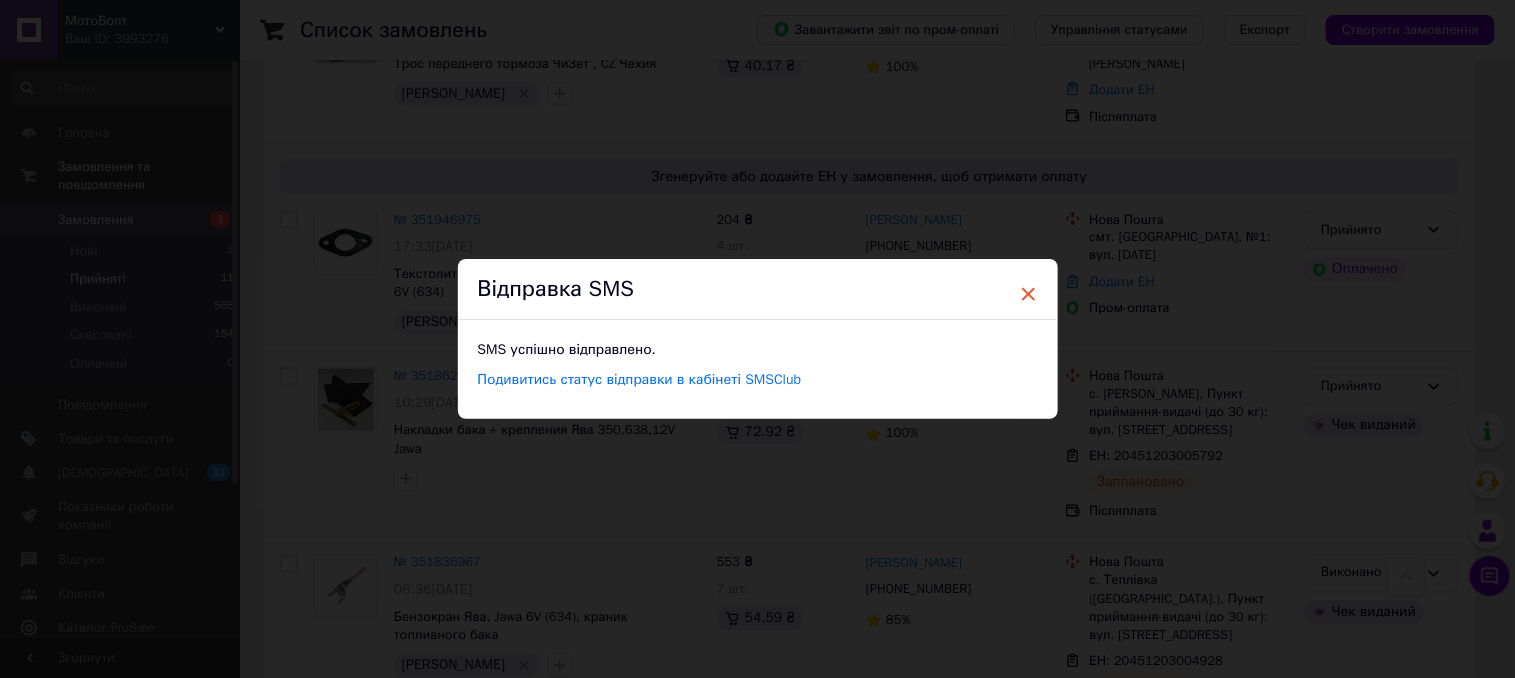 click on "×" at bounding box center [1029, 294] 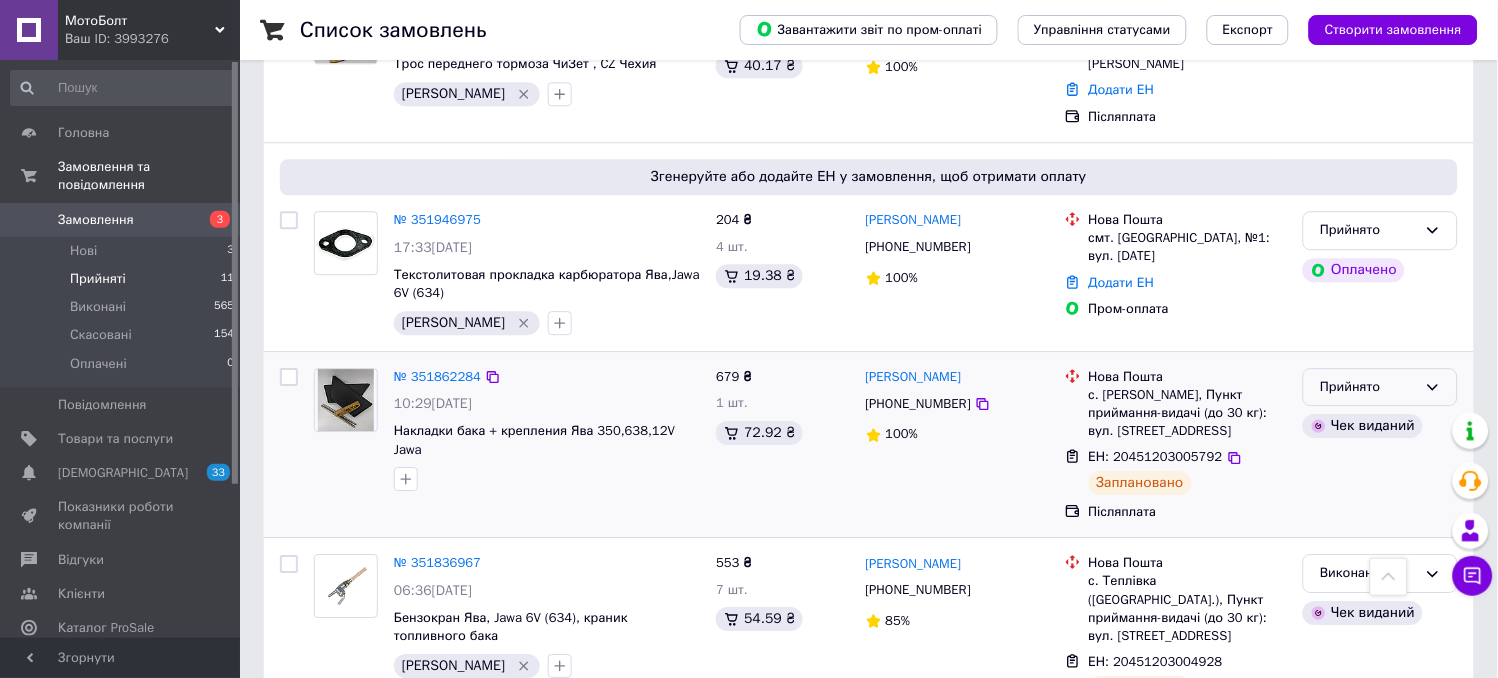 click on "Прийнято" at bounding box center (1368, 387) 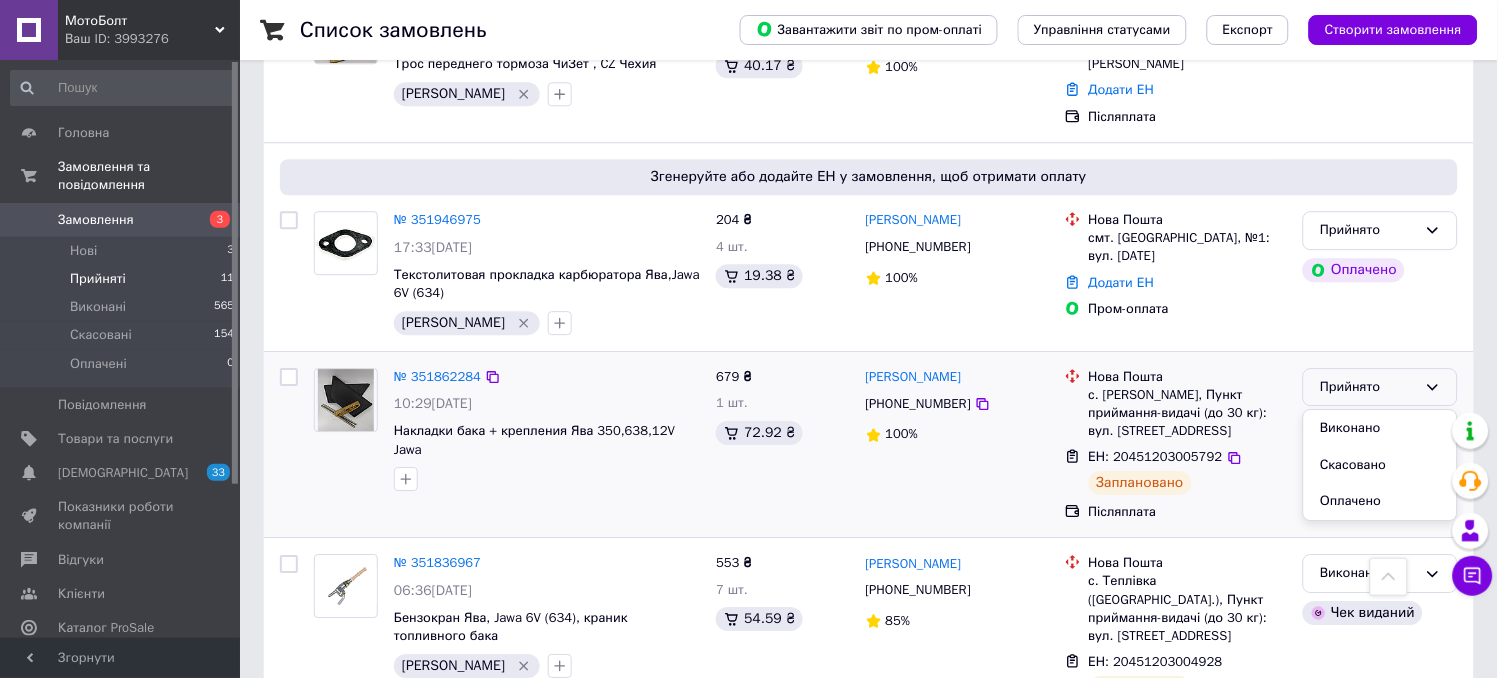 click on "Виконано" at bounding box center (1380, 428) 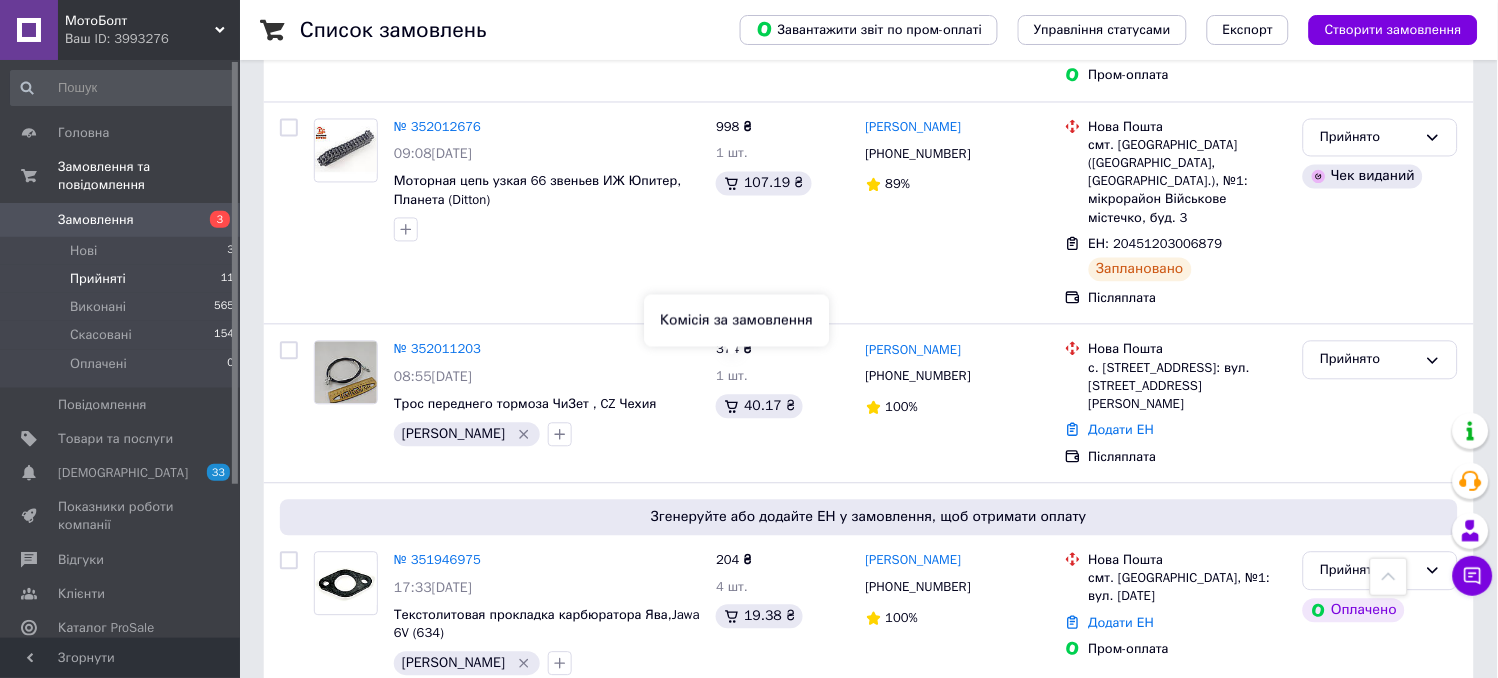 scroll, scrollTop: 677, scrollLeft: 0, axis: vertical 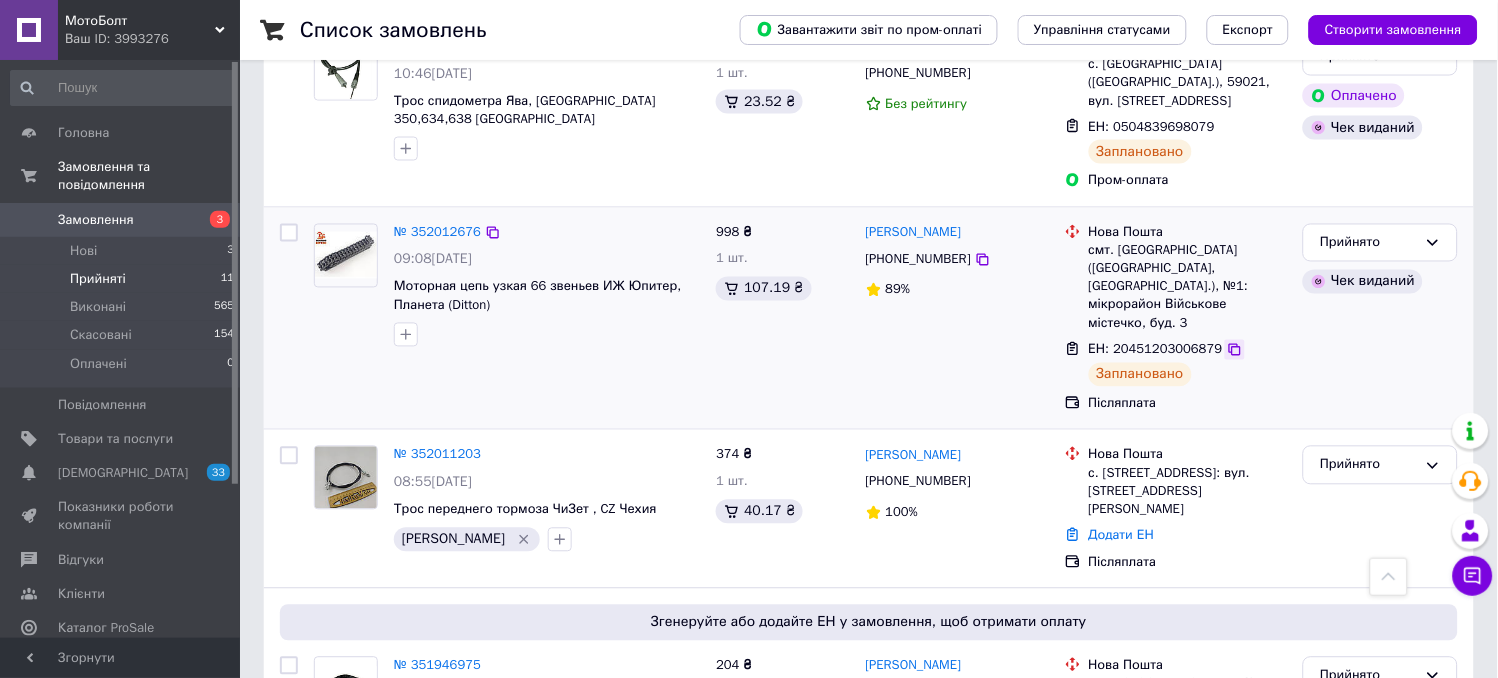 click 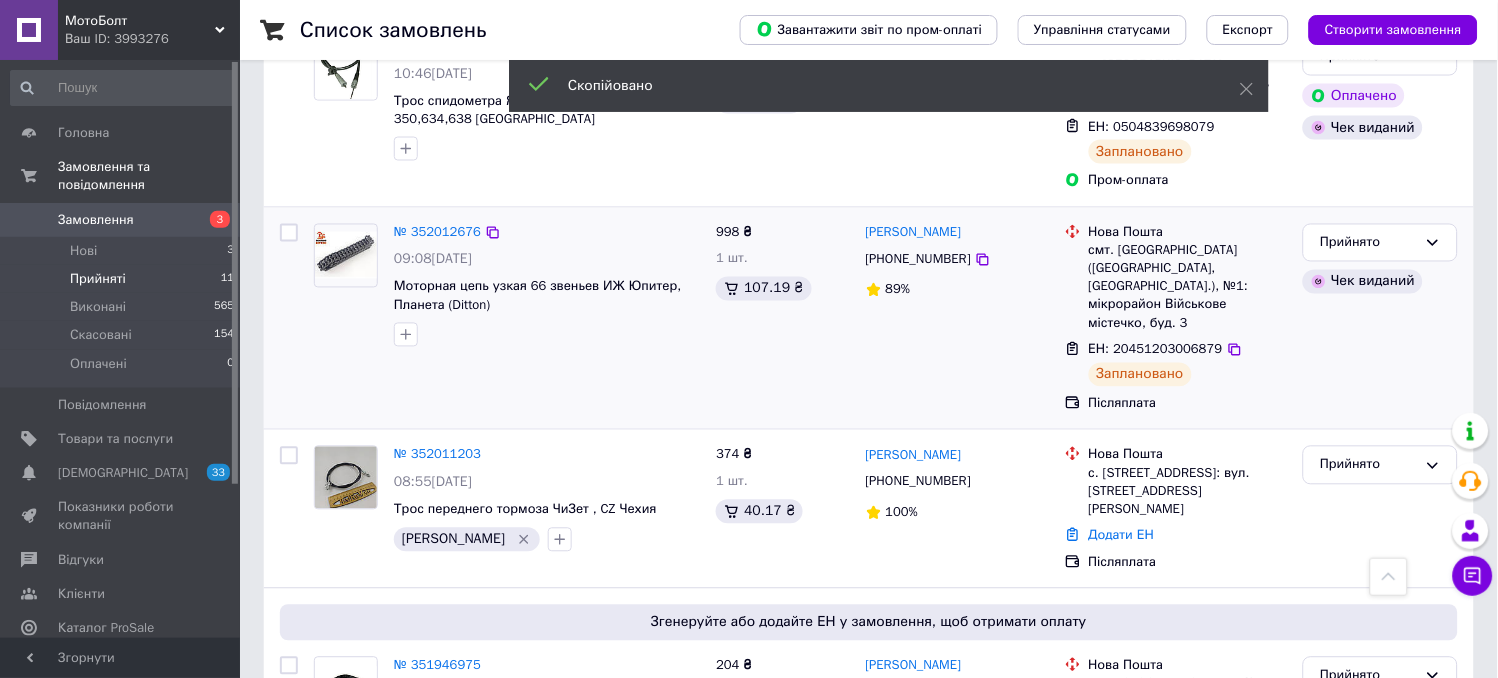 click on "[PHONE_NUMBER]" at bounding box center [918, 259] 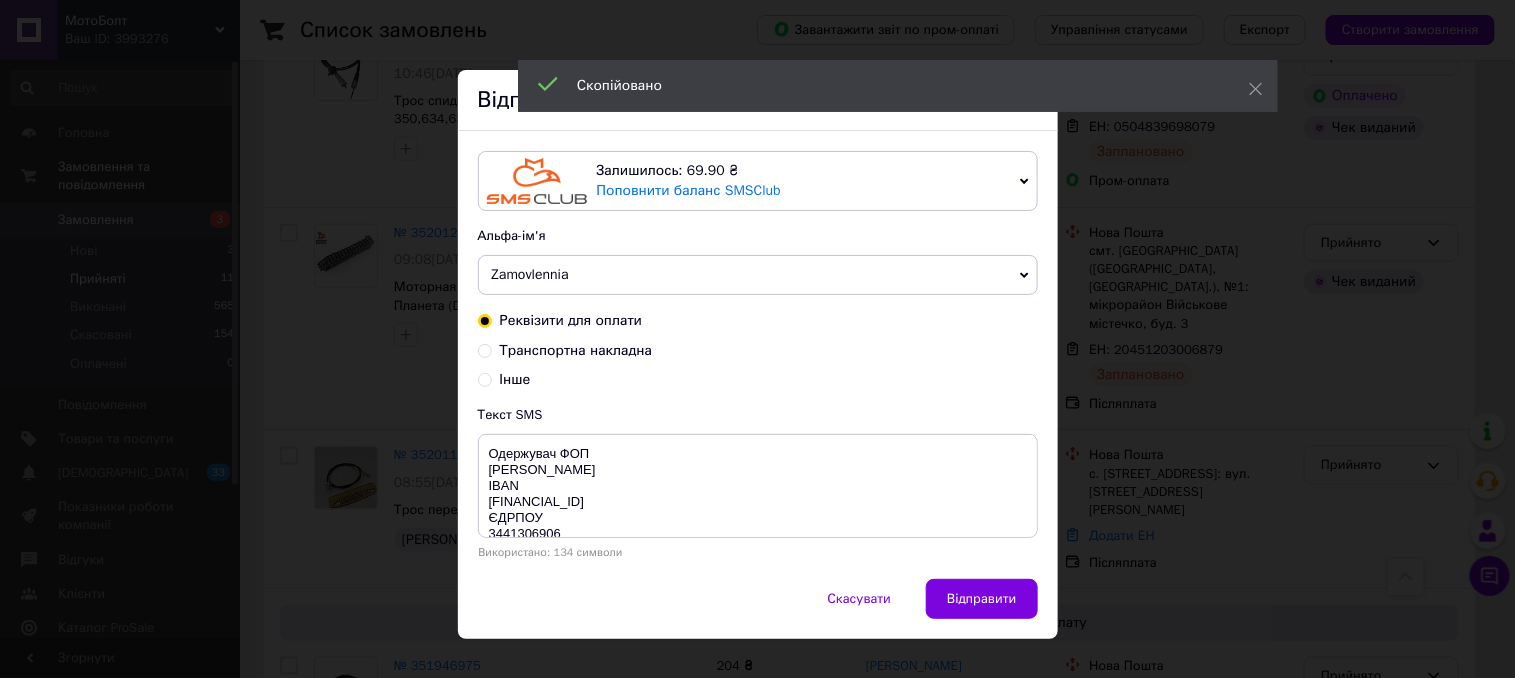 drag, startPoint x: 476, startPoint y: 347, endPoint x: 620, endPoint y: 427, distance: 164.73009 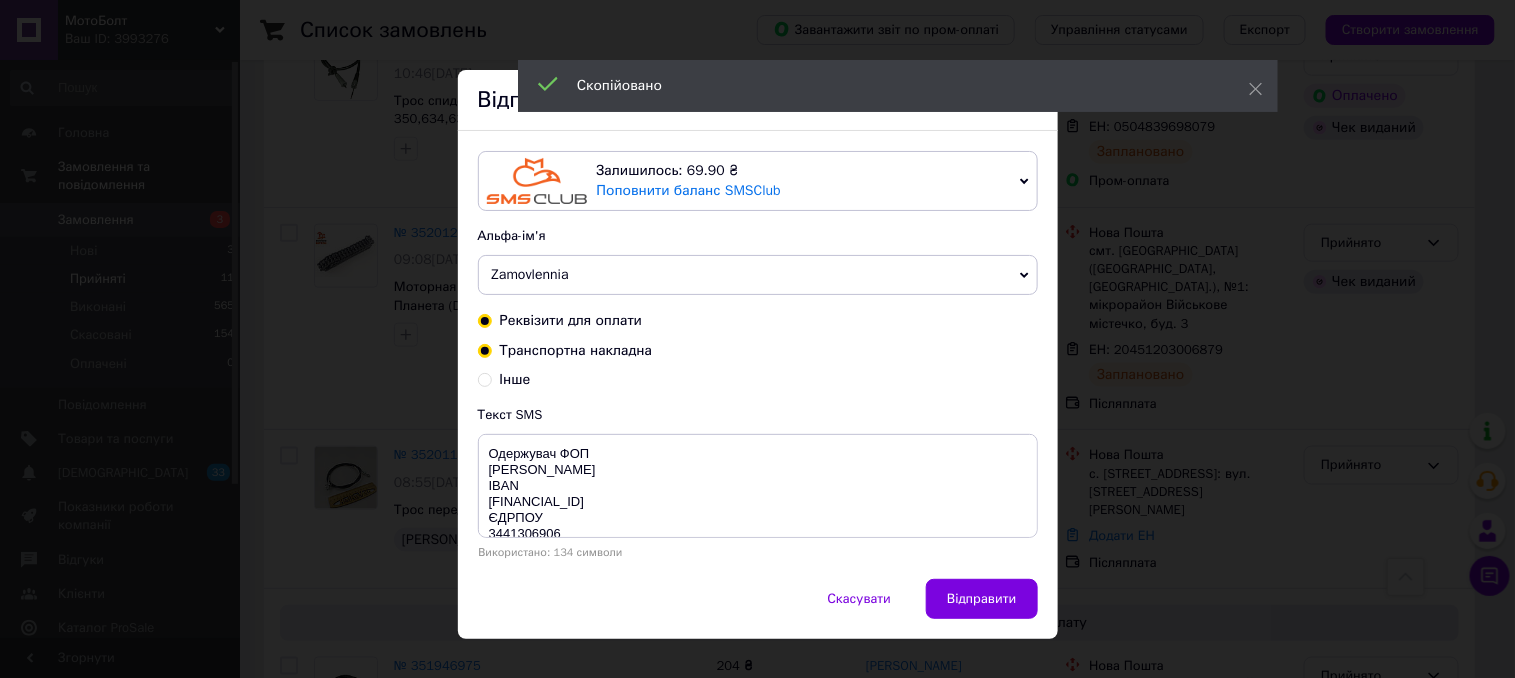 radio on "false" 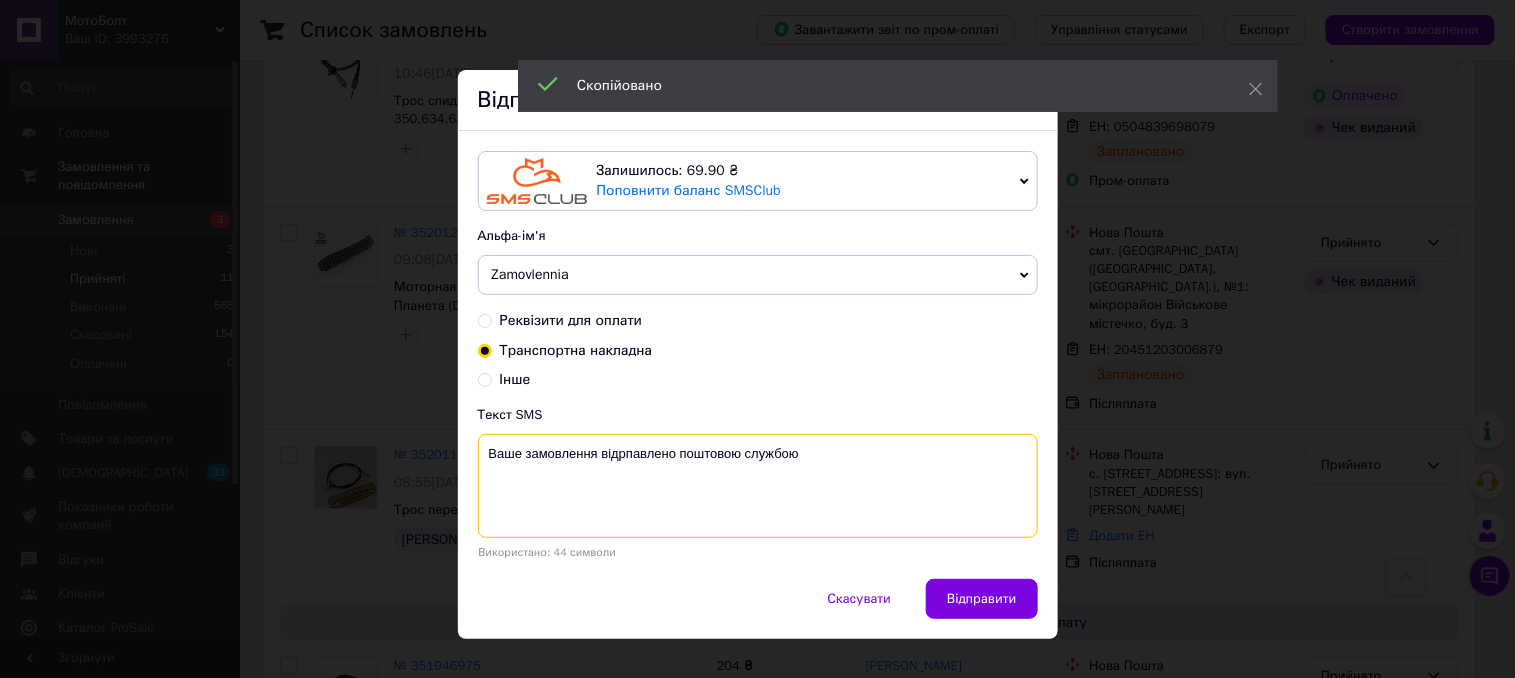 click on "Ваше замовлення відрпавлено поштовою службою" at bounding box center [758, 486] 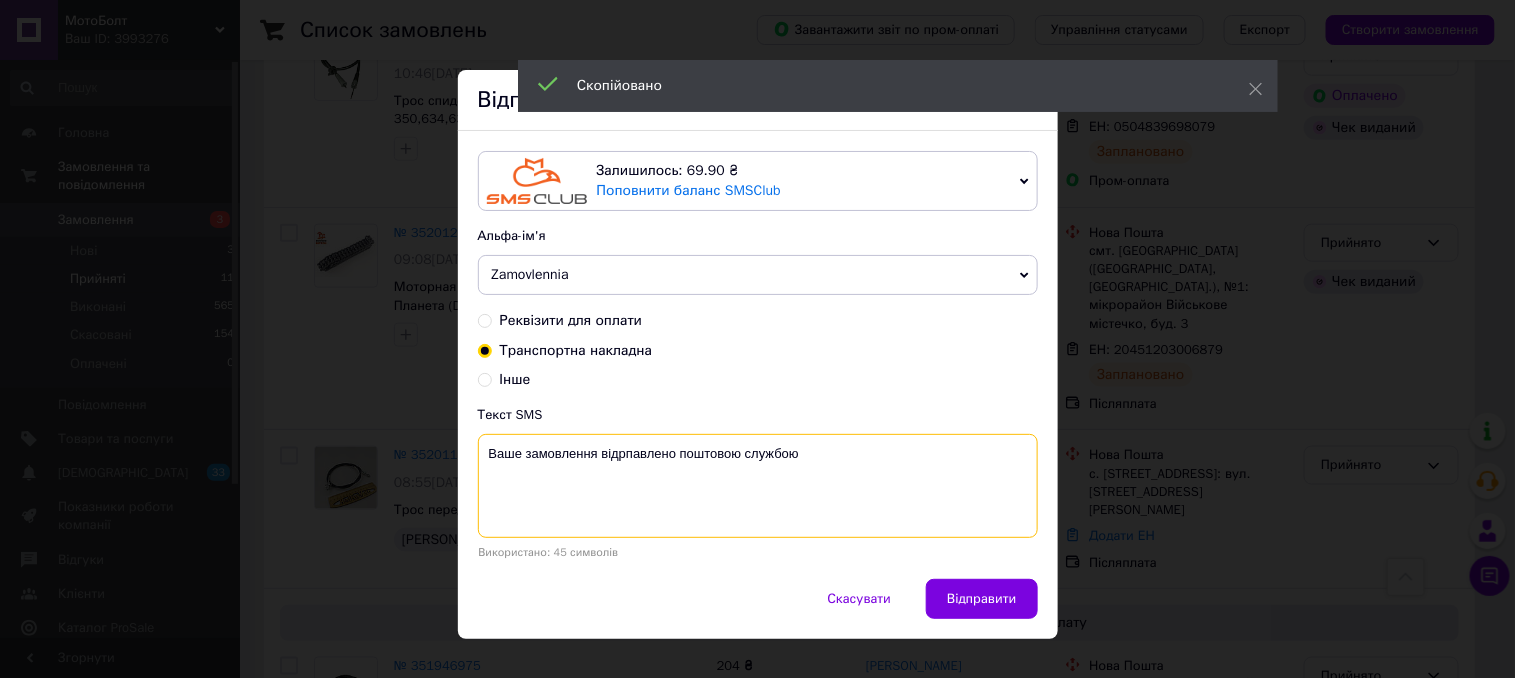 paste on "20451203006879" 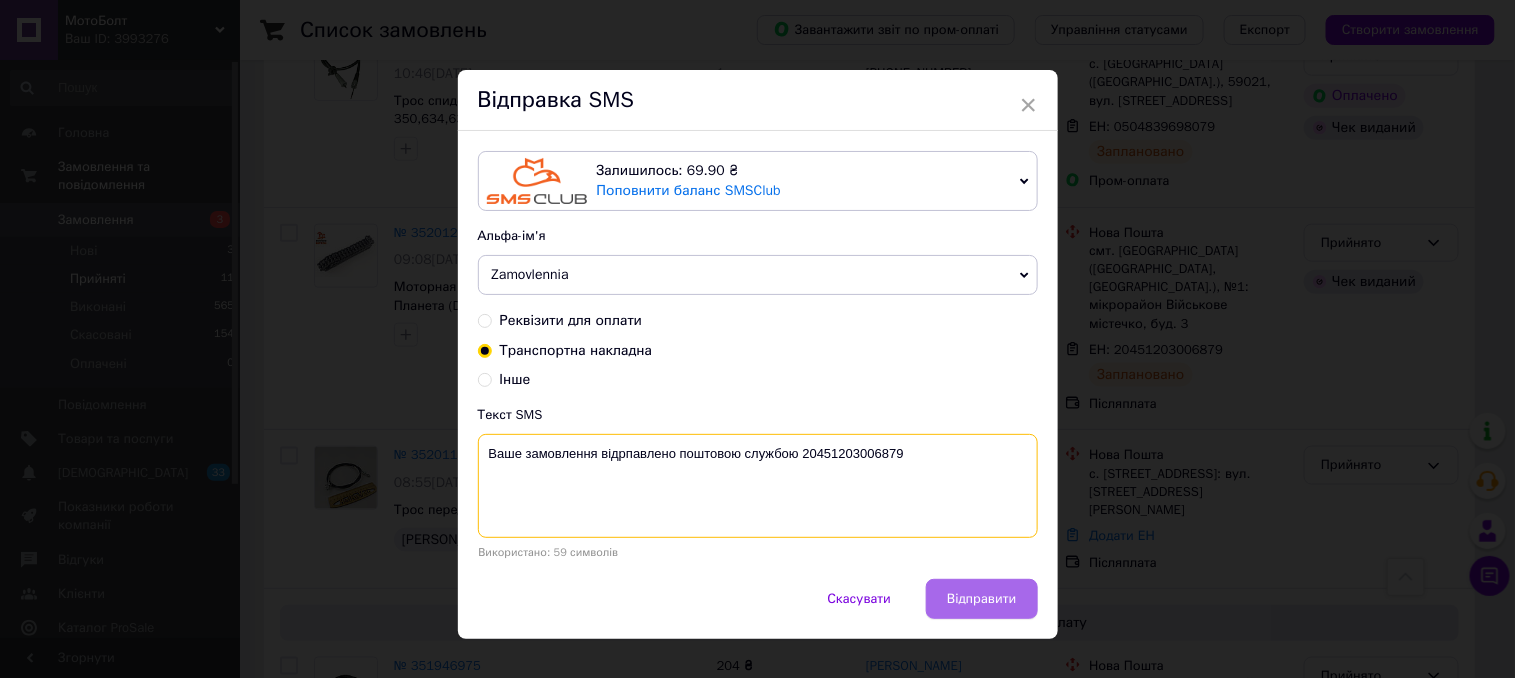 type on "Ваше замовлення відрпавлено поштовою службою 20451203006879" 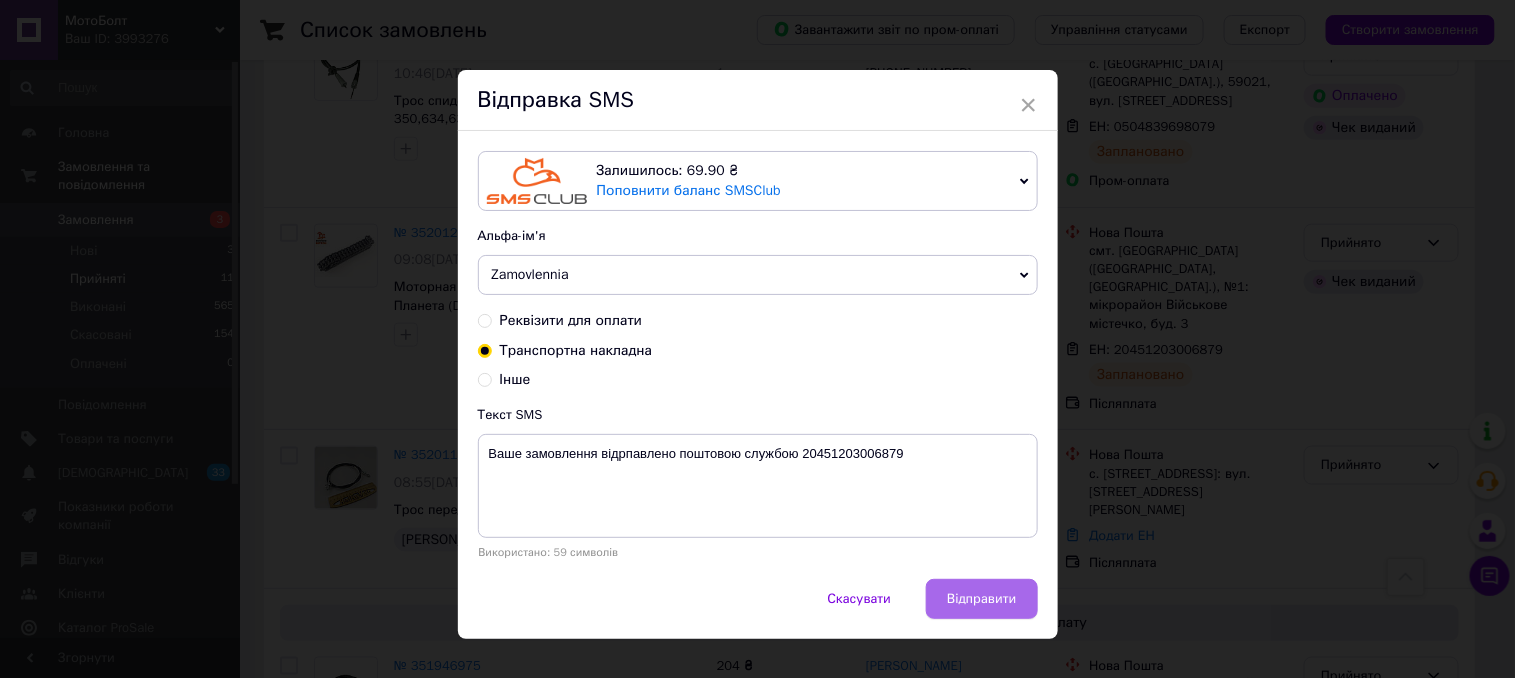 click on "Відправити" at bounding box center [981, 599] 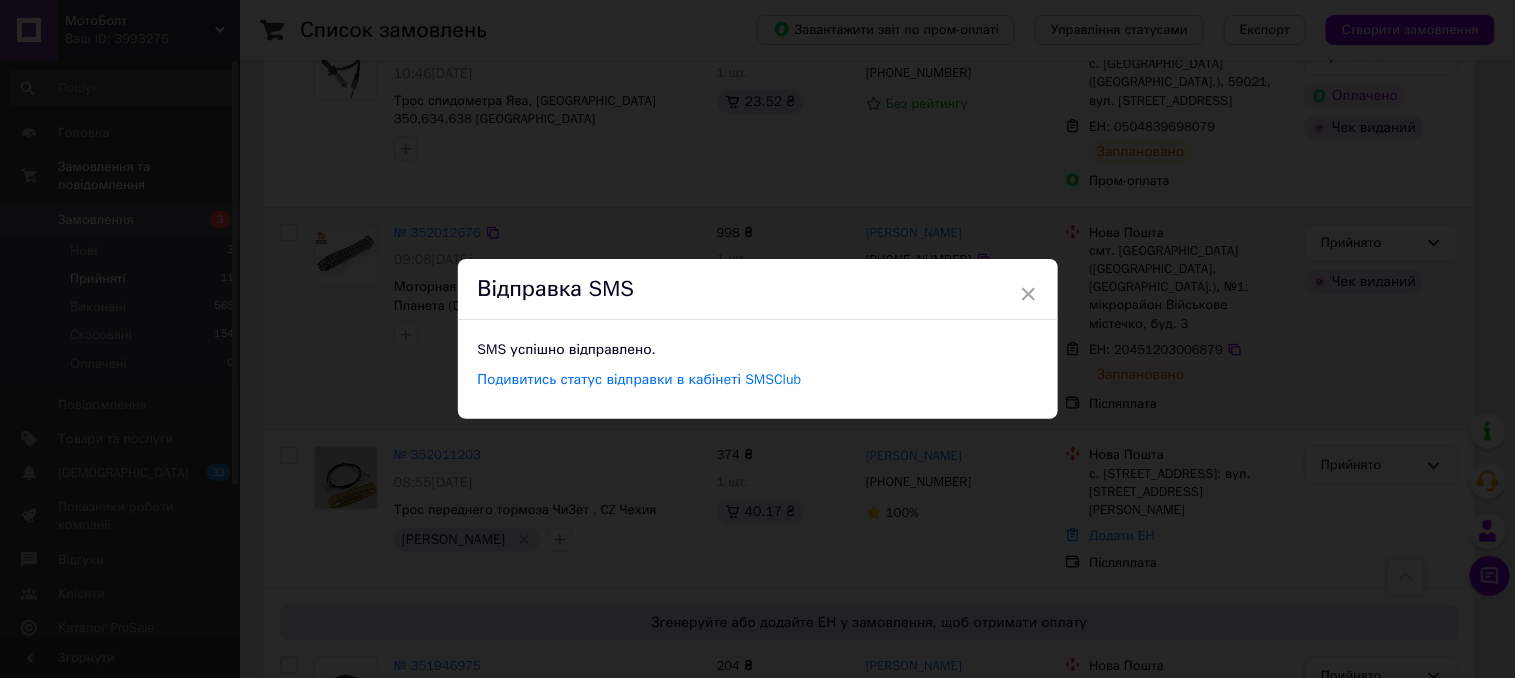 click on "×" at bounding box center [1029, 294] 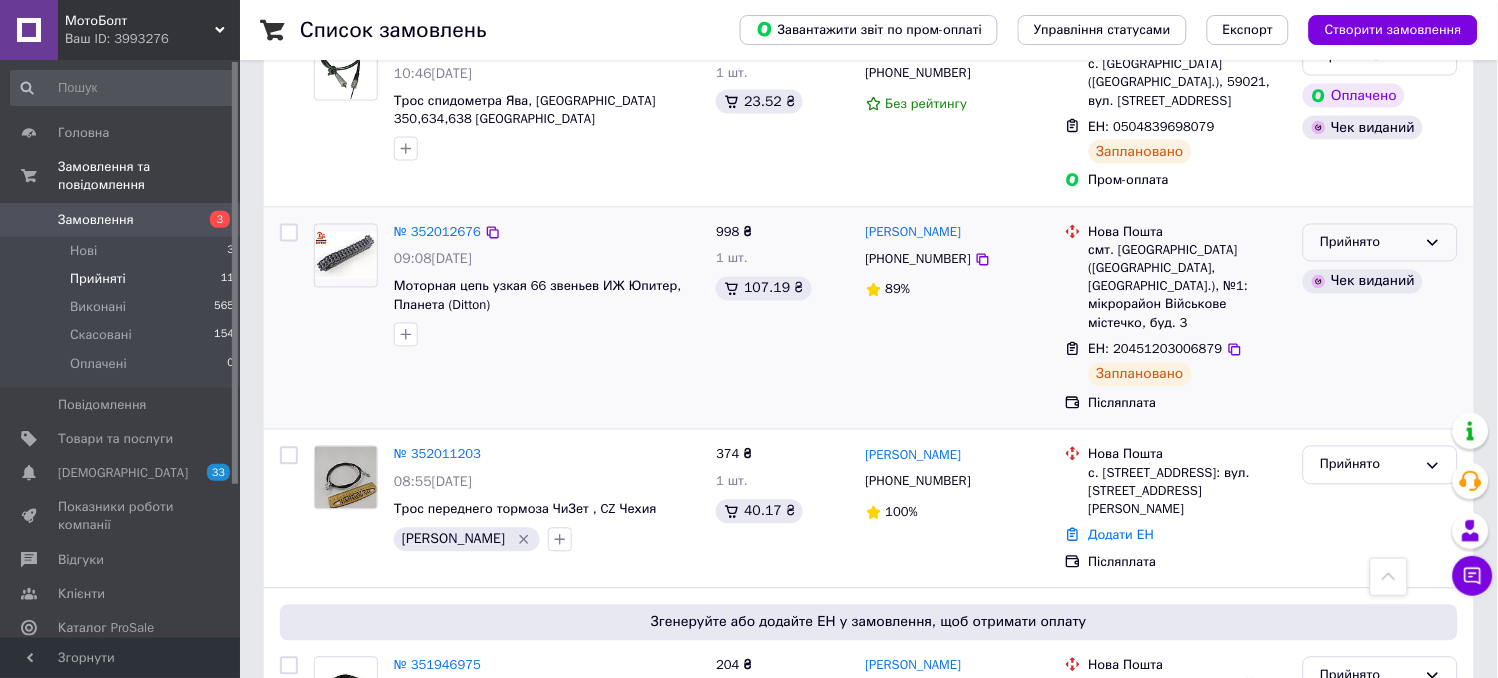 click on "Прийнято" at bounding box center [1368, 243] 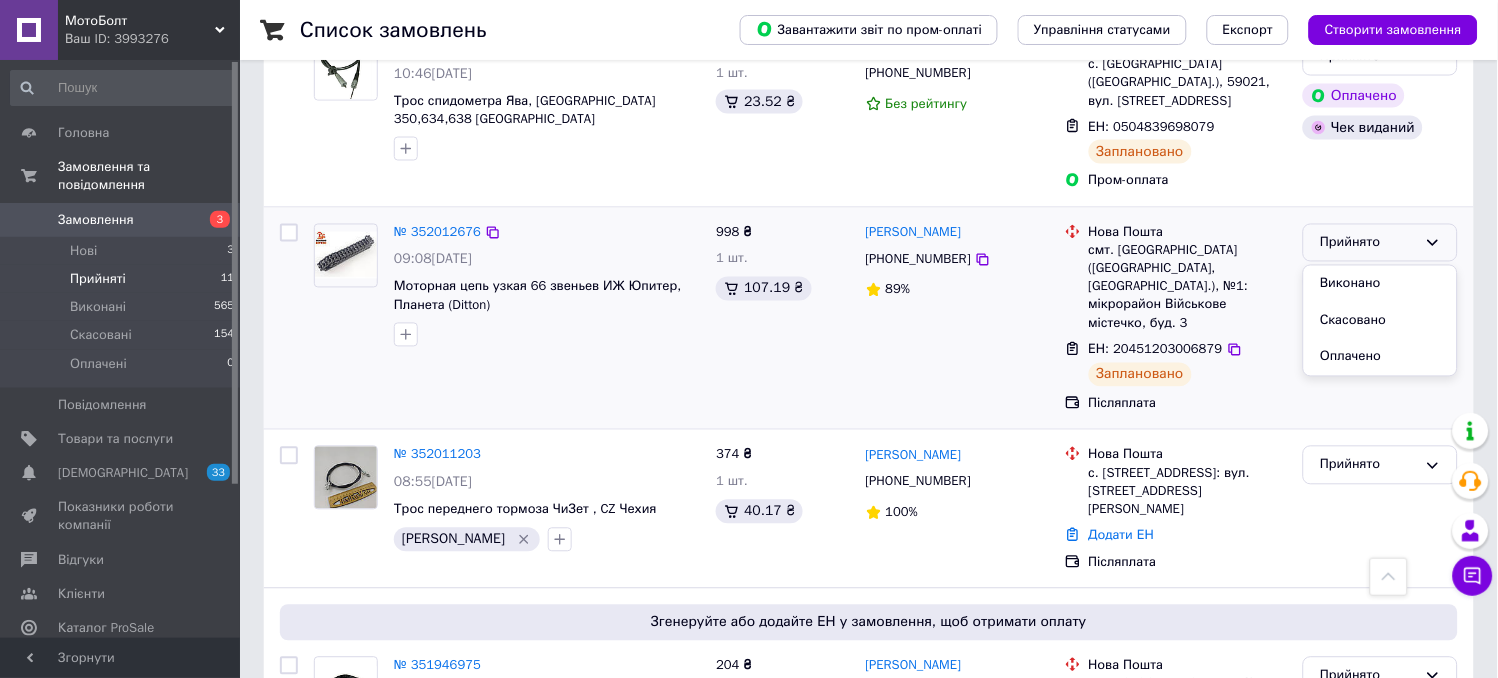 drag, startPoint x: 1348, startPoint y: 267, endPoint x: 1076, endPoint y: 244, distance: 272.9707 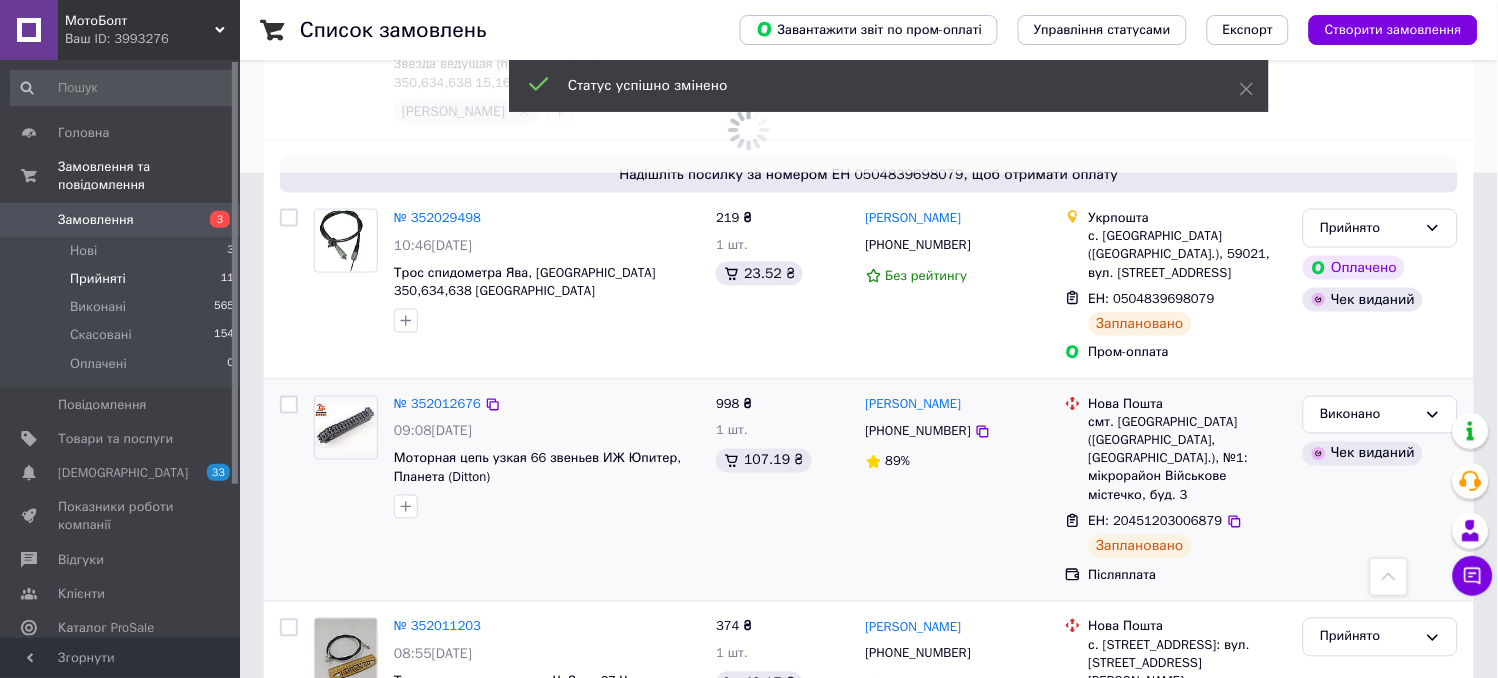 scroll, scrollTop: 455, scrollLeft: 0, axis: vertical 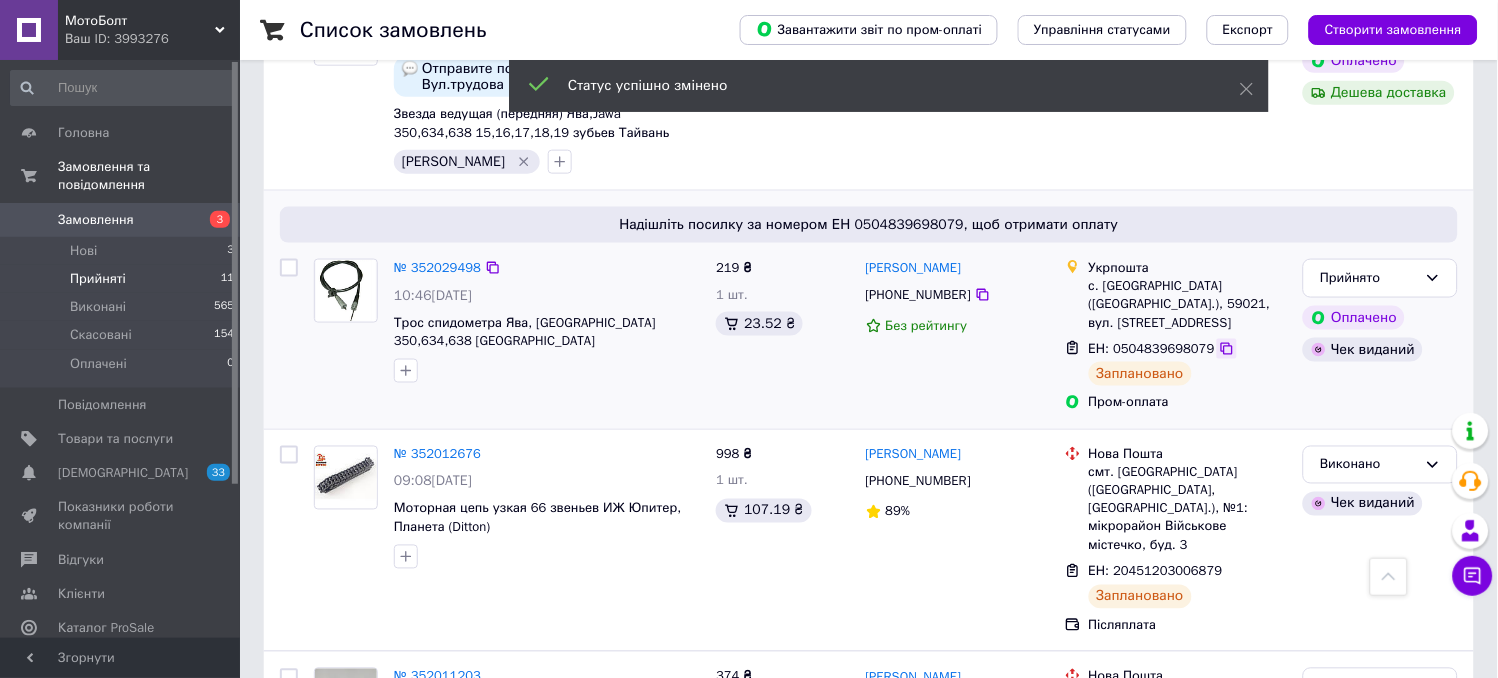 click 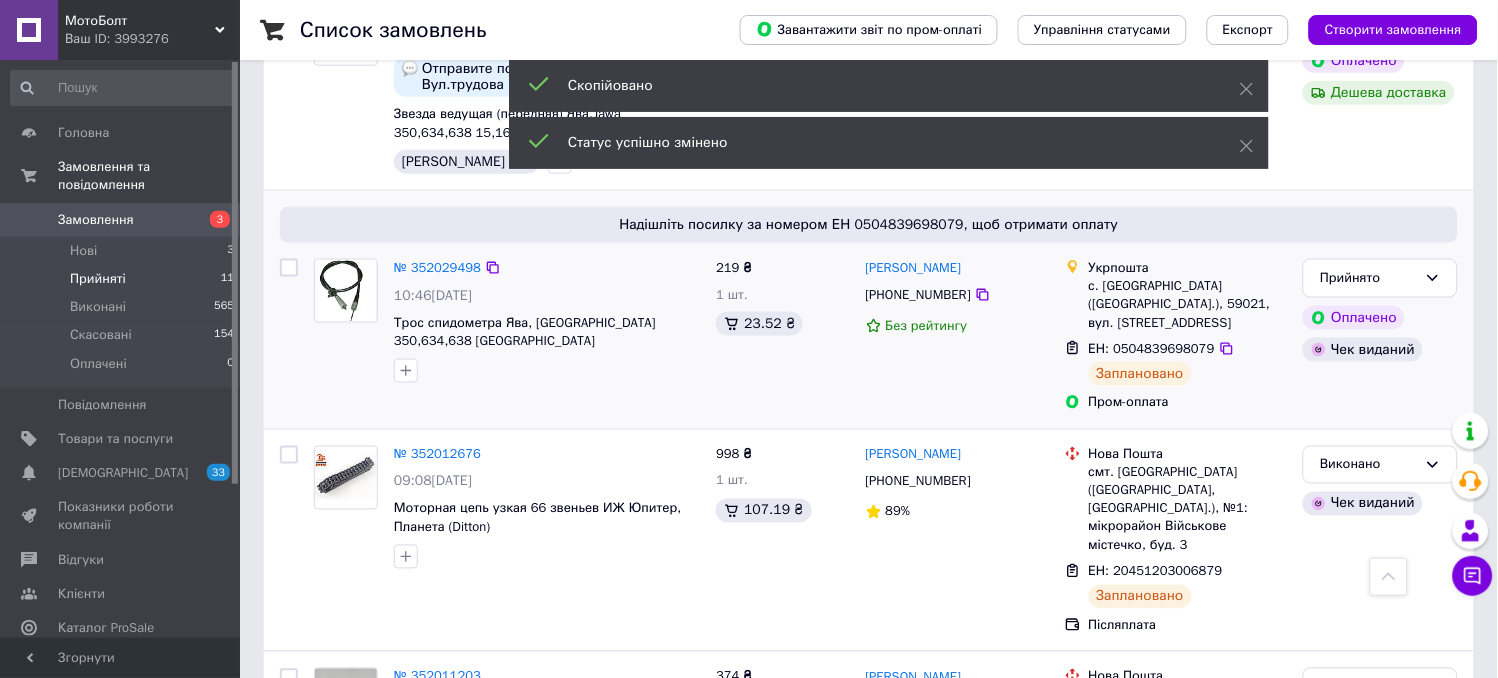 click on "[PHONE_NUMBER]" at bounding box center (918, 294) 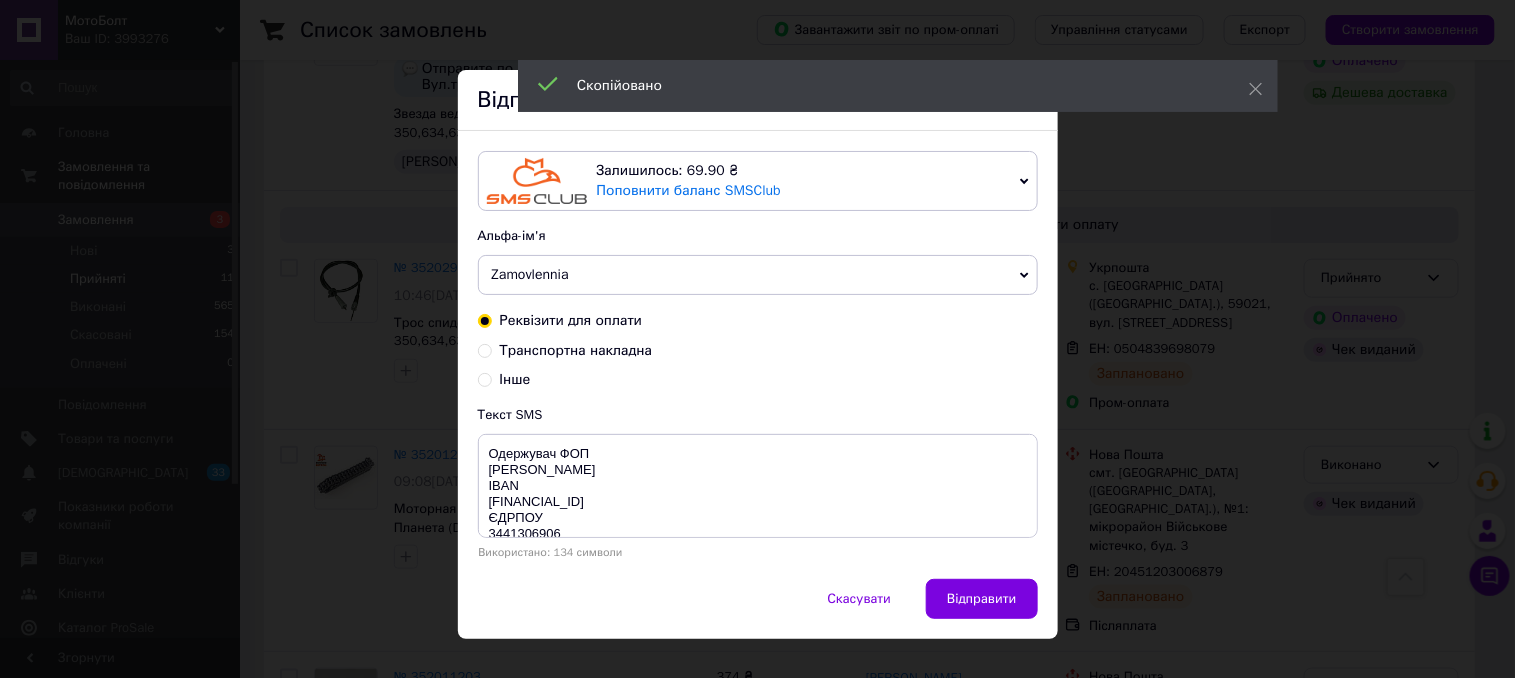 click on "Транспортна накладна" at bounding box center [485, 349] 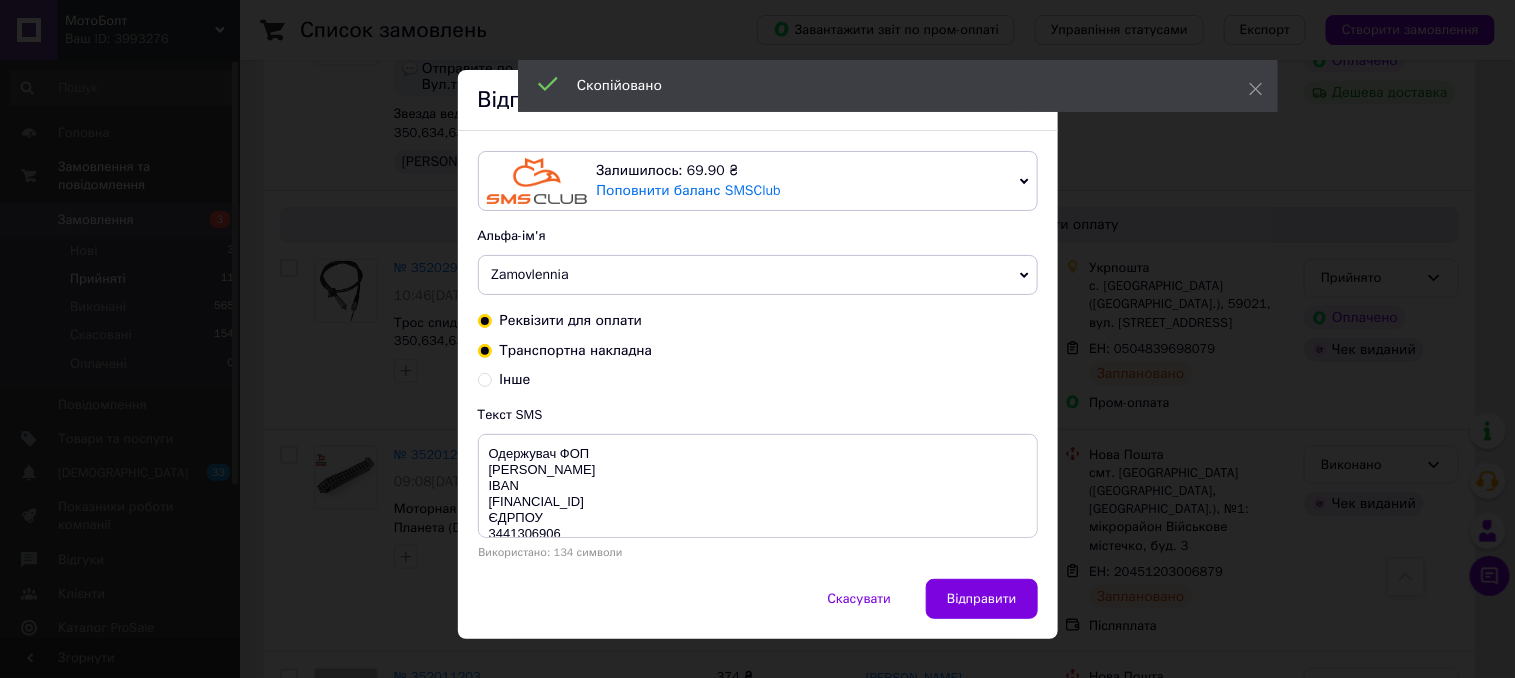 radio on "true" 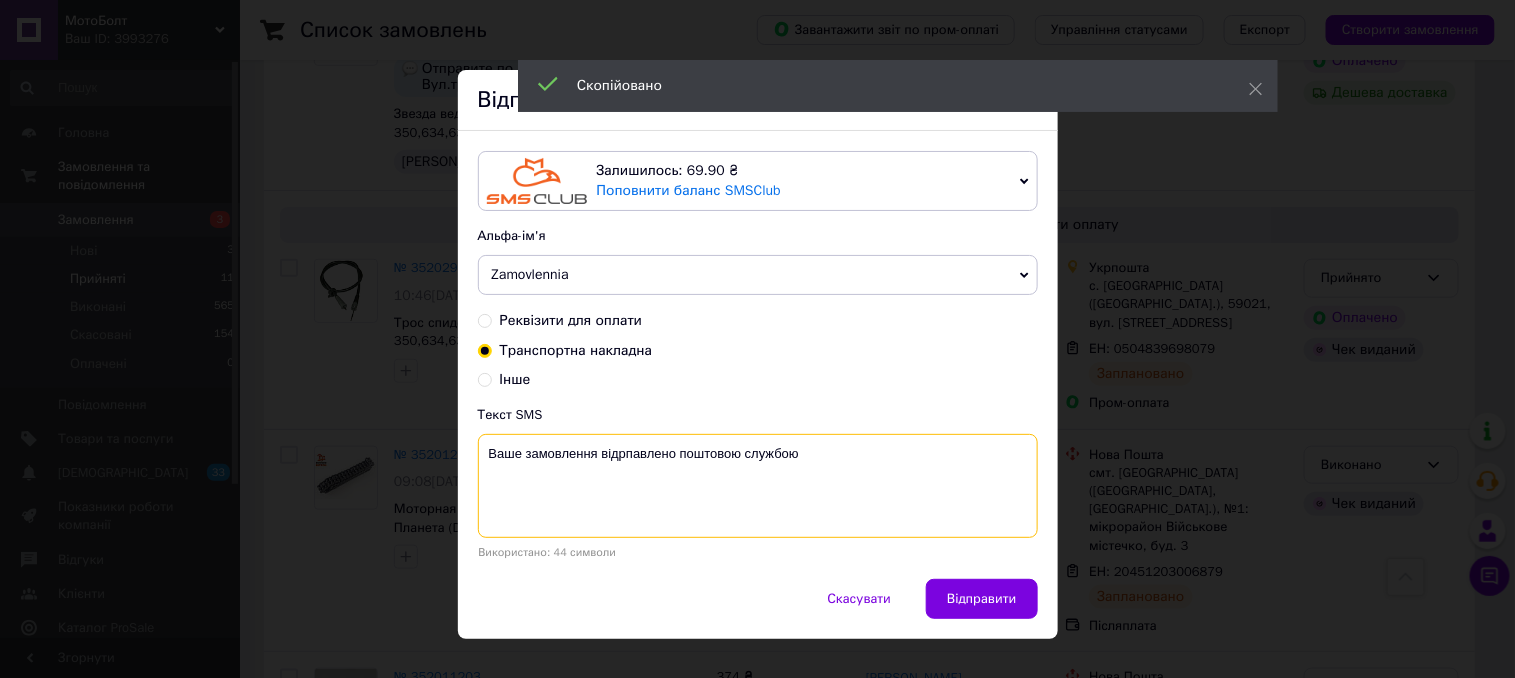 click on "Ваше замовлення відрпавлено поштовою службою" at bounding box center (758, 486) 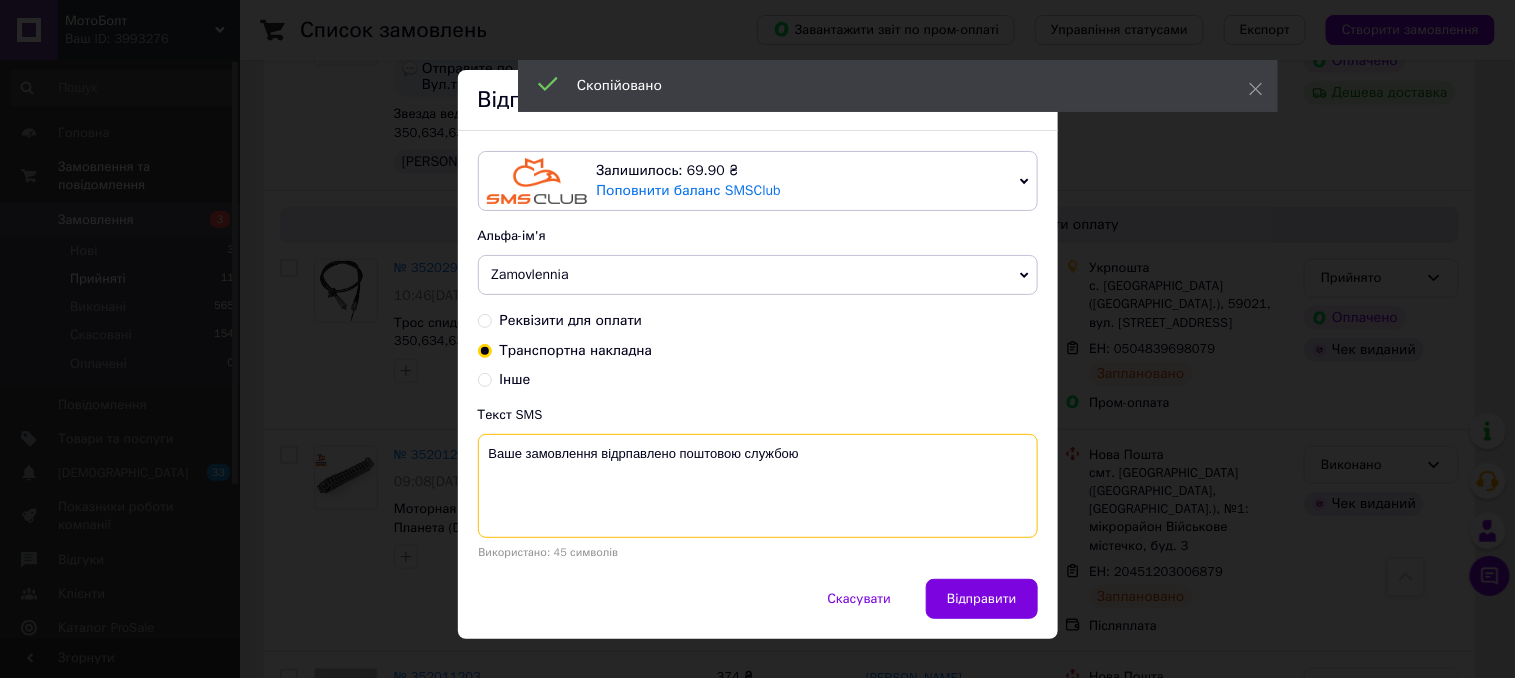 paste on "0504839698079" 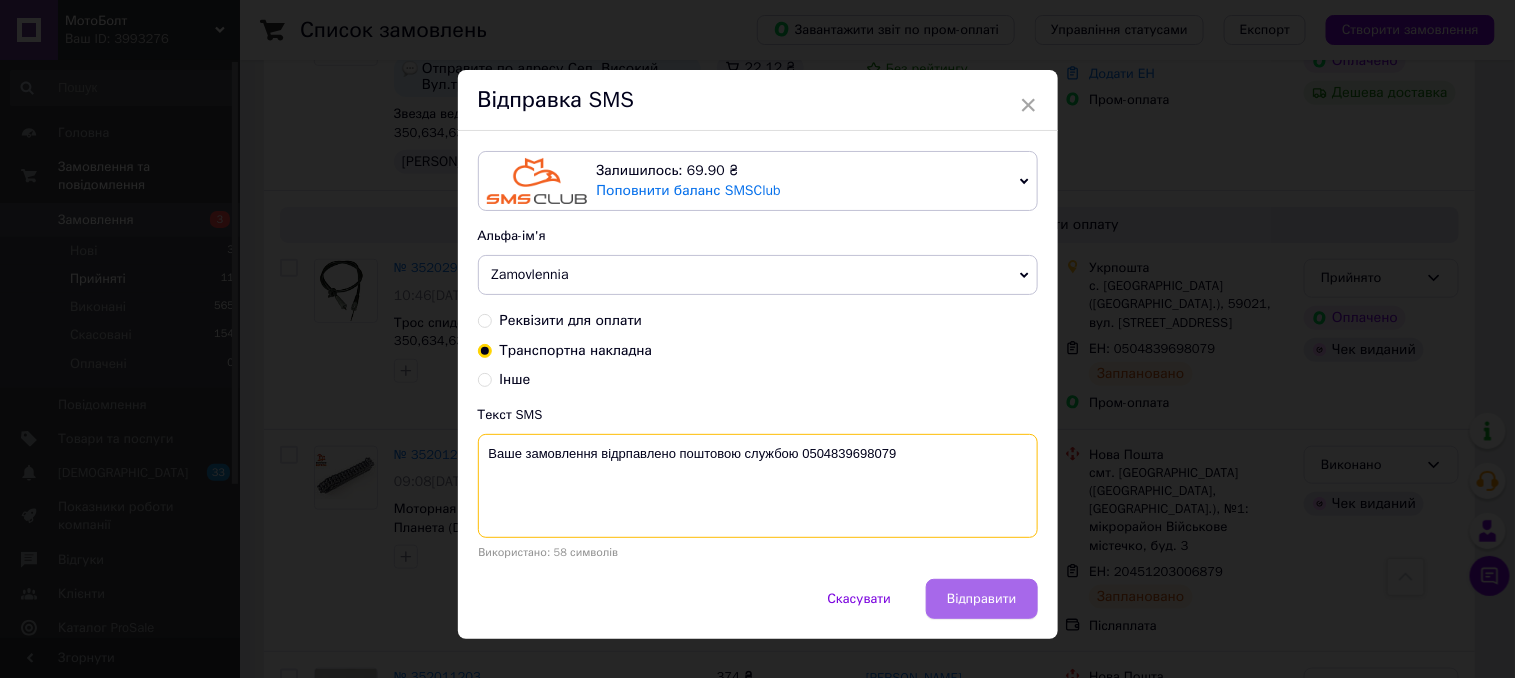 type on "Ваше замовлення відрпавлено поштовою службою 0504839698079" 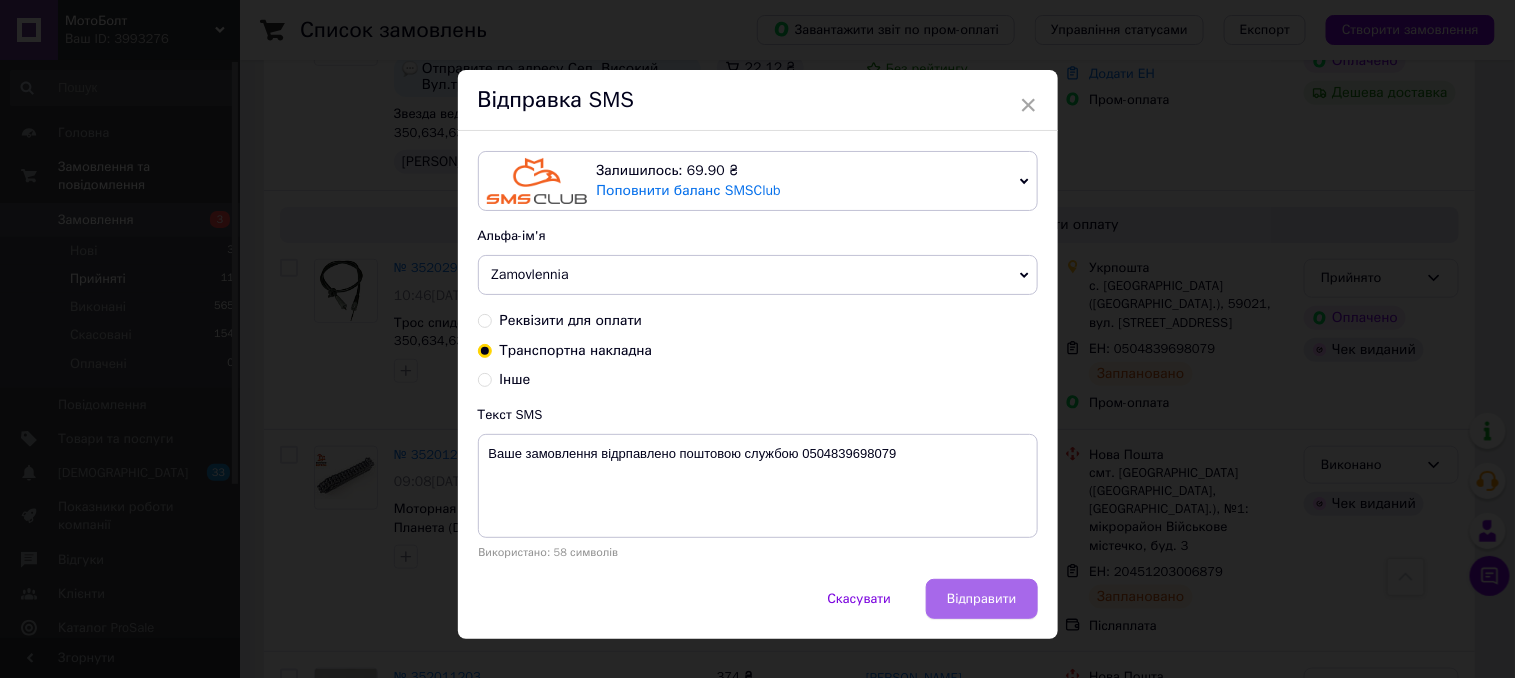 click on "Відправити" at bounding box center (981, 599) 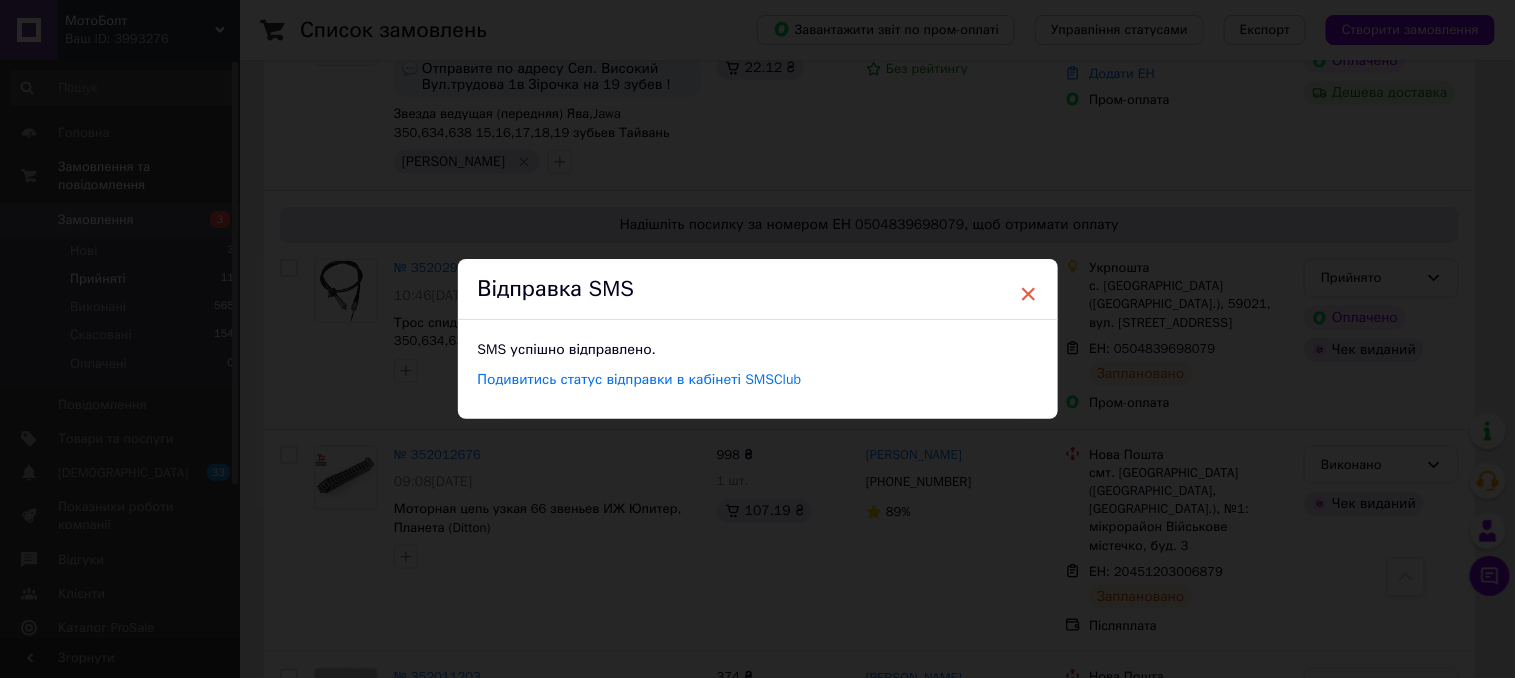 click on "×" at bounding box center [1029, 294] 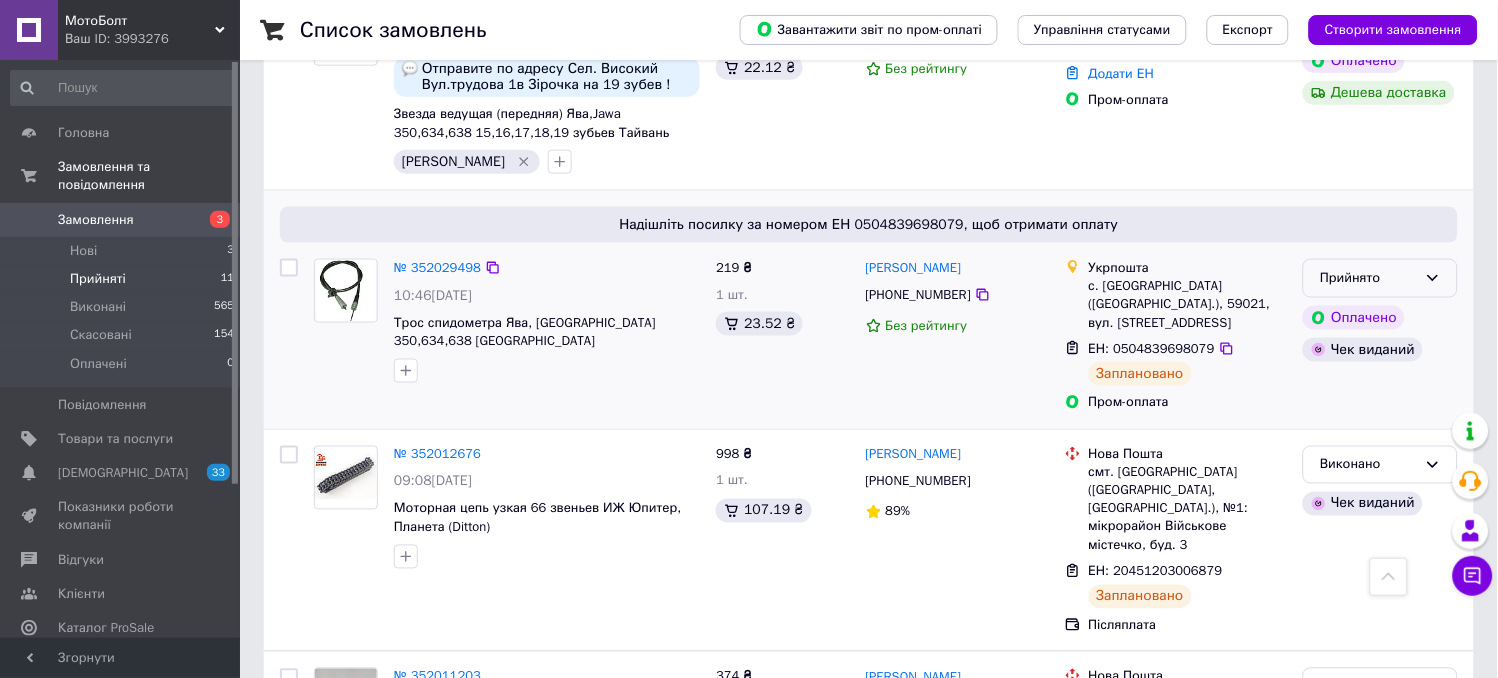 click on "Прийнято" at bounding box center (1368, 278) 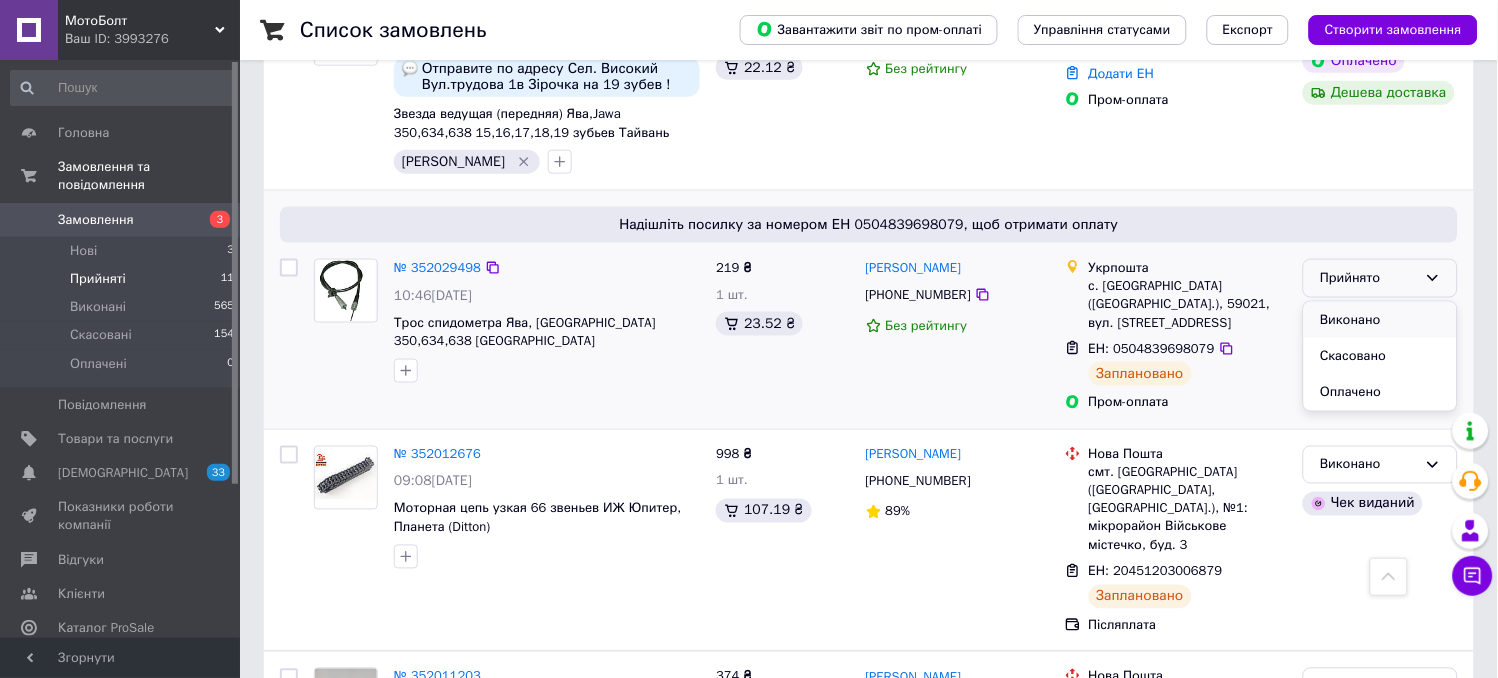 click on "Виконано" at bounding box center [1380, 320] 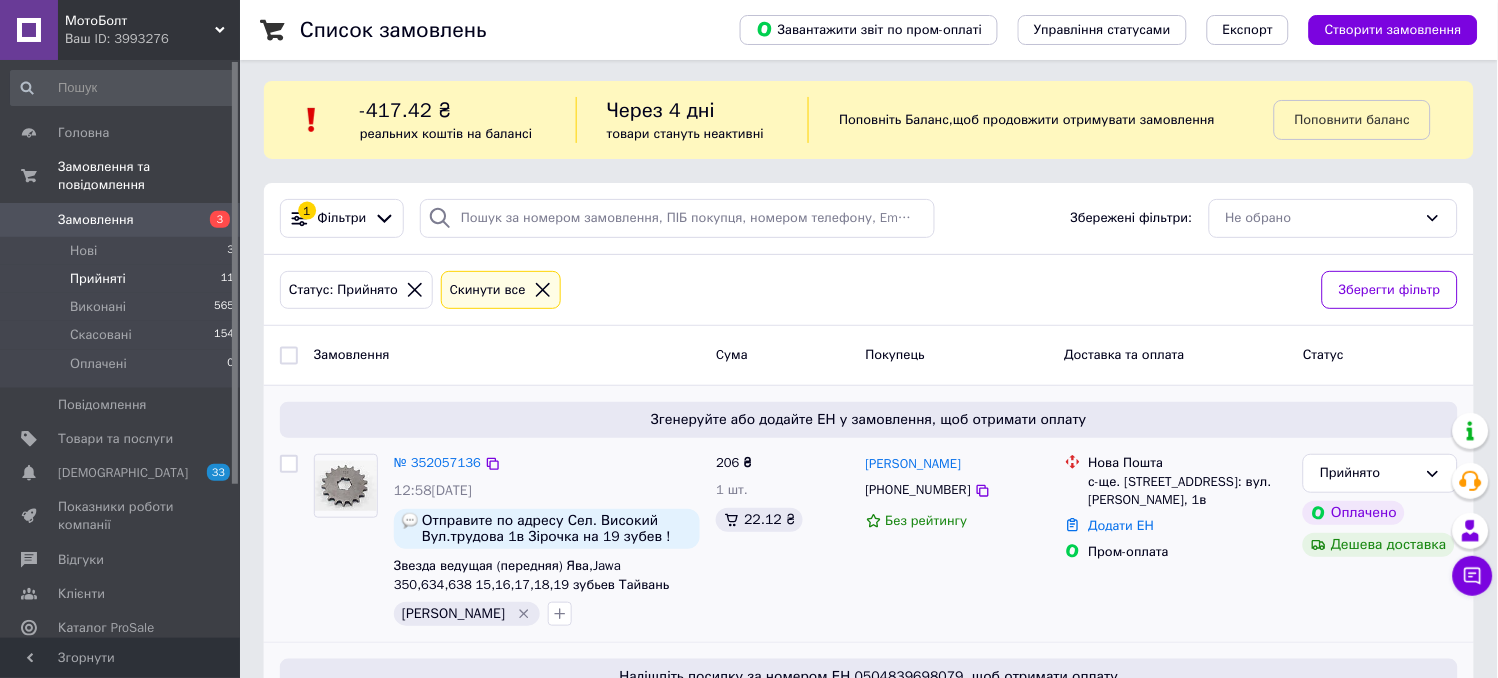 scroll, scrollTop: 0, scrollLeft: 0, axis: both 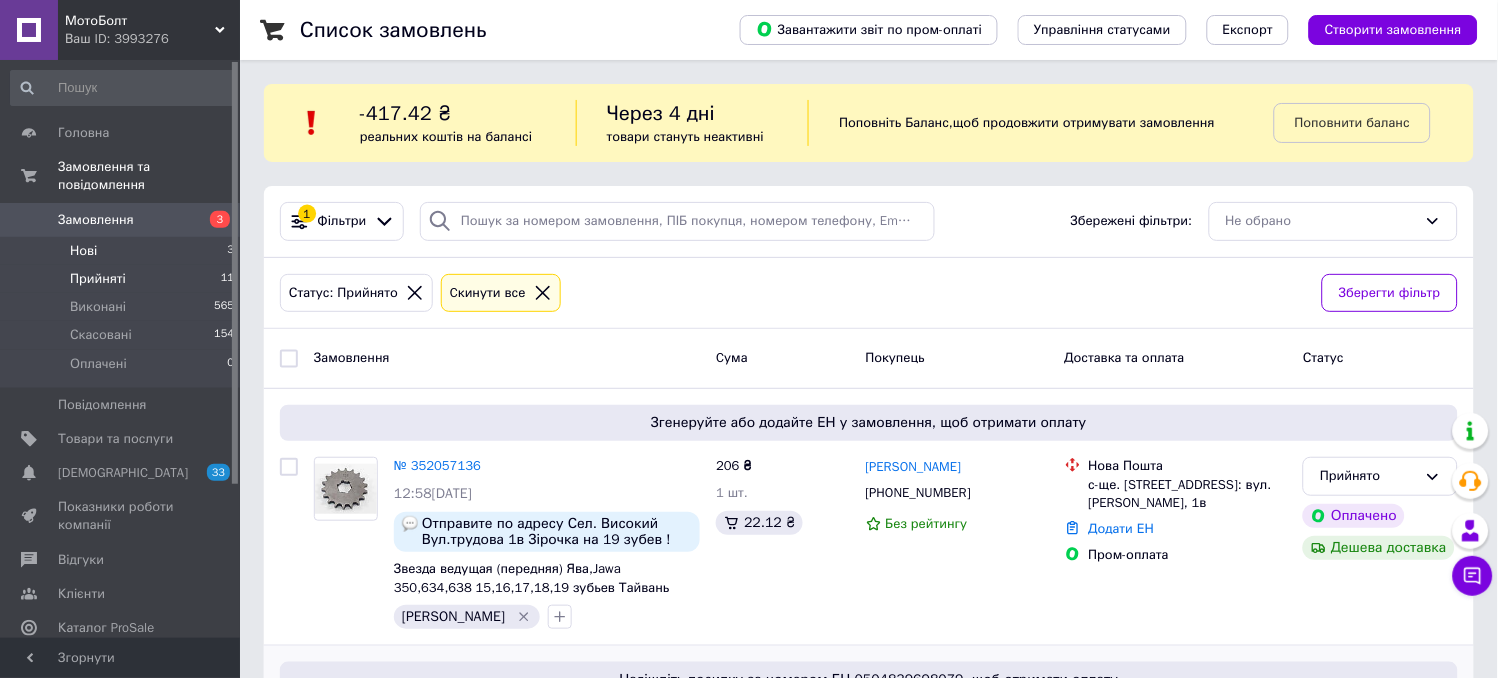 click on "Нові 3" at bounding box center (123, 251) 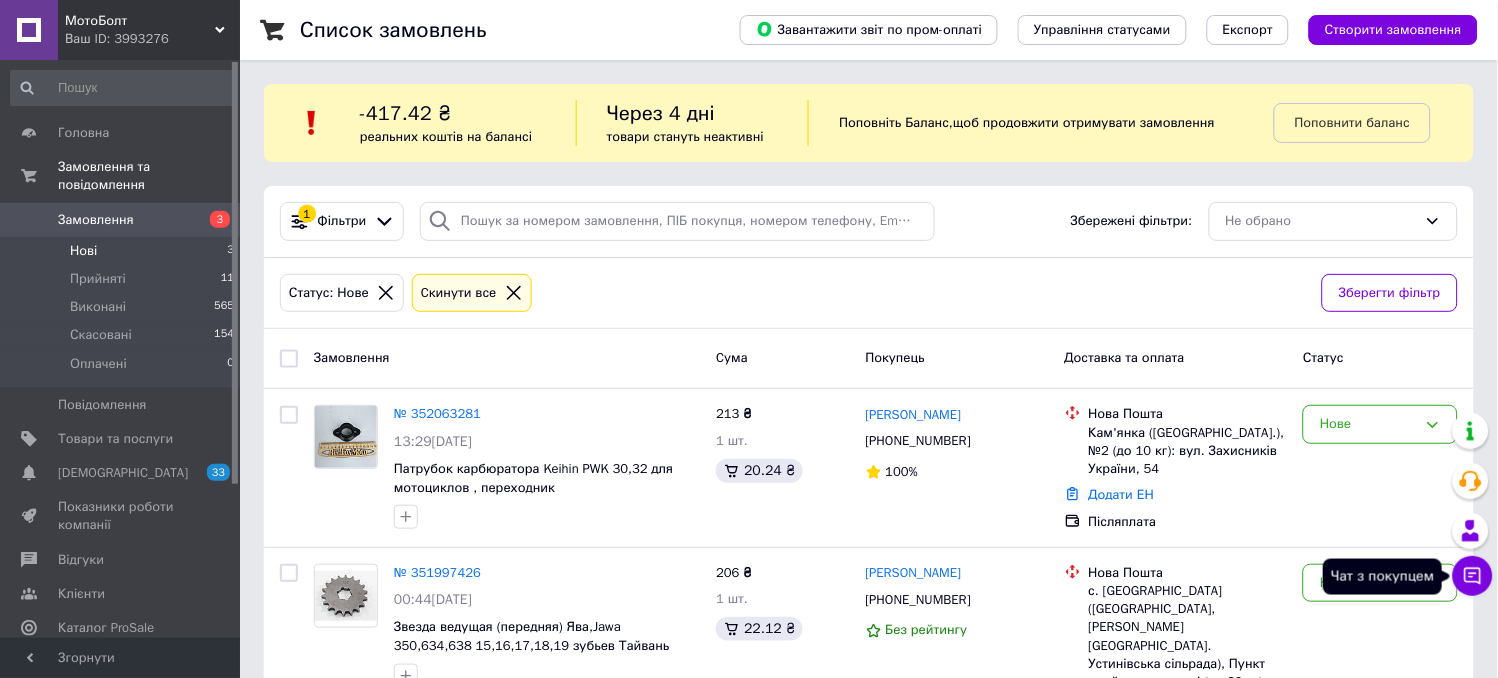 click 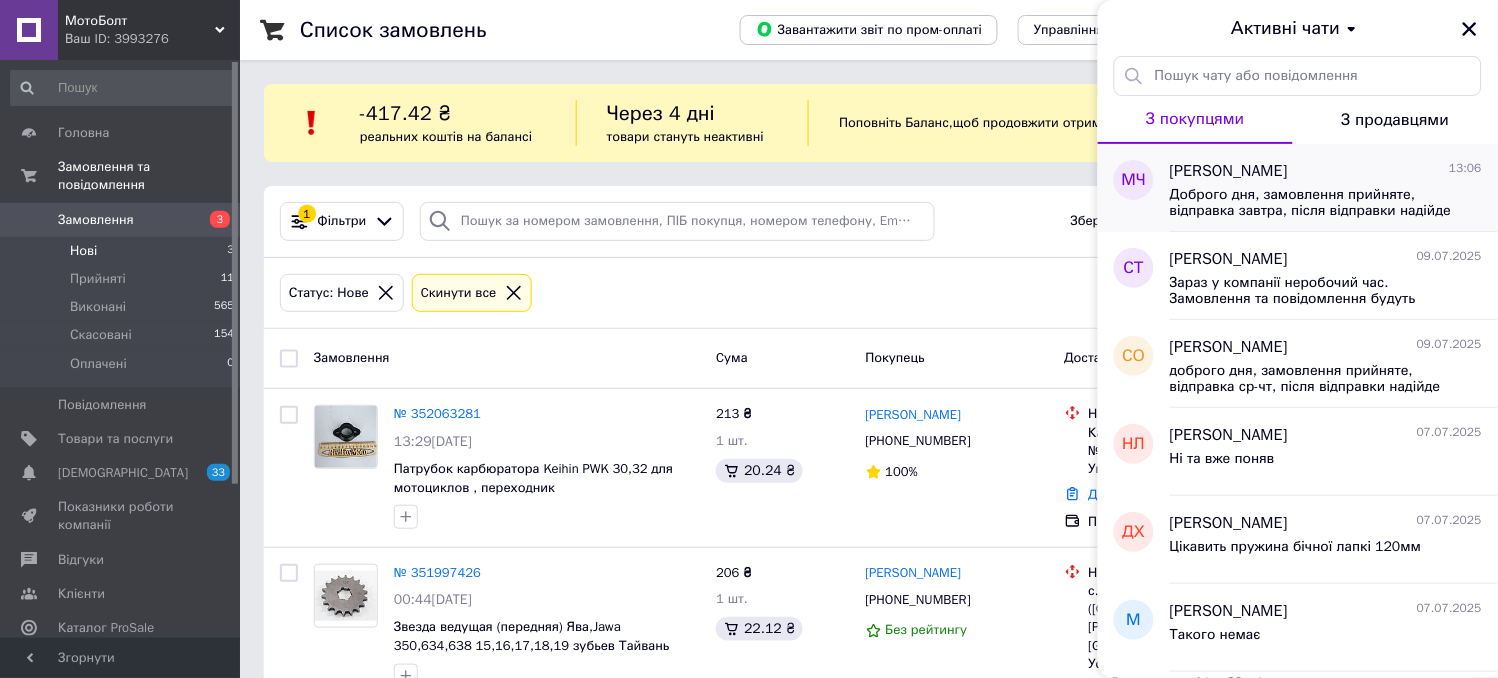 scroll, scrollTop: 0, scrollLeft: 0, axis: both 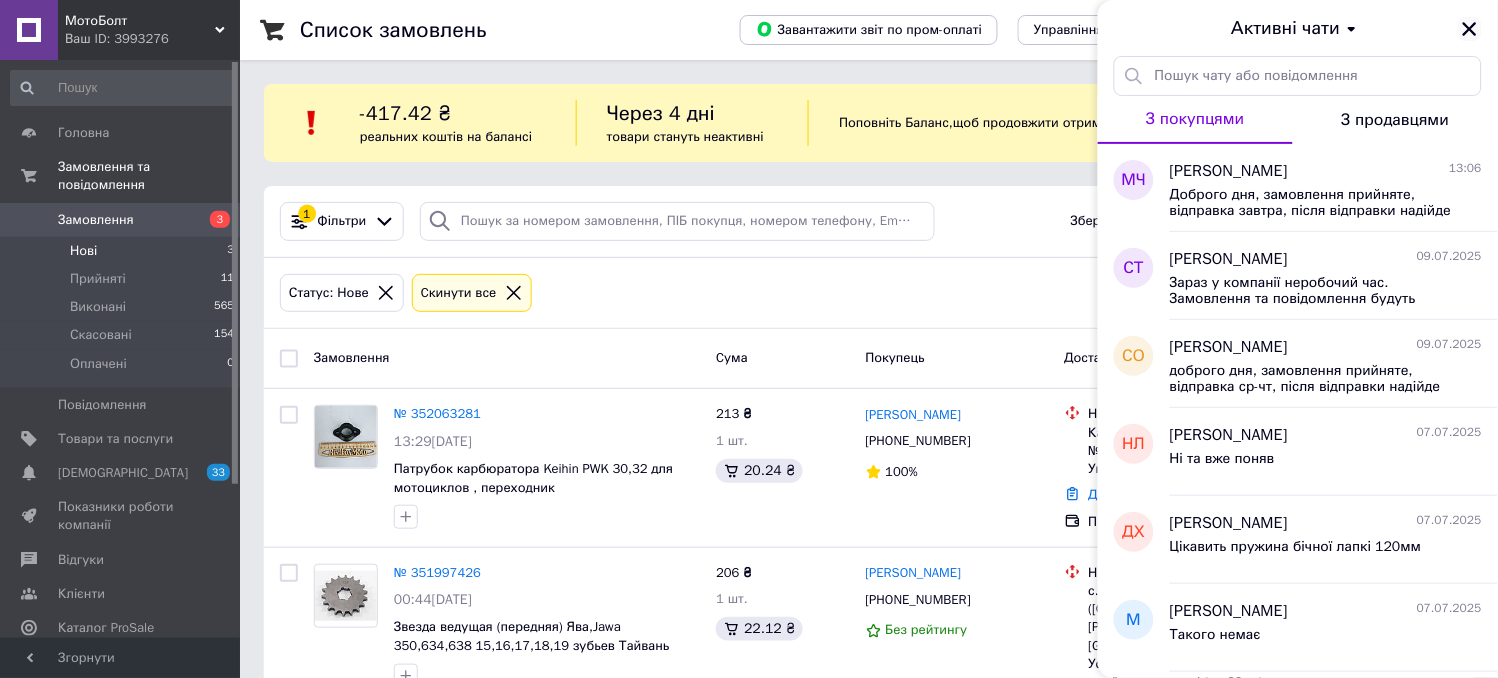 click 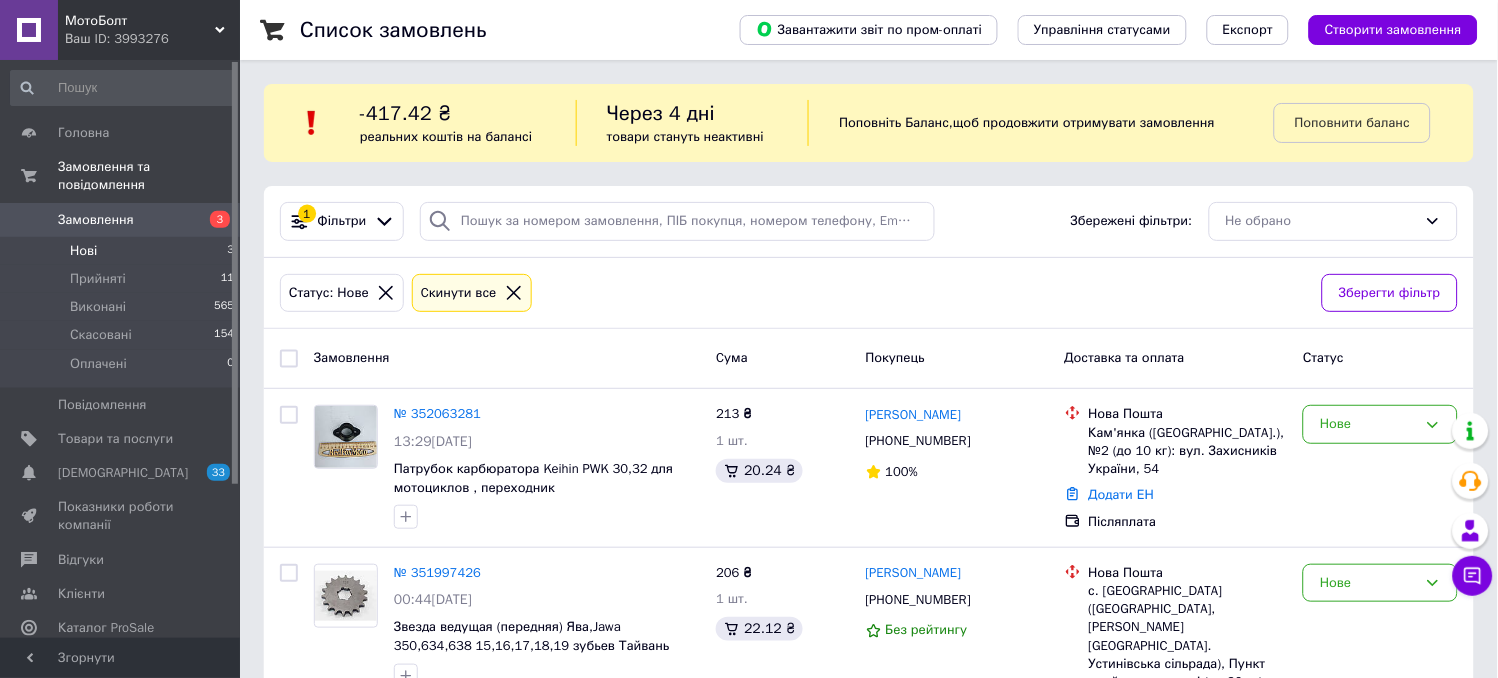 click on "Нові" at bounding box center (83, 251) 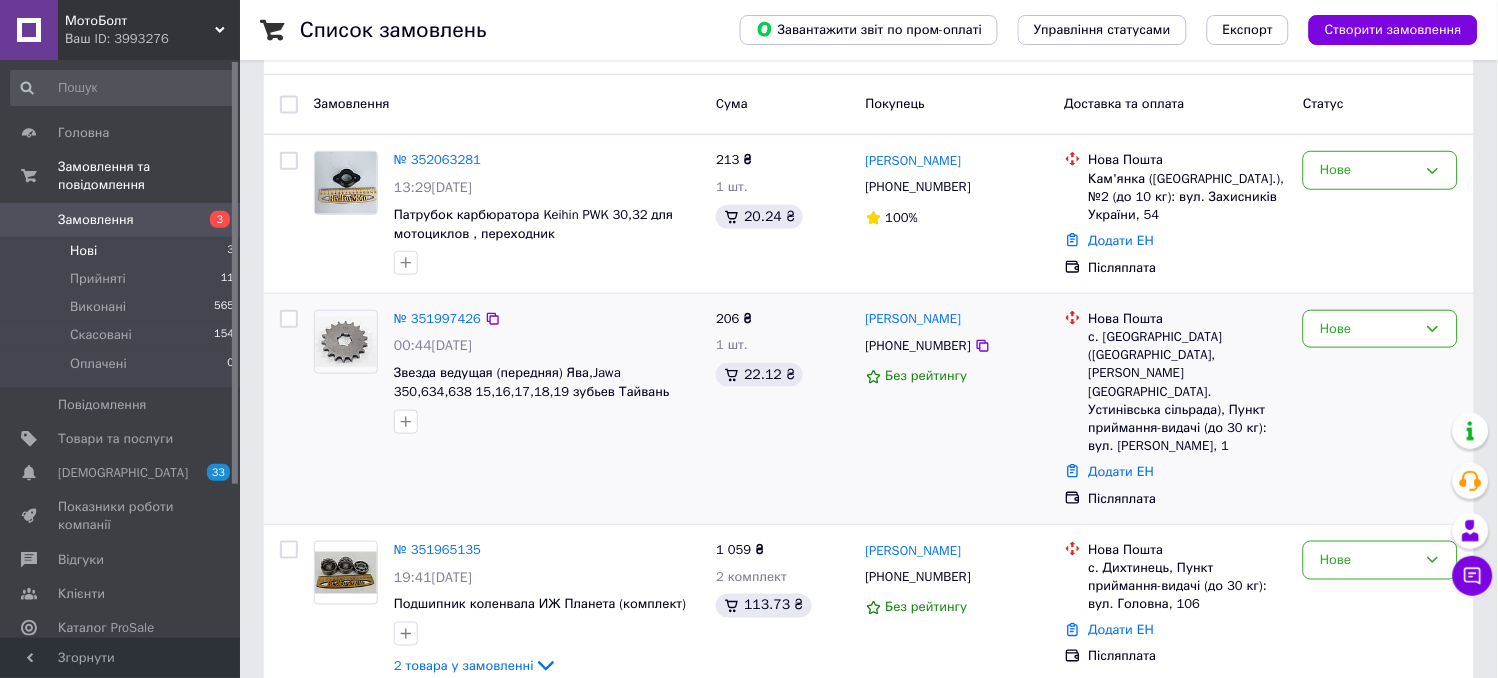 scroll, scrollTop: 257, scrollLeft: 0, axis: vertical 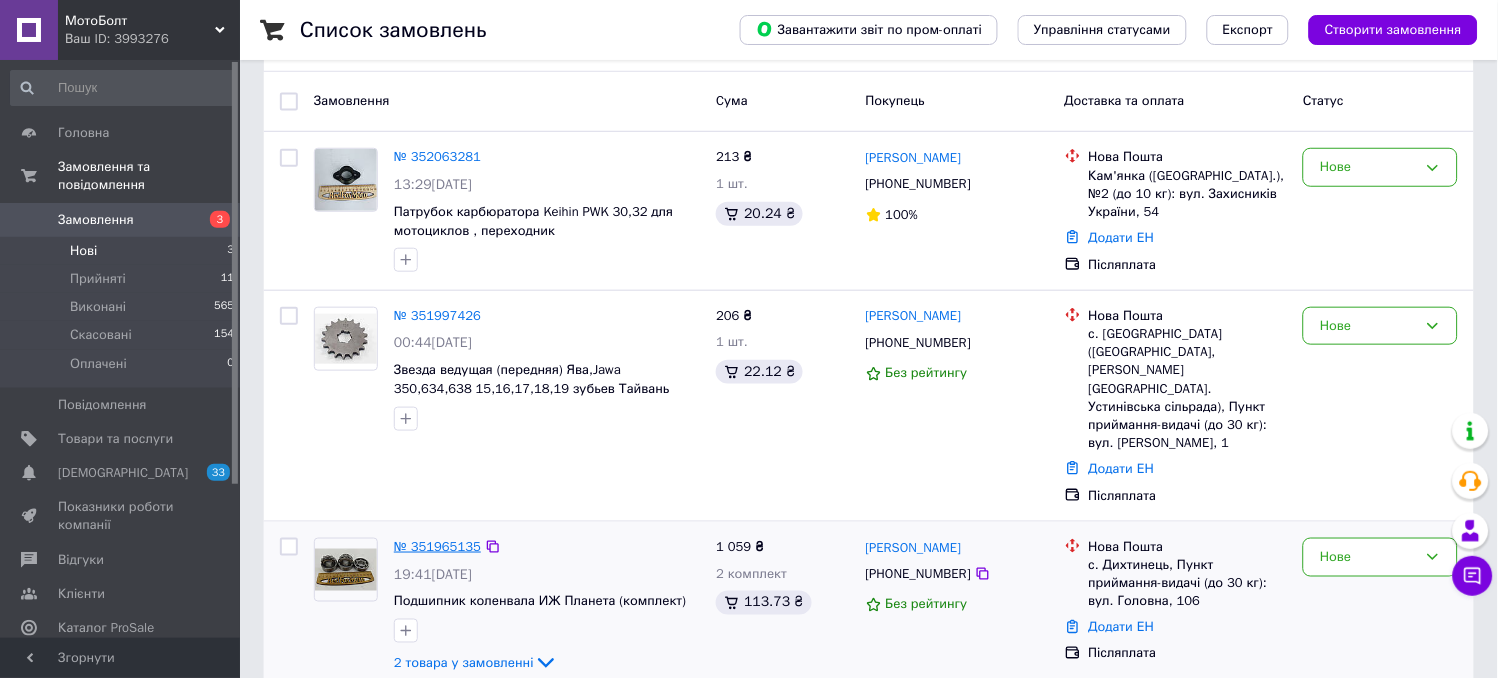 click on "№ 351965135" at bounding box center (437, 546) 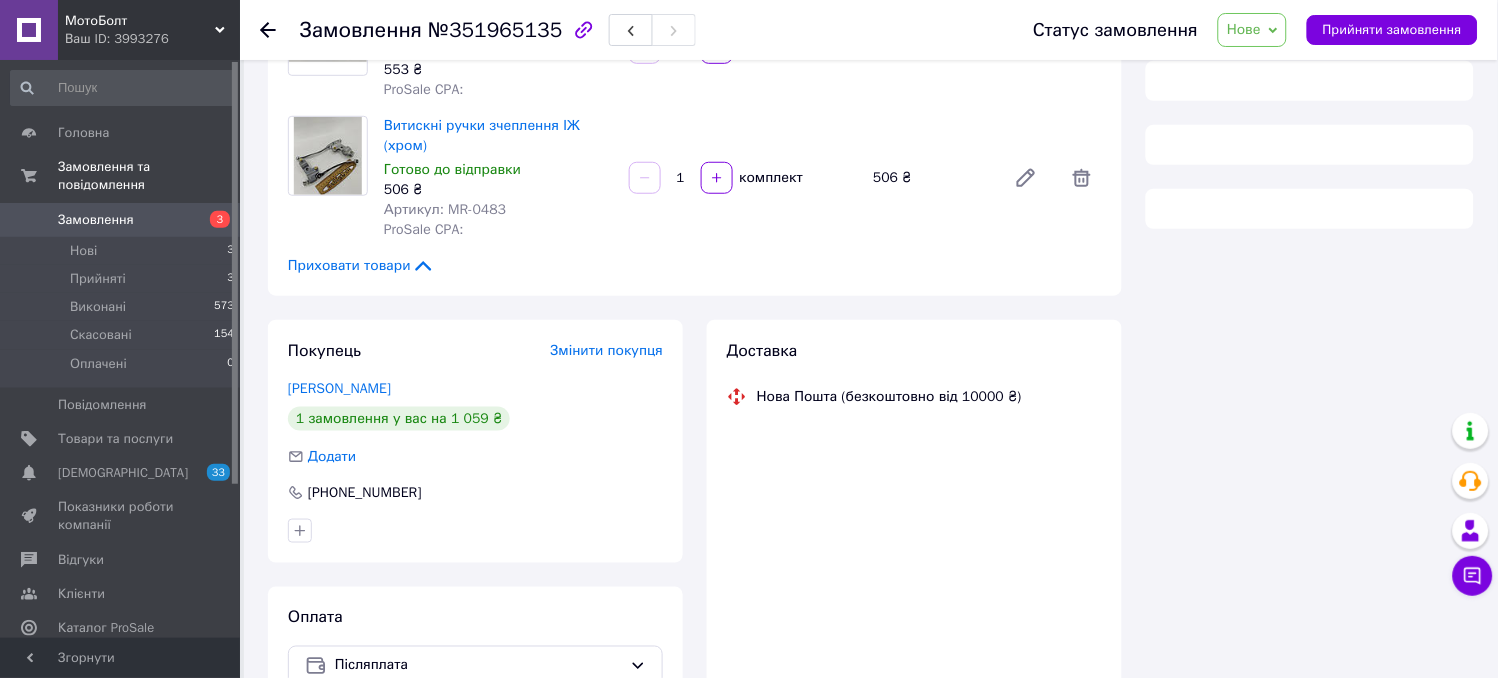 scroll, scrollTop: 257, scrollLeft: 0, axis: vertical 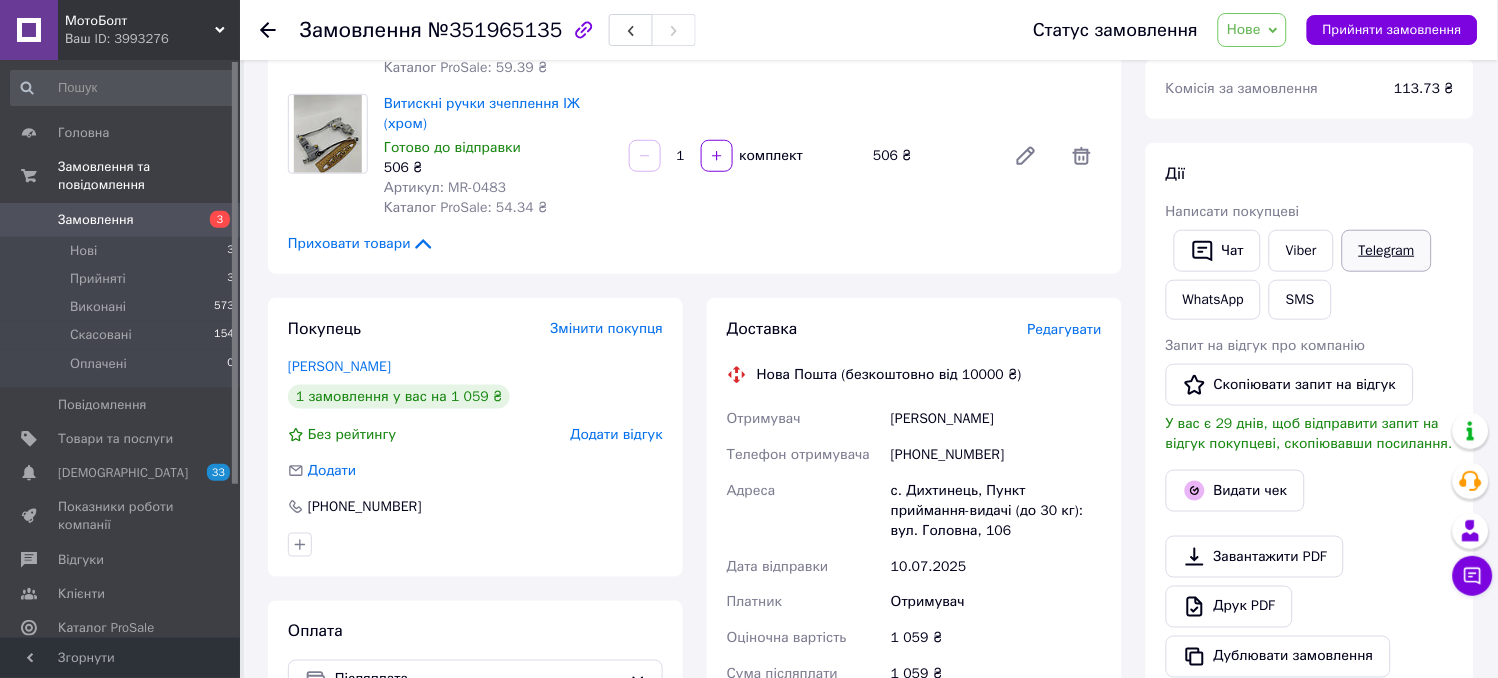 click on "Telegram" at bounding box center [1387, 251] 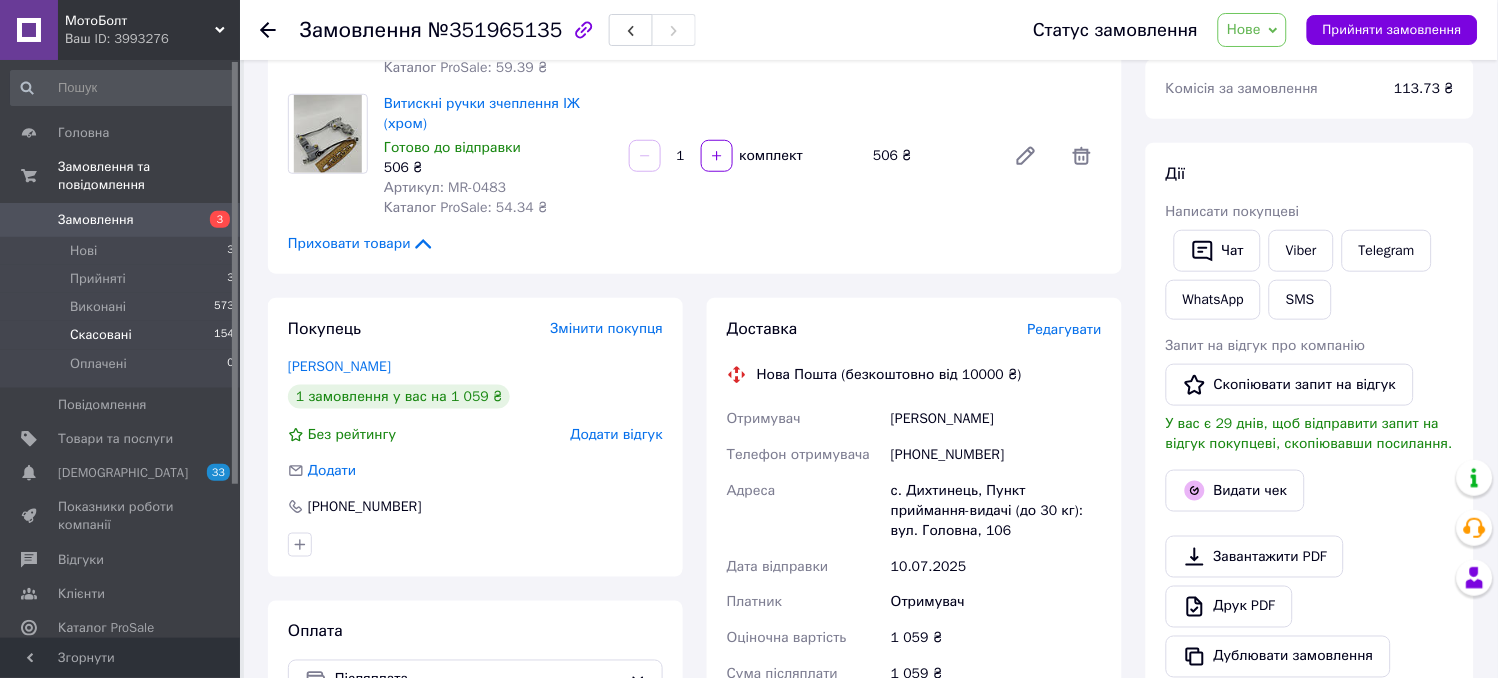 scroll, scrollTop: 257, scrollLeft: 0, axis: vertical 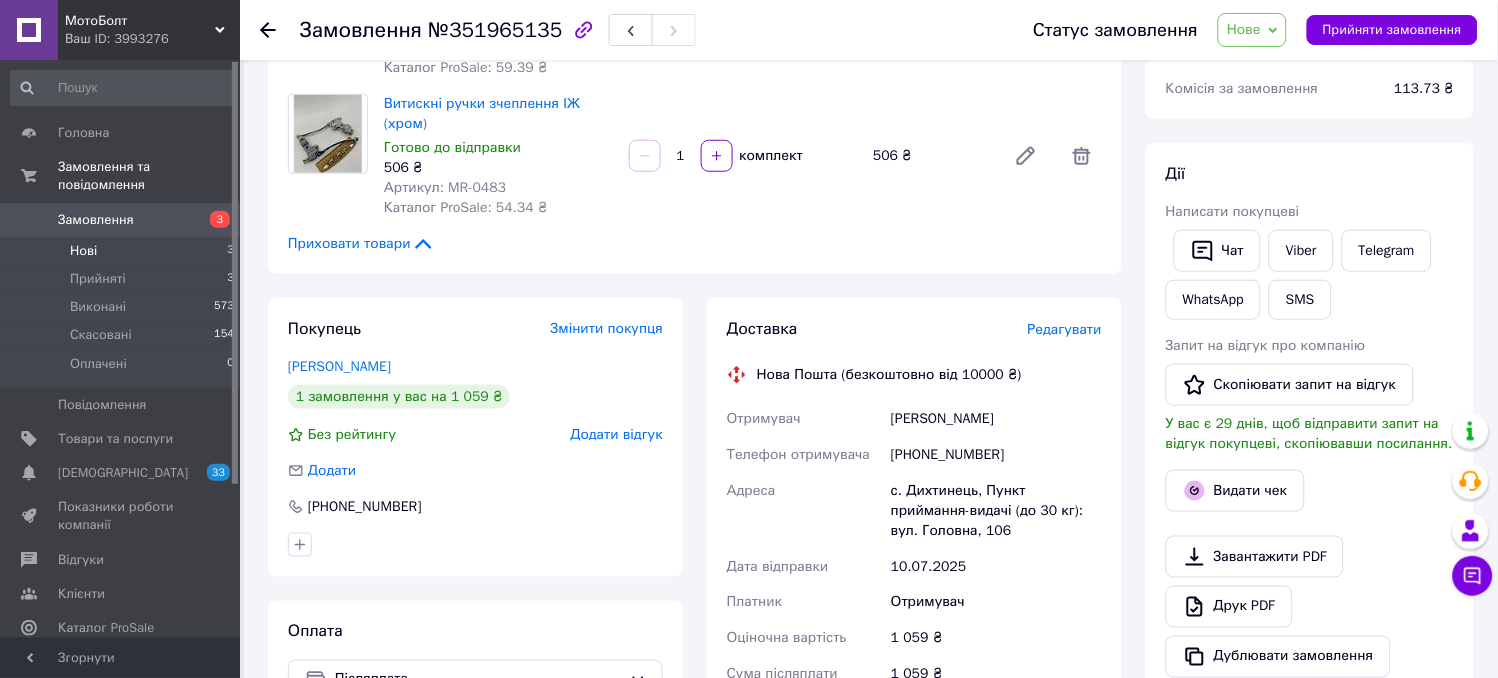 click on "Нові" at bounding box center [83, 251] 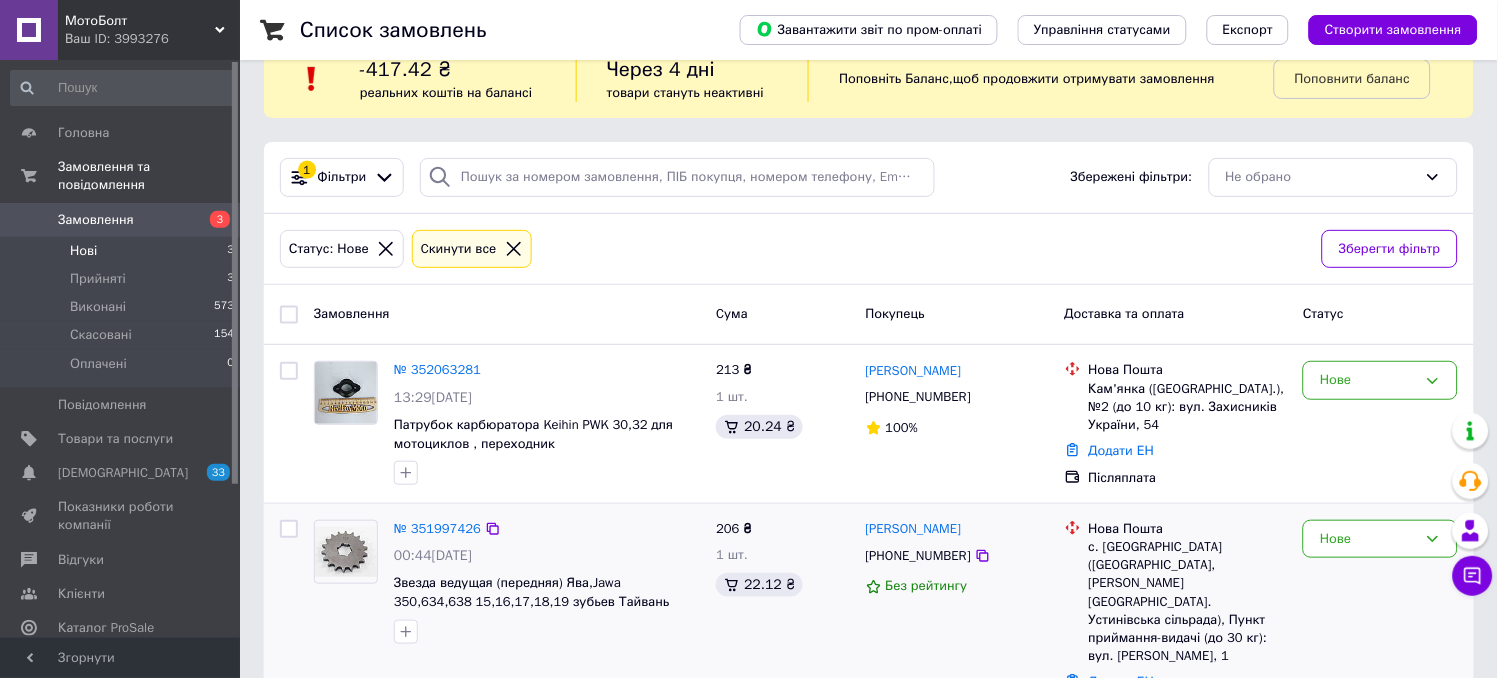 scroll, scrollTop: 35, scrollLeft: 0, axis: vertical 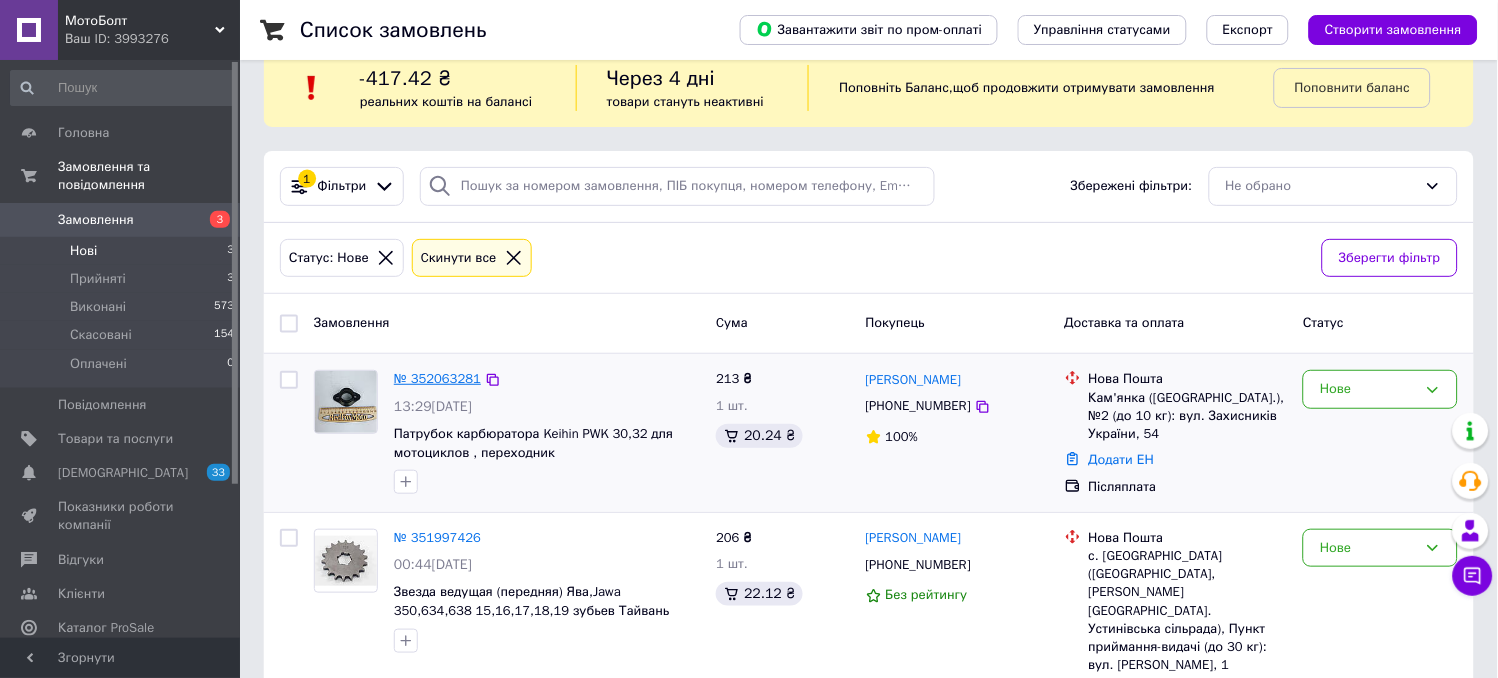 click on "№ 352063281" at bounding box center (437, 378) 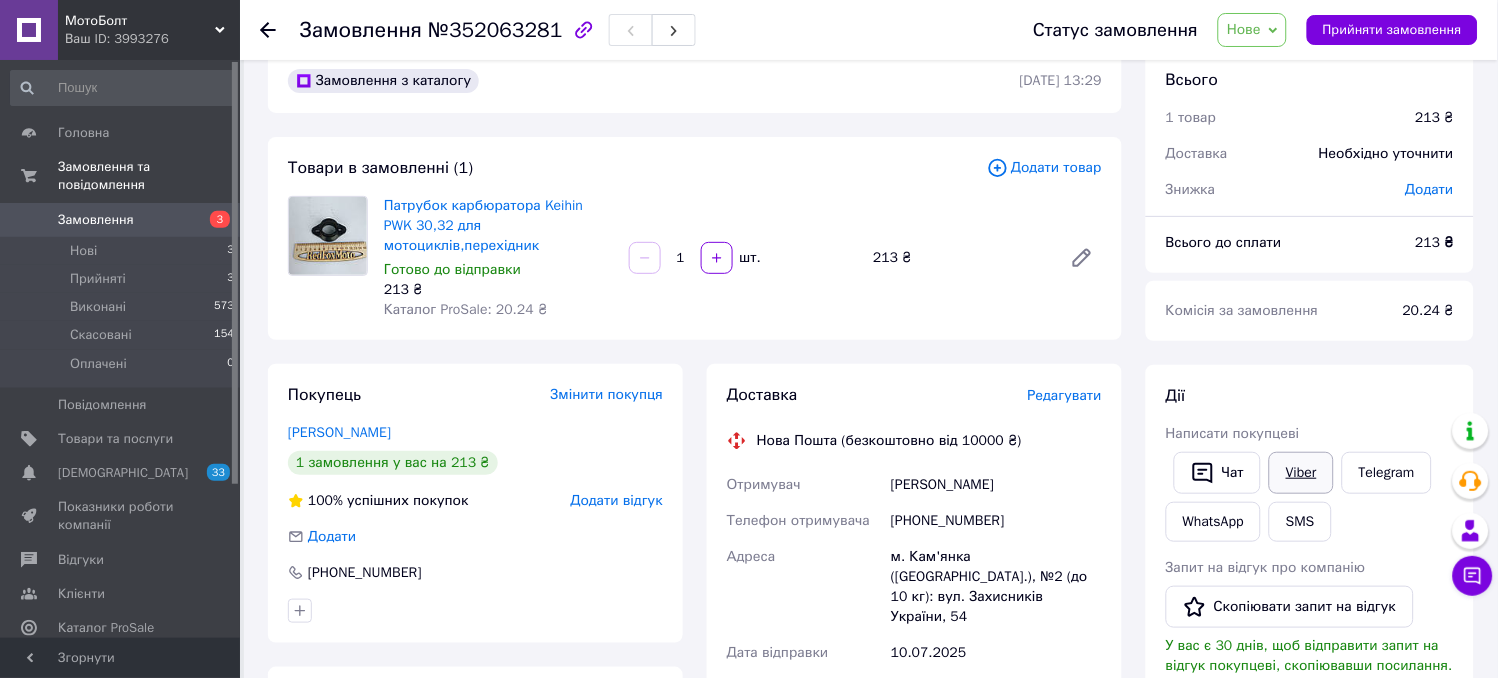 click on "Viber" at bounding box center [1301, 473] 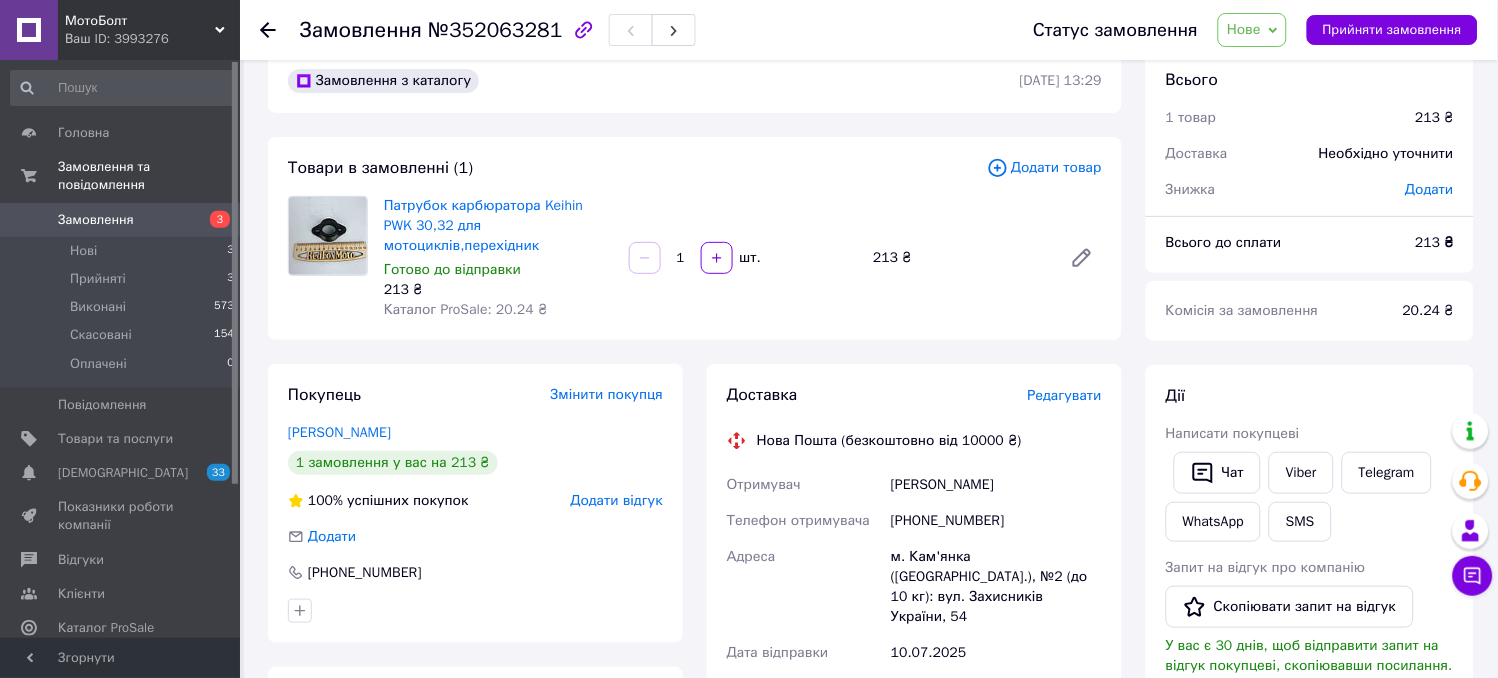 drag, startPoint x: 1260, startPoint y: 31, endPoint x: 1261, endPoint y: 43, distance: 12.0415945 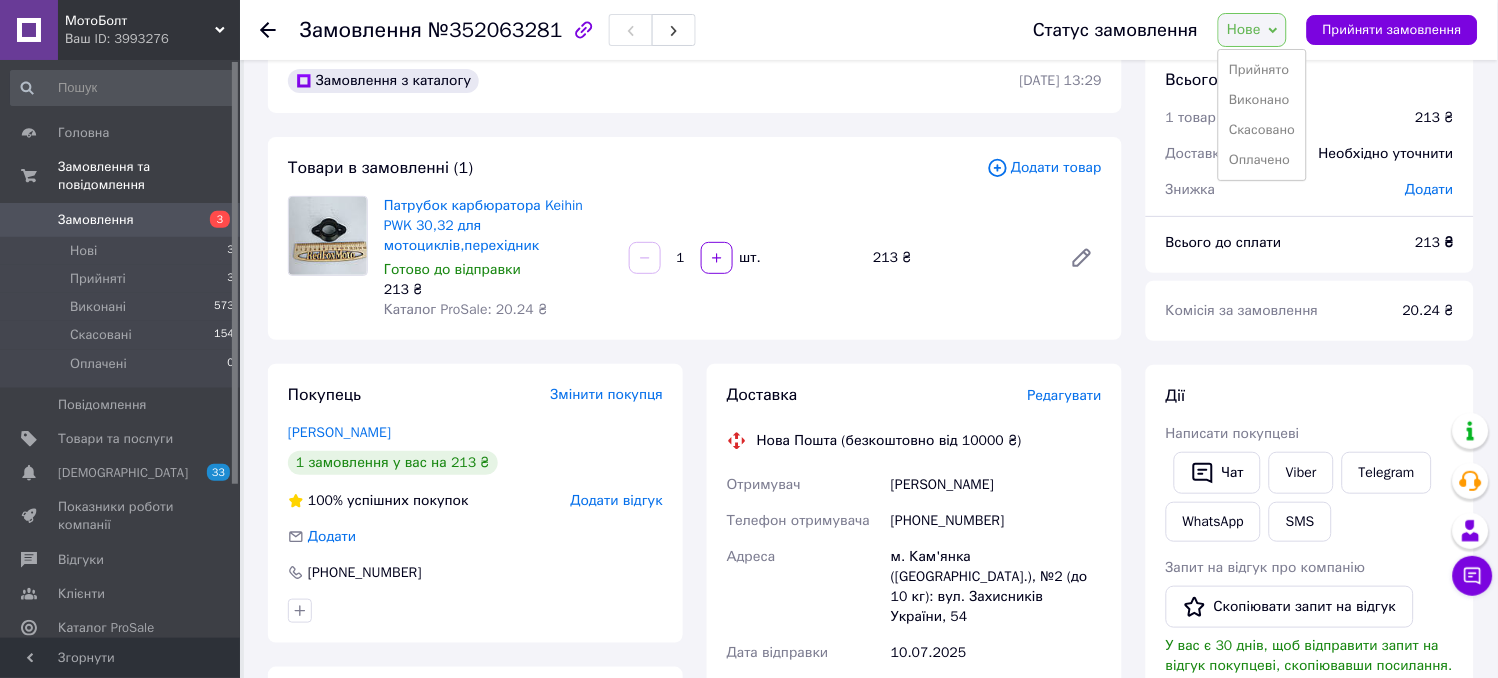 drag, startPoint x: 1270, startPoint y: 68, endPoint x: 1260, endPoint y: 72, distance: 10.770329 